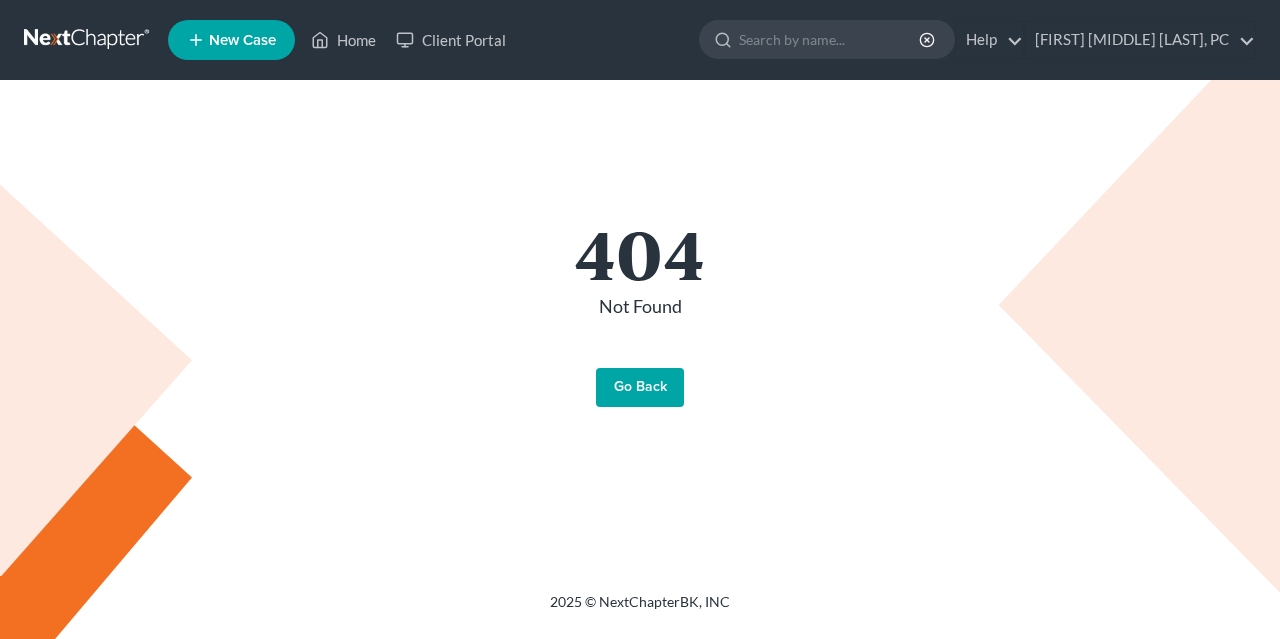 scroll, scrollTop: 0, scrollLeft: 0, axis: both 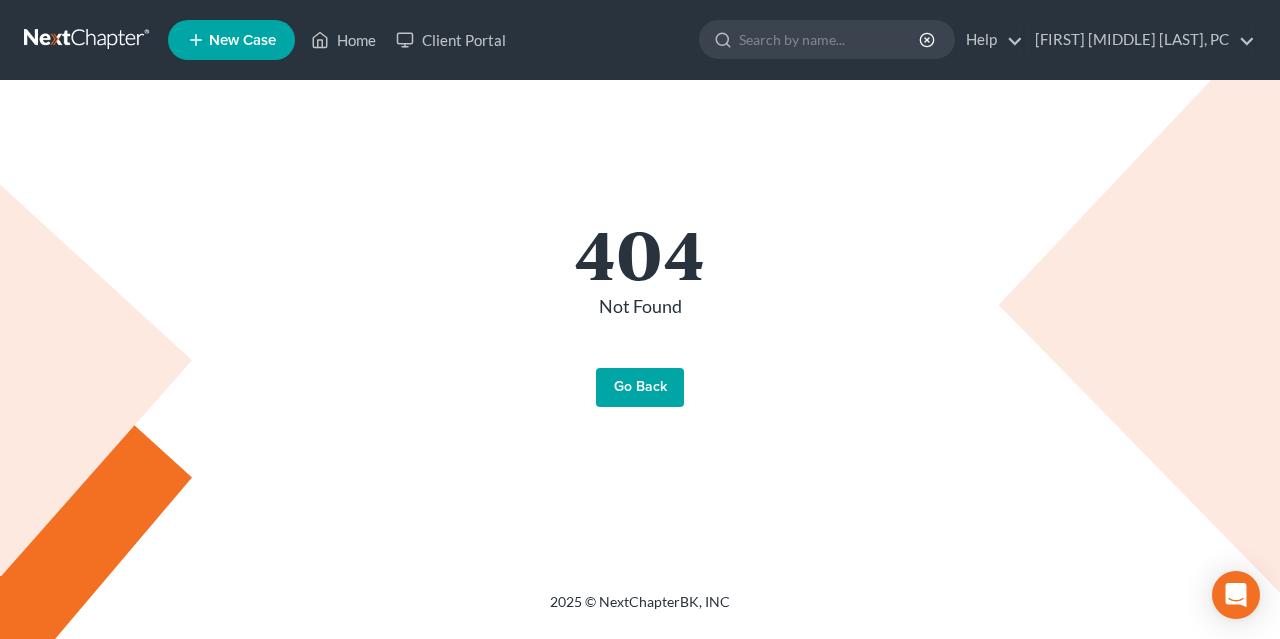 click on "Go Back" at bounding box center [640, 388] 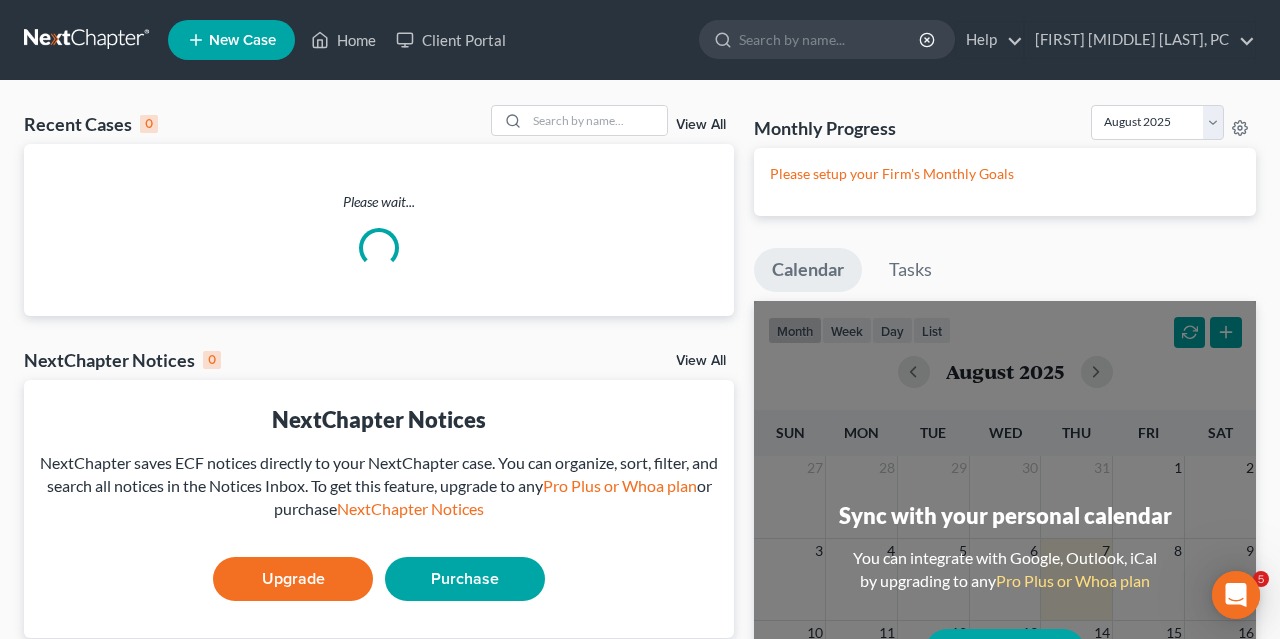 scroll, scrollTop: 0, scrollLeft: 0, axis: both 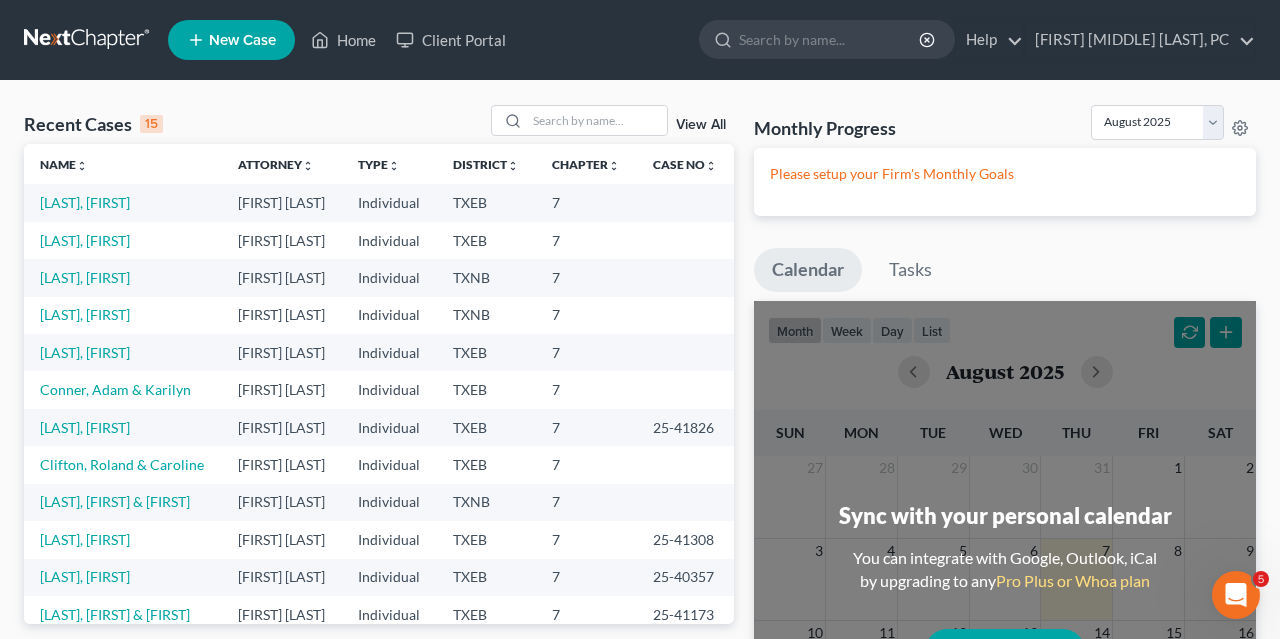 click on "New Case" at bounding box center [242, 40] 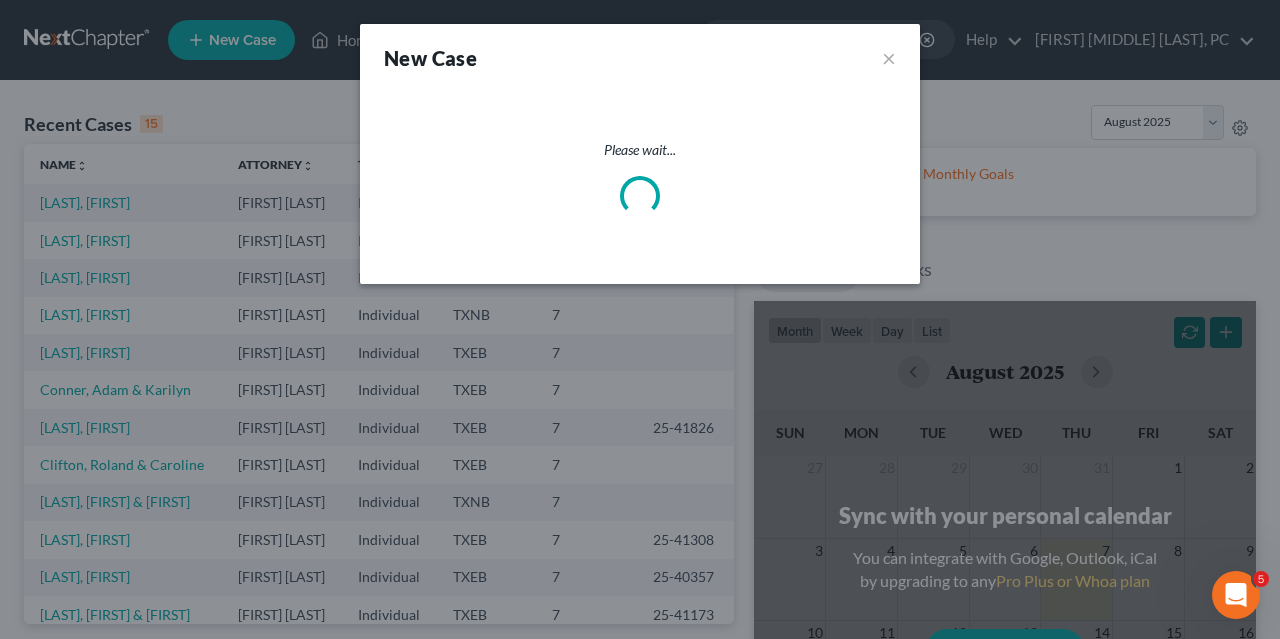 select on "77" 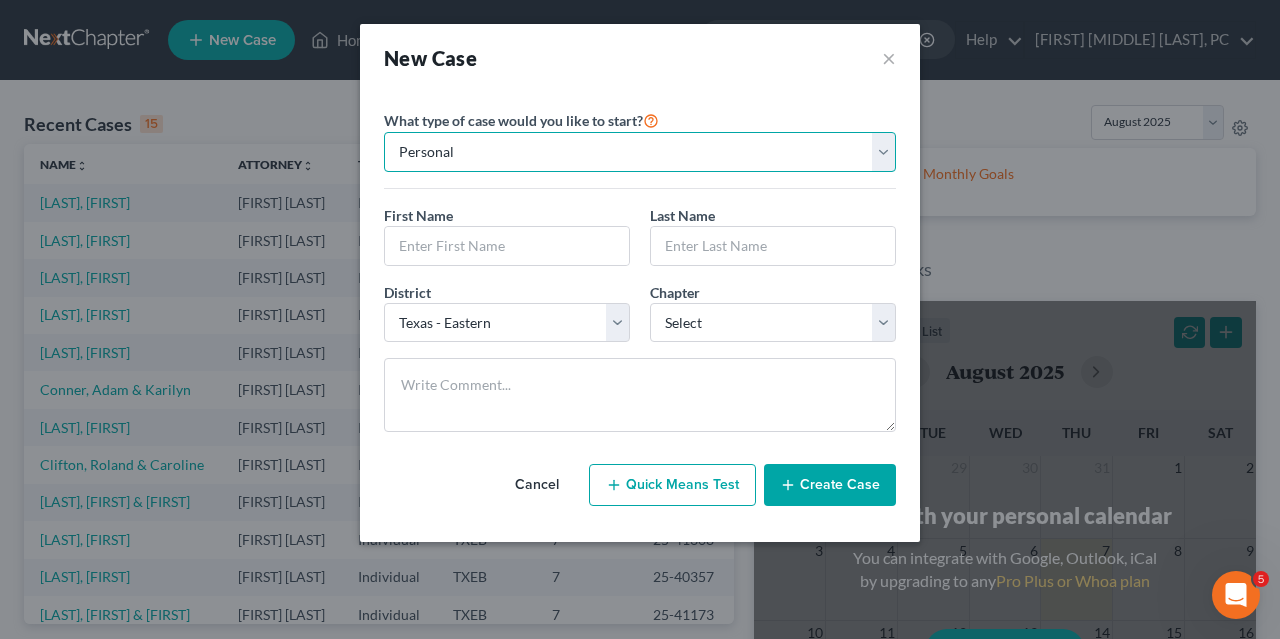 click on "Personal Business" at bounding box center [640, 152] 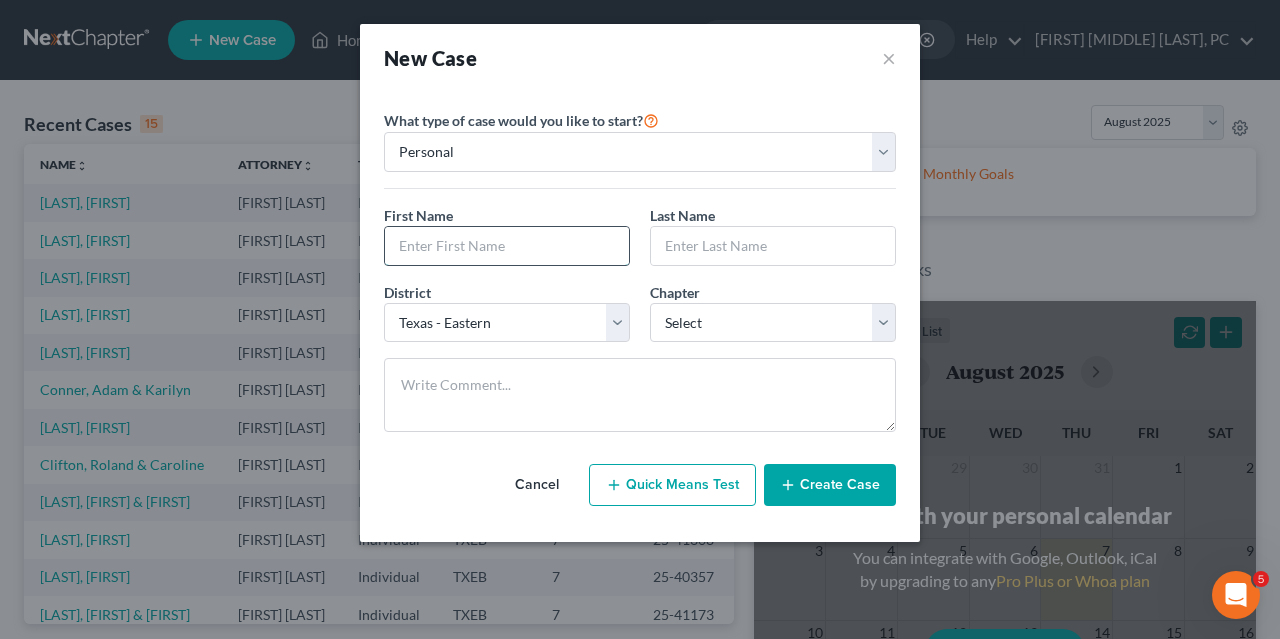click at bounding box center (507, 246) 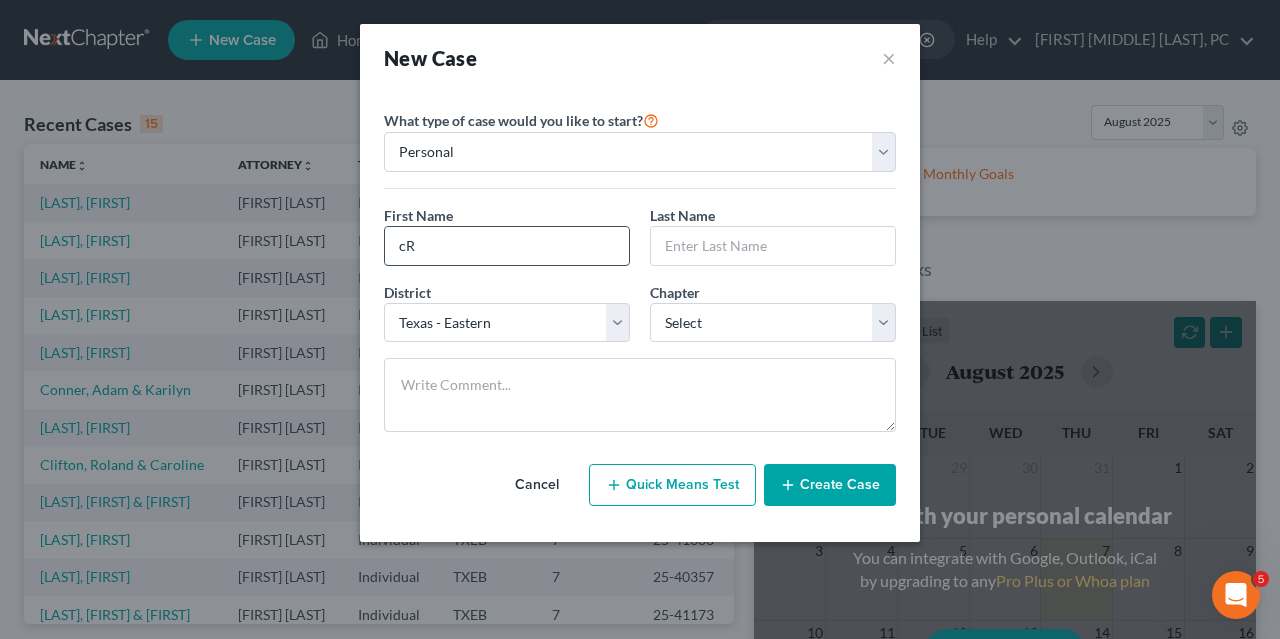 type on "c" 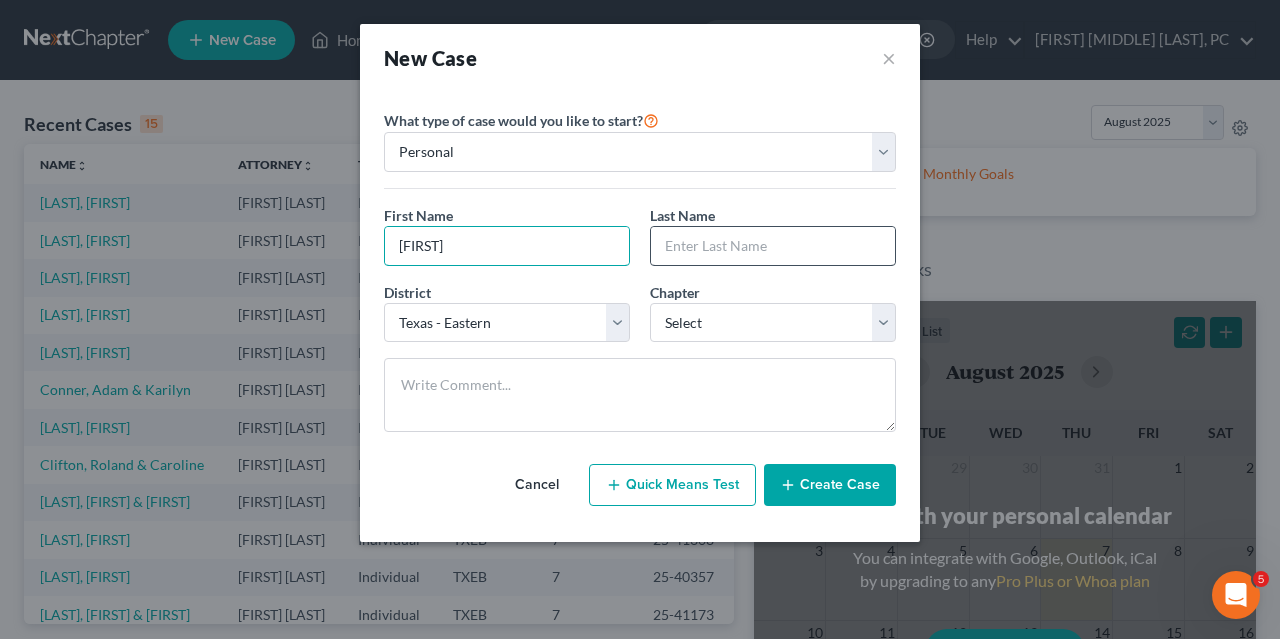 type on "[FIRST]" 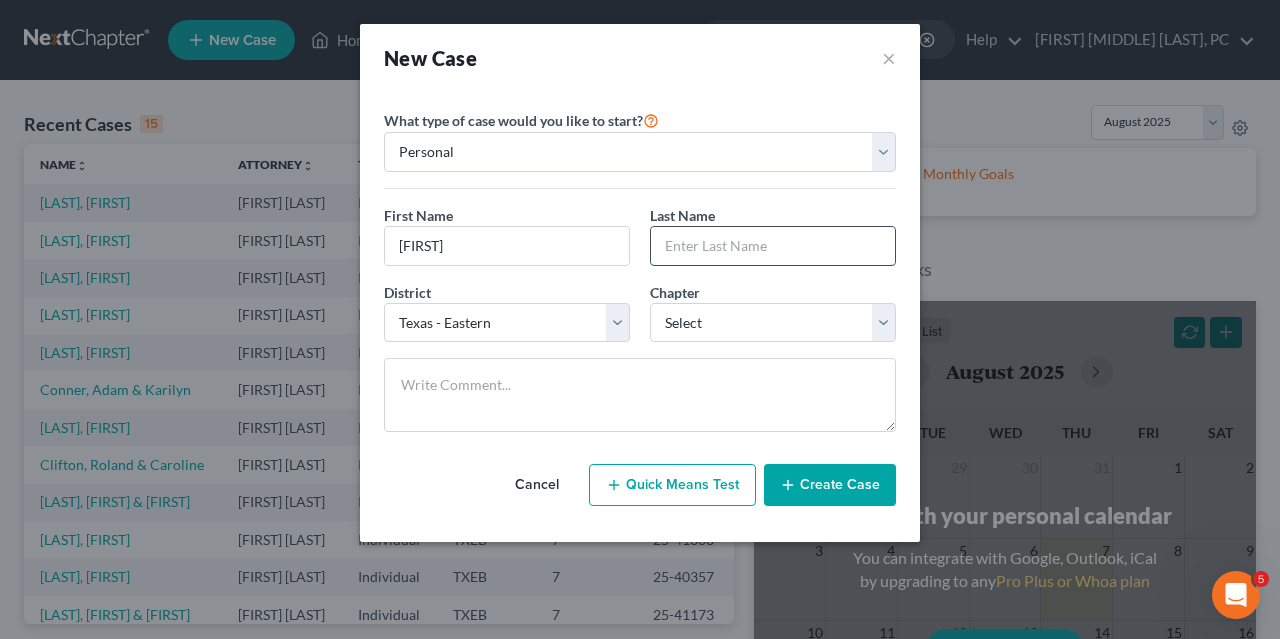 click at bounding box center (773, 246) 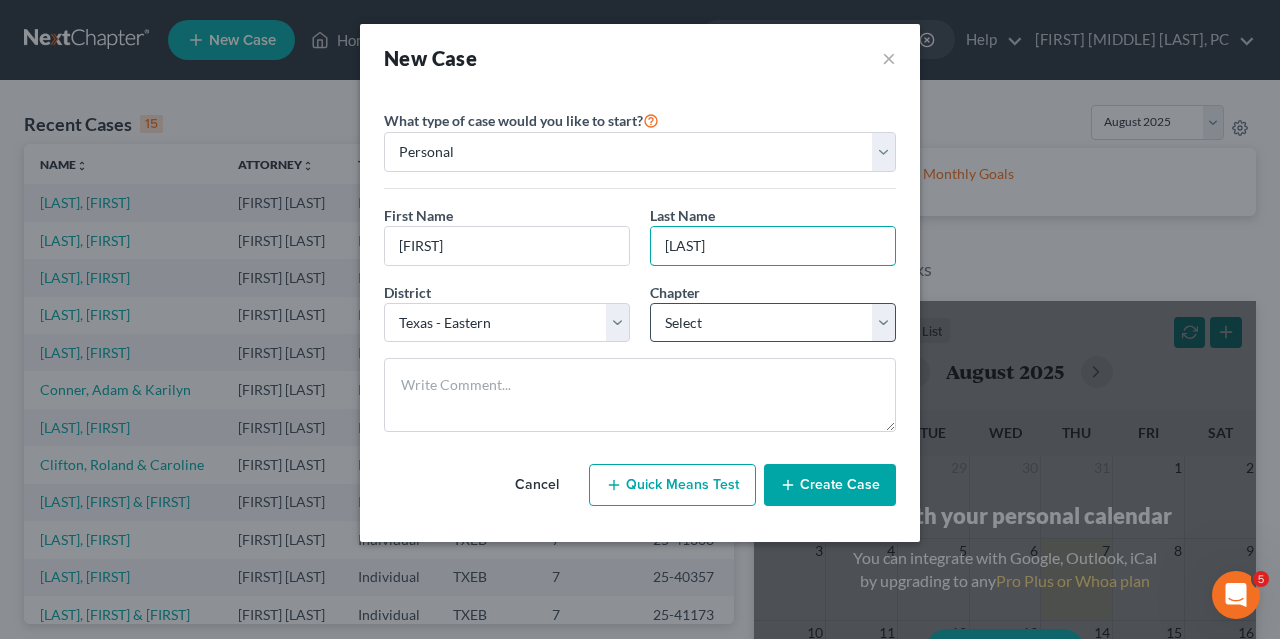 type on "[LAST]" 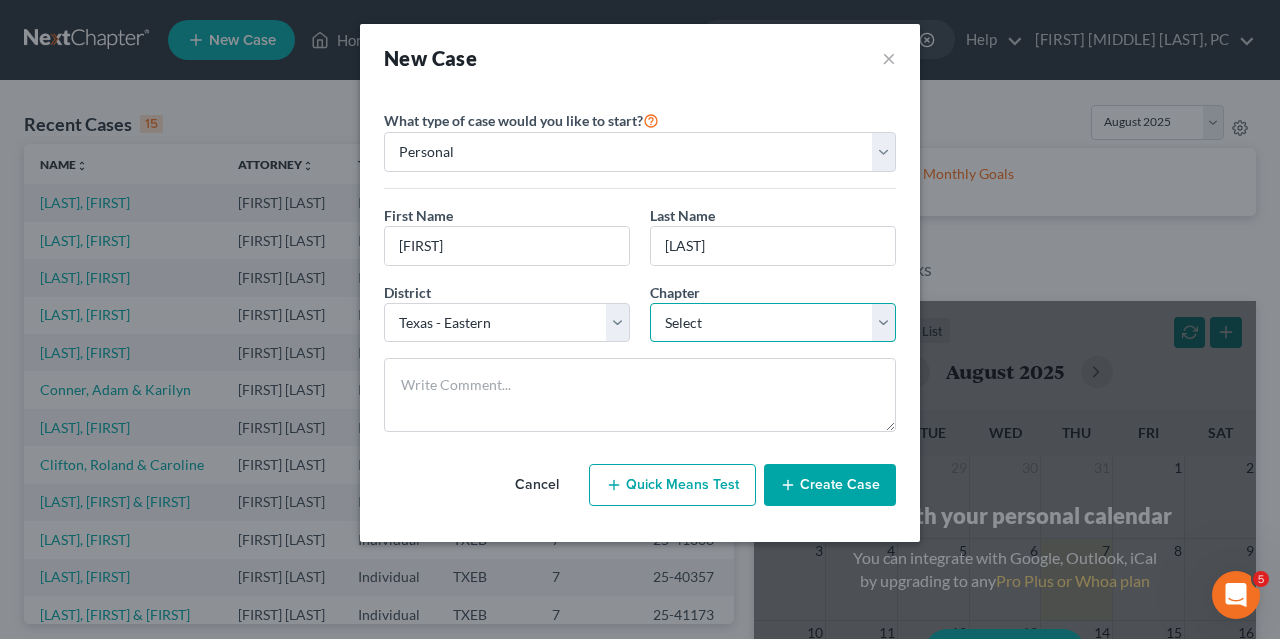 click on "Select 7 11 12 13" at bounding box center [773, 323] 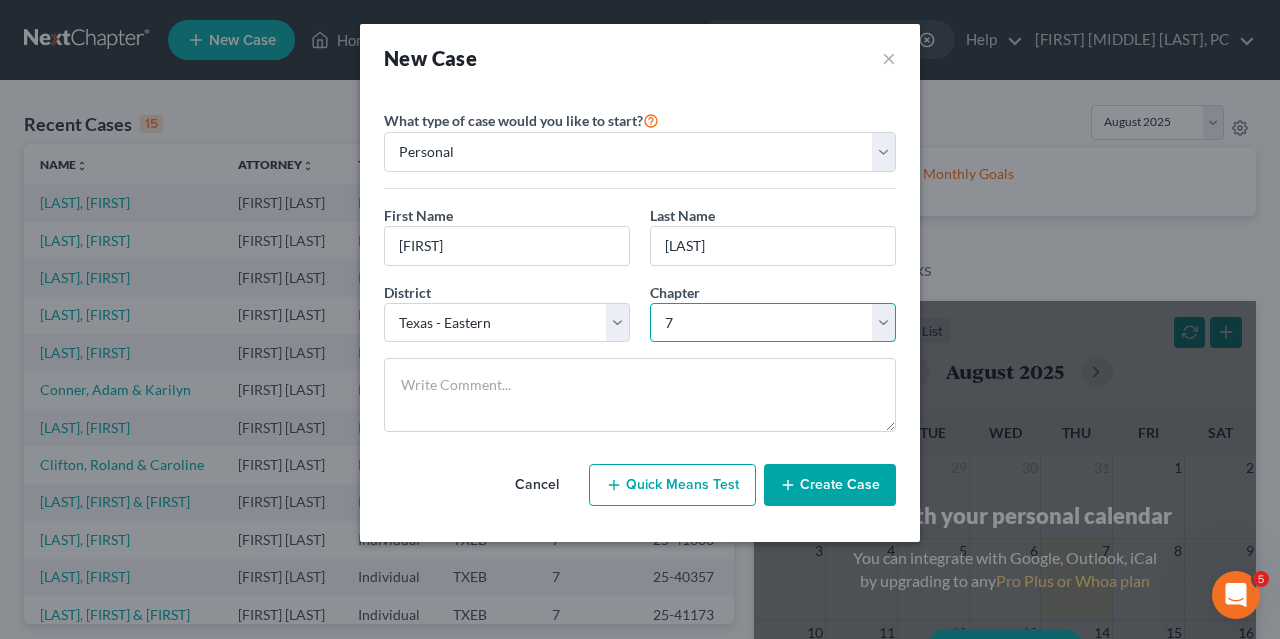 click on "7" at bounding box center [0, 0] 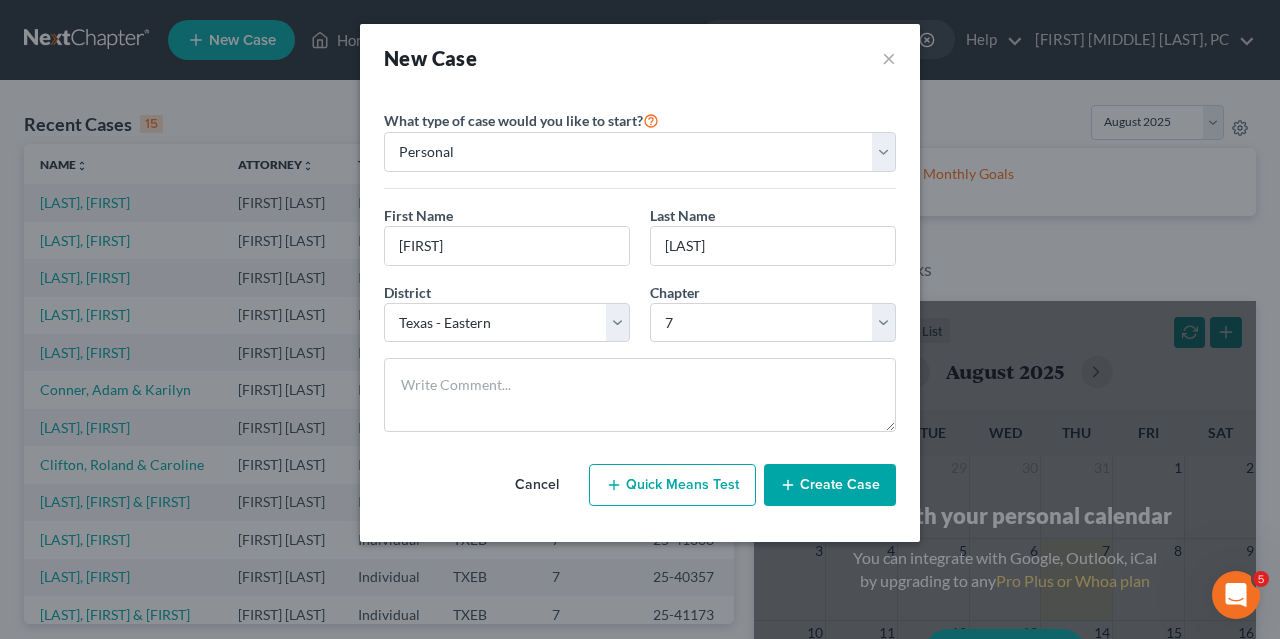 click on "Create Case" at bounding box center (830, 485) 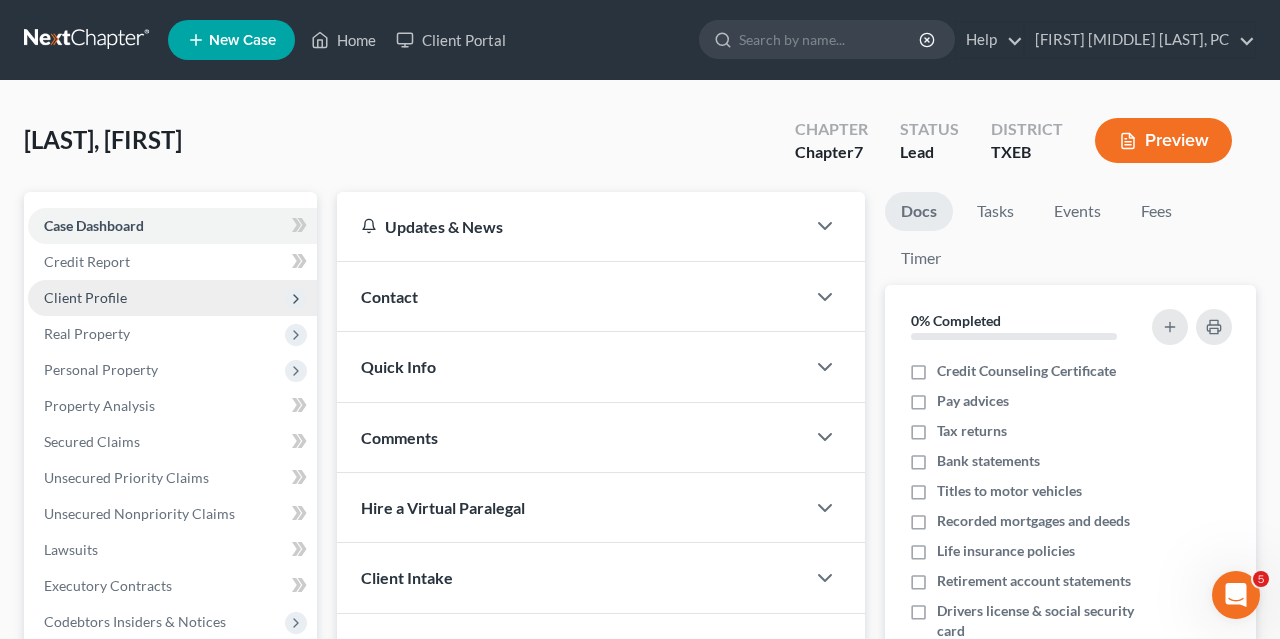 click on "Client Profile" at bounding box center (85, 297) 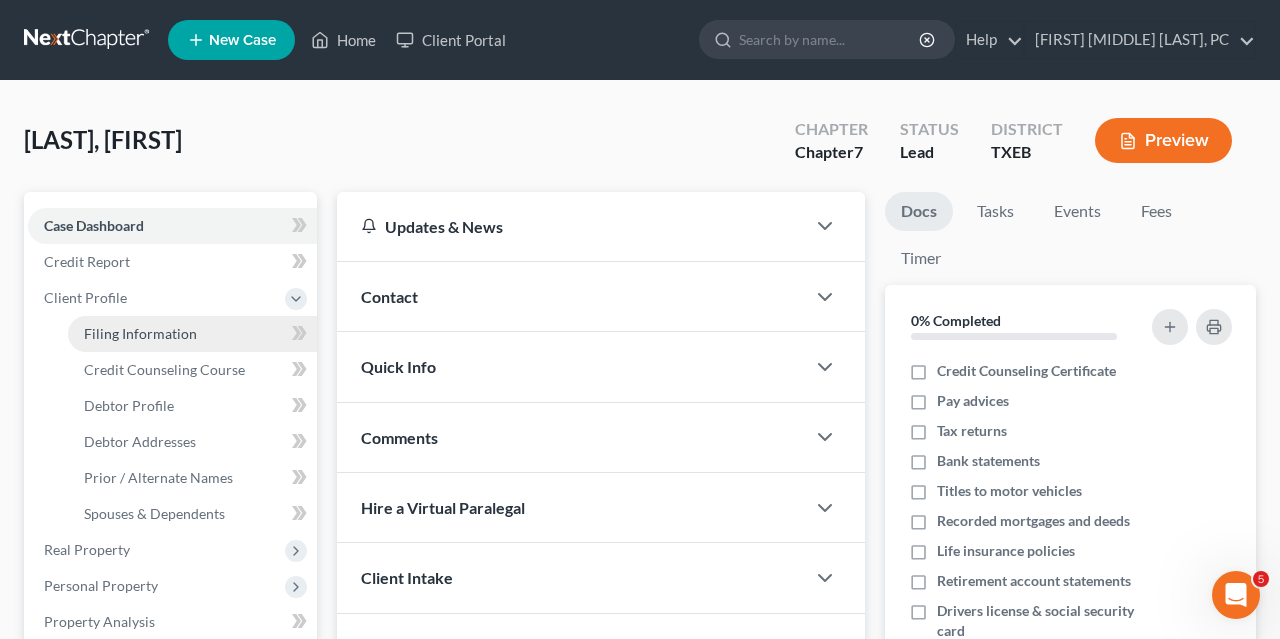click on "Filing Information" at bounding box center (140, 333) 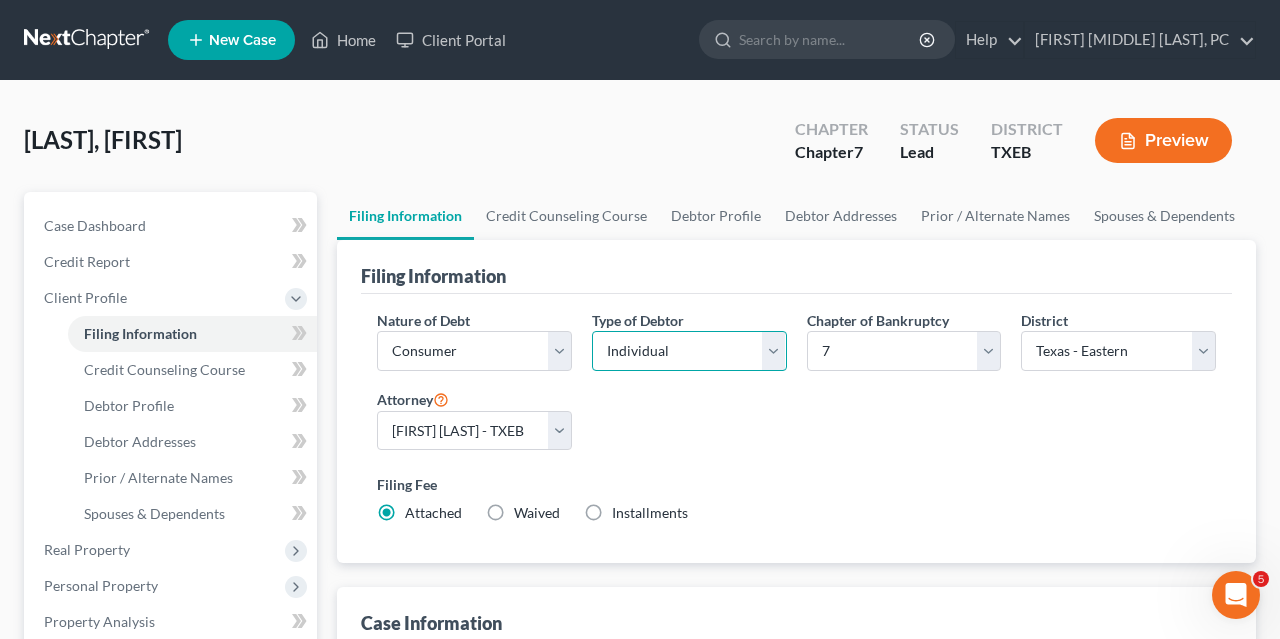 click on "Select Individual Joint" at bounding box center (689, 351) 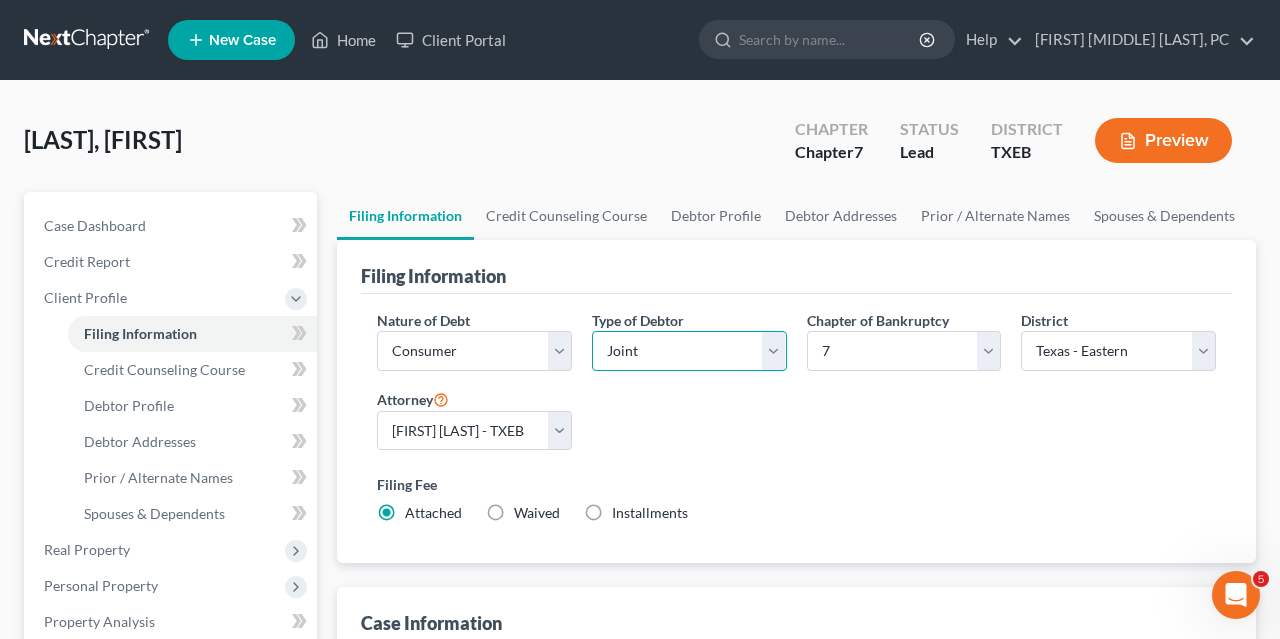 click on "Joint" at bounding box center [0, 0] 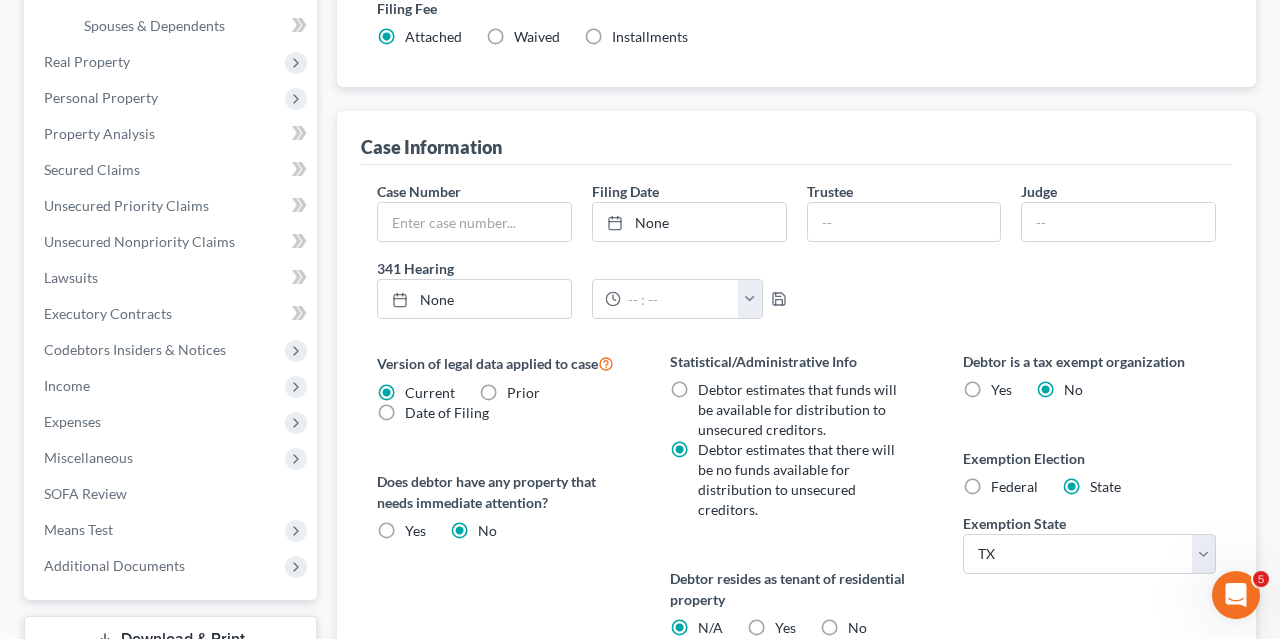 scroll, scrollTop: 524, scrollLeft: 0, axis: vertical 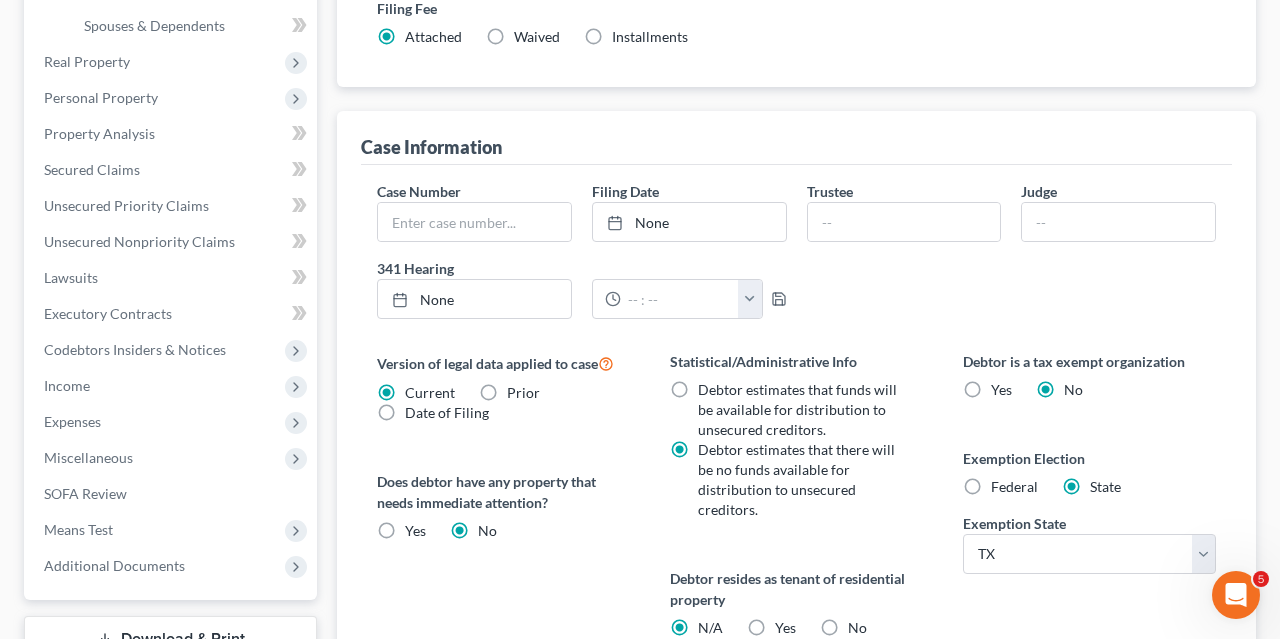 click on "Federal" at bounding box center [1014, 487] 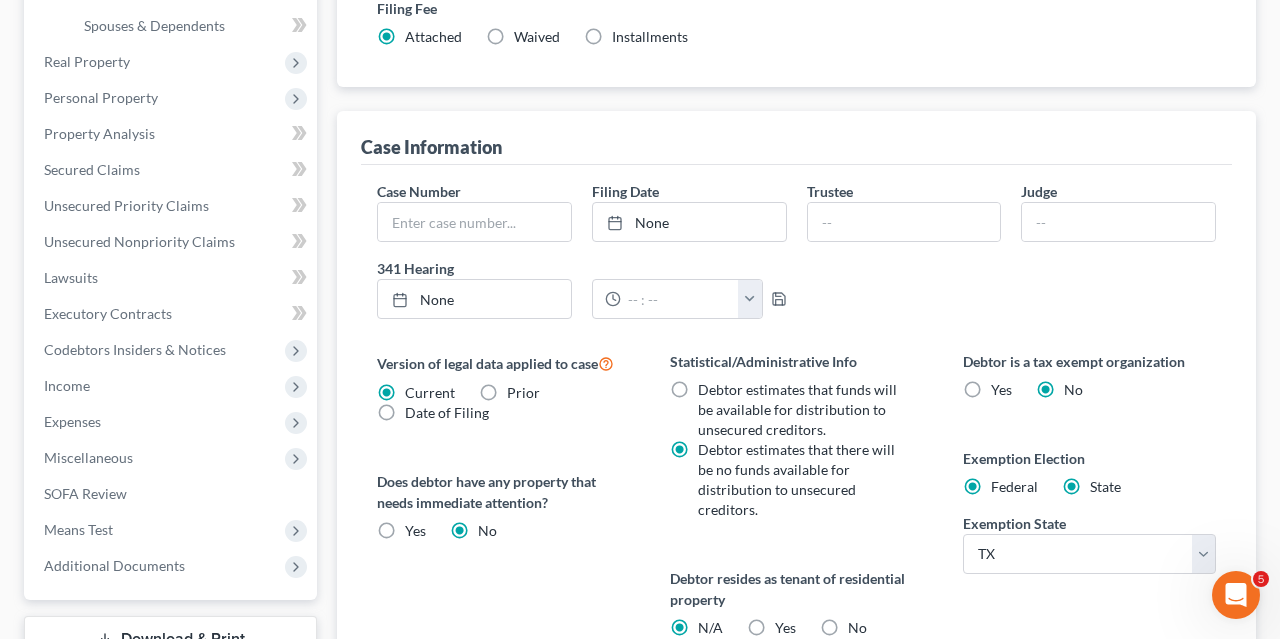 radio on "false" 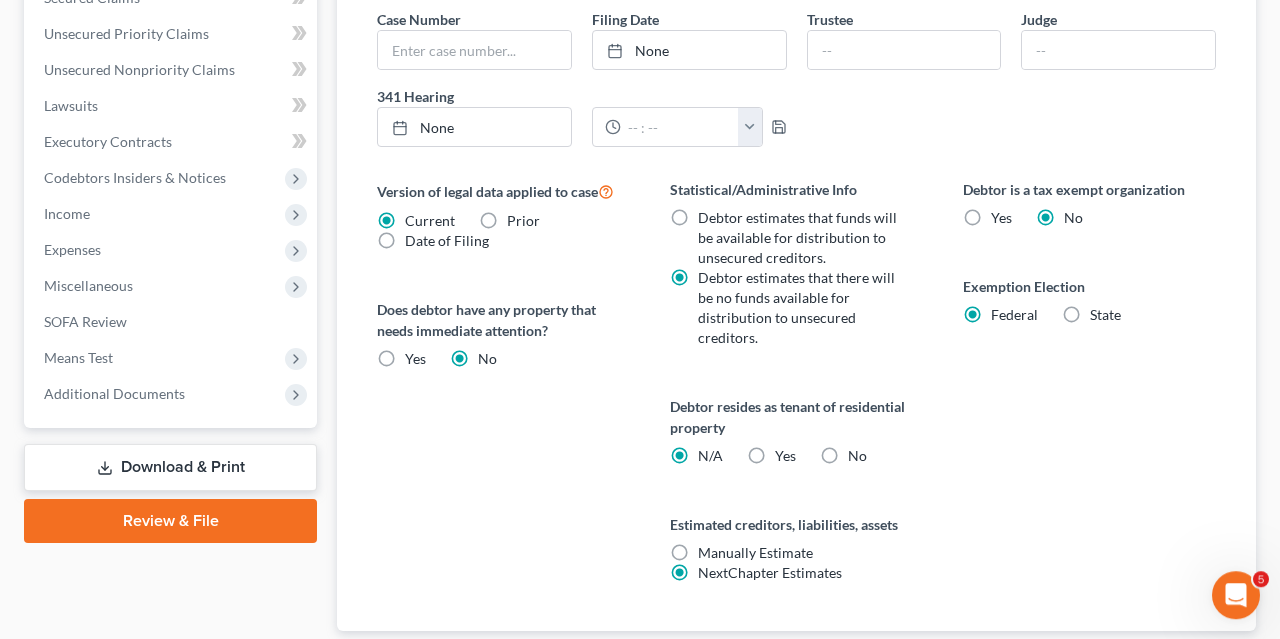 scroll, scrollTop: 695, scrollLeft: 0, axis: vertical 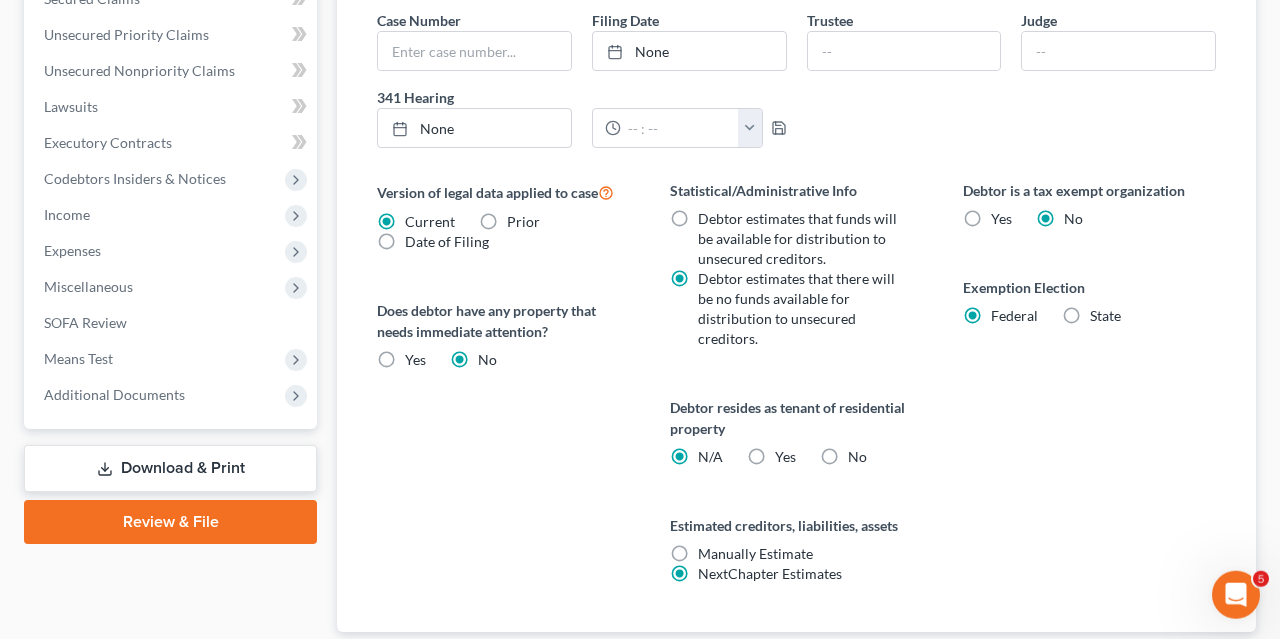click on "Yes Yes" at bounding box center [785, 457] 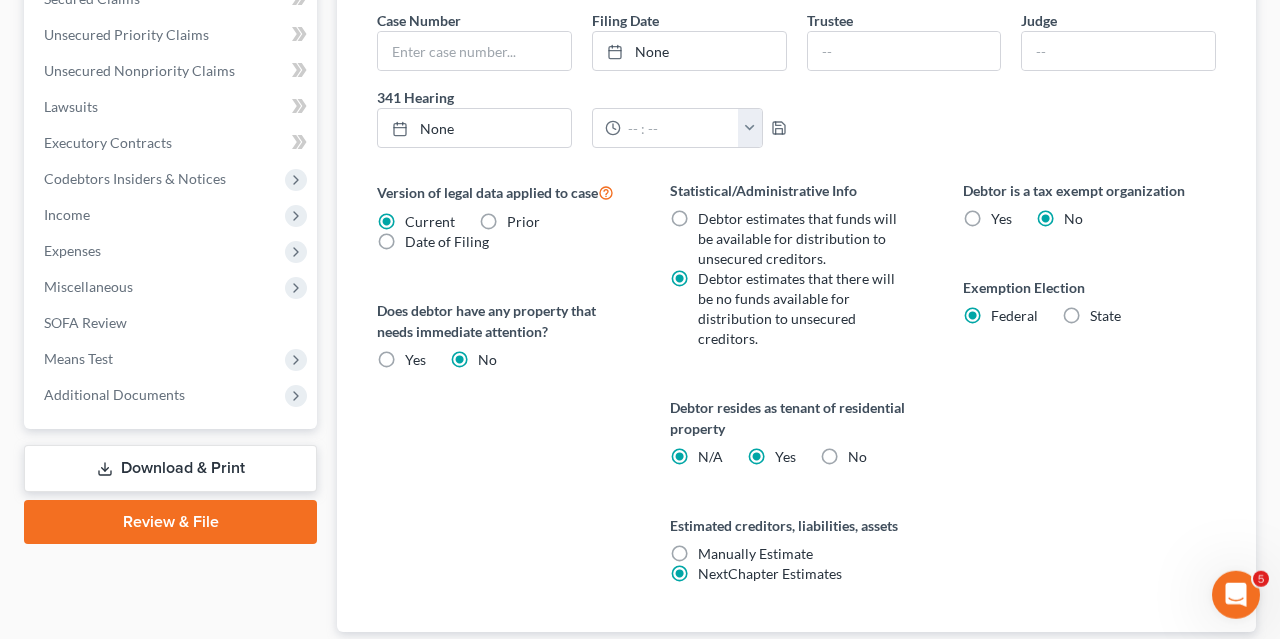 radio on "false" 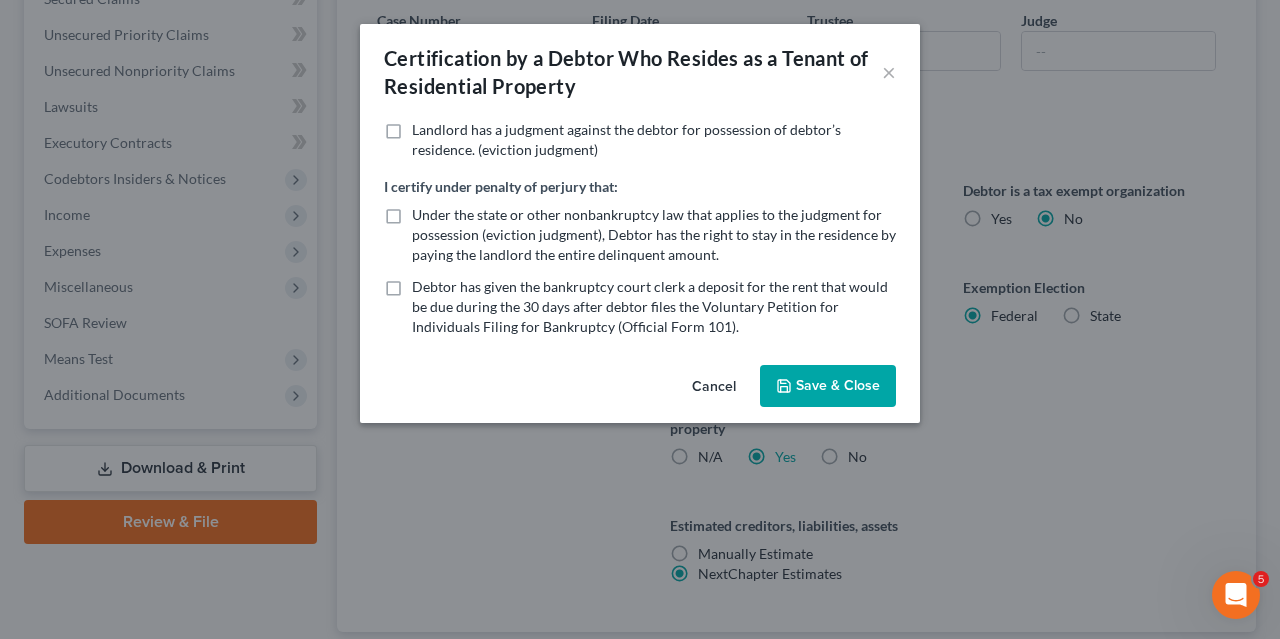 click on "Cancel" at bounding box center [714, 387] 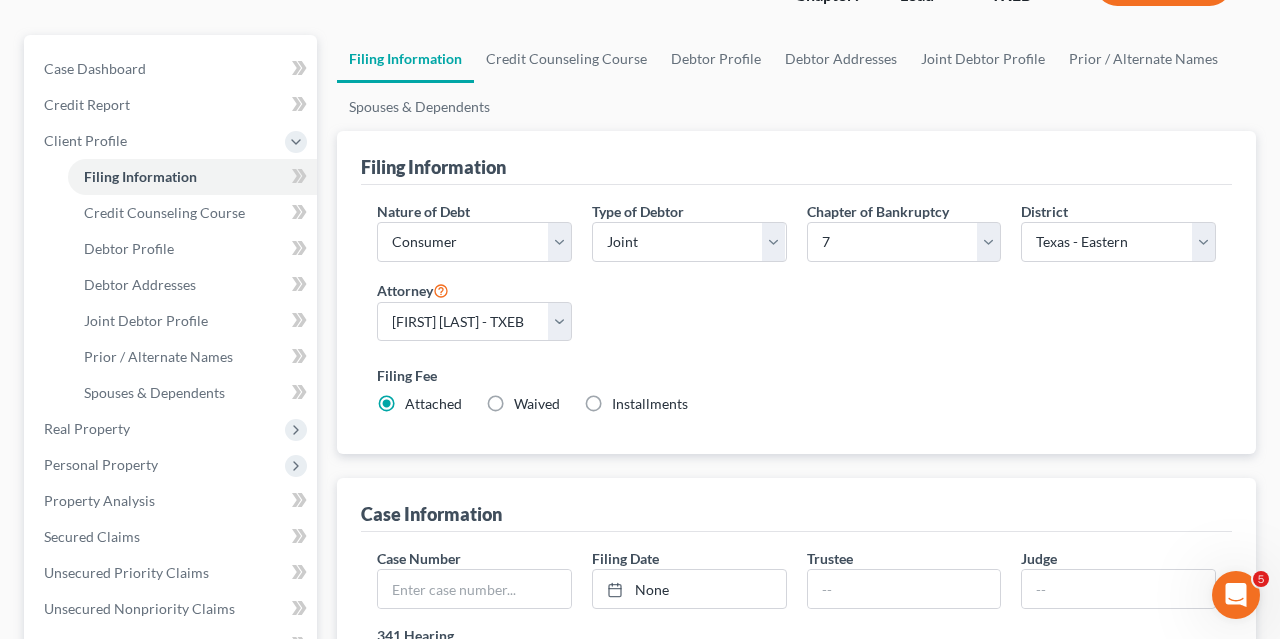 scroll, scrollTop: 149, scrollLeft: 0, axis: vertical 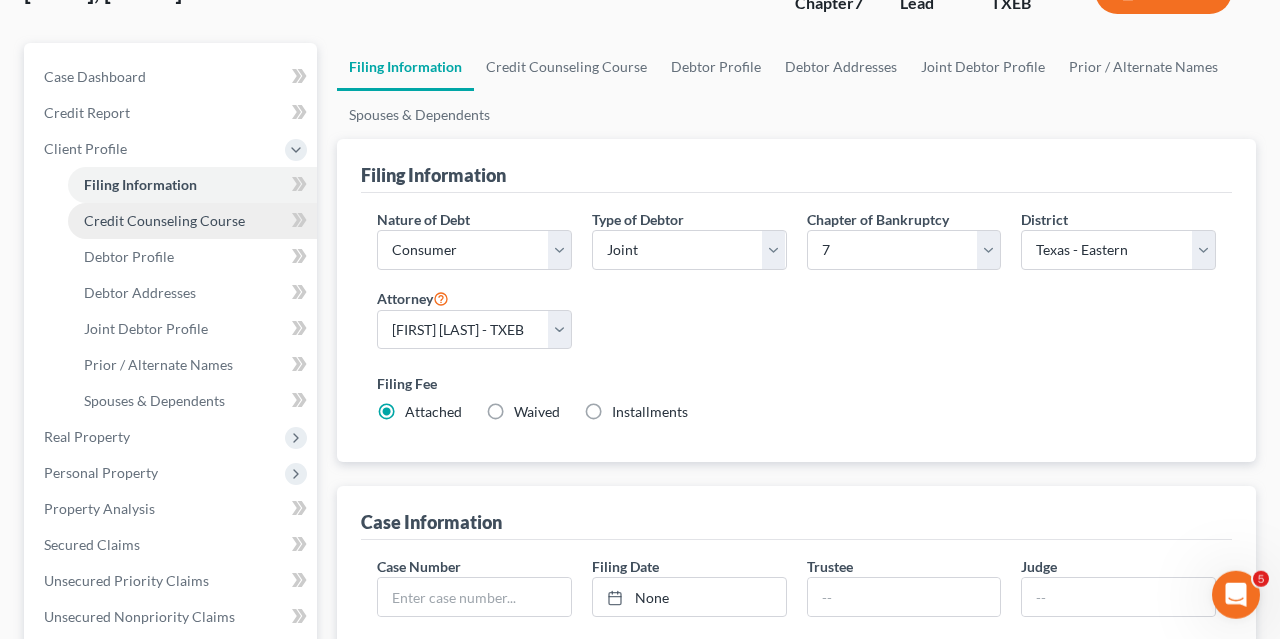 click on "Credit Counseling Course" at bounding box center (164, 220) 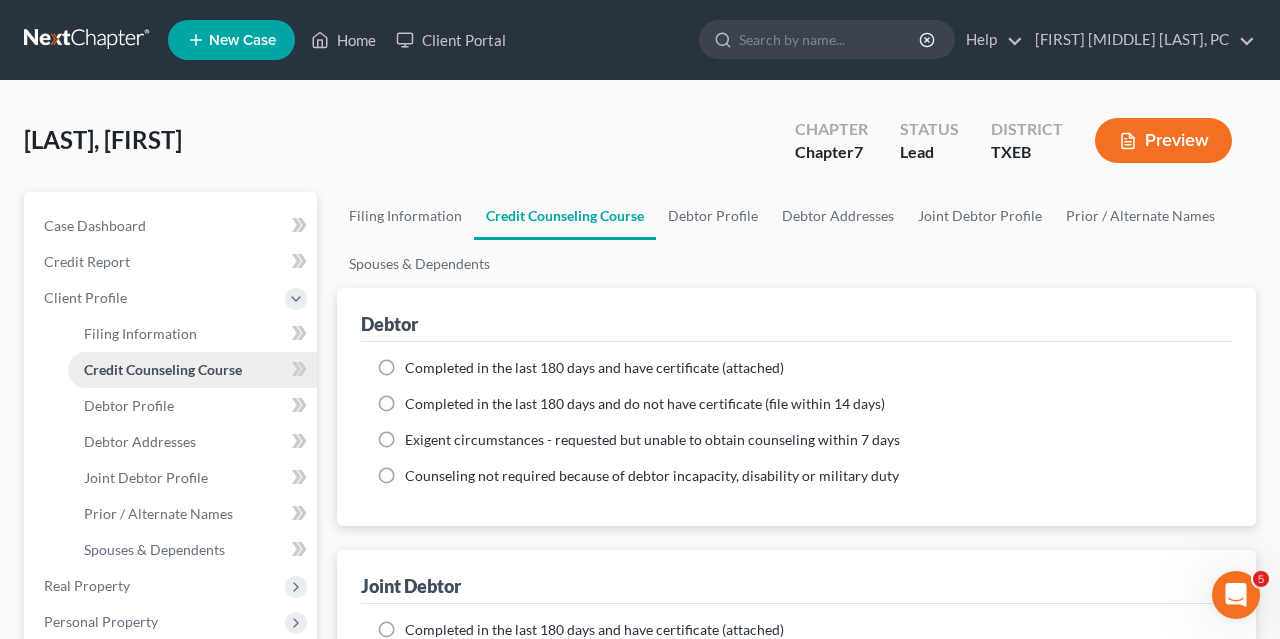 scroll, scrollTop: 0, scrollLeft: 0, axis: both 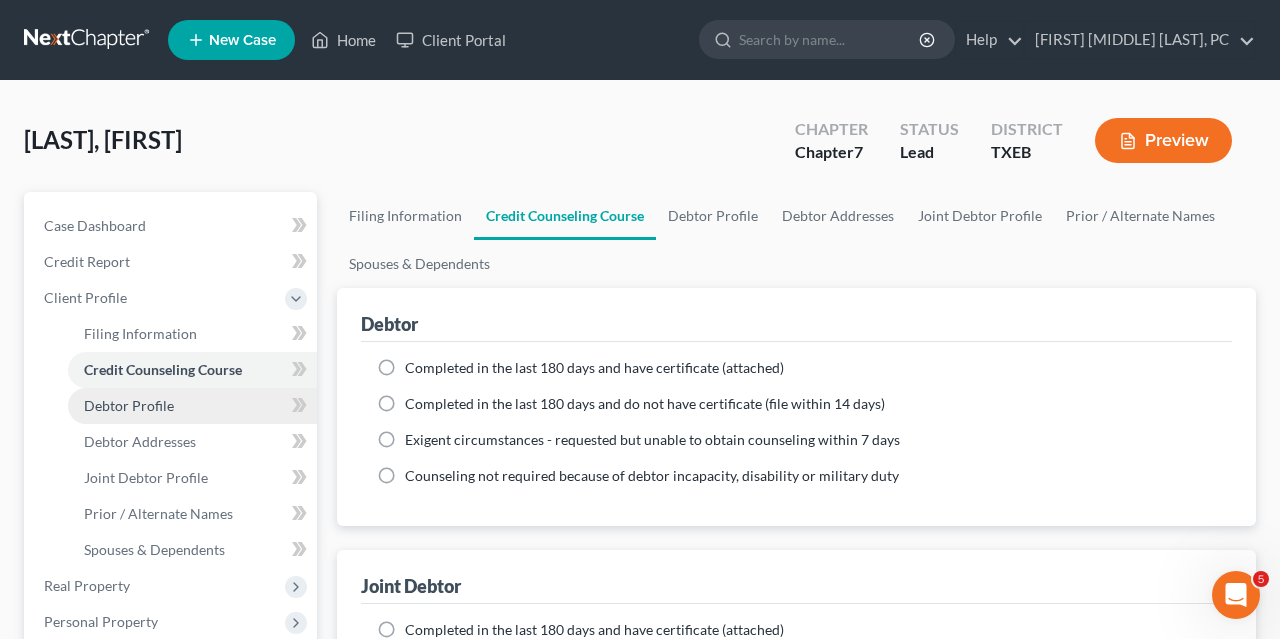 click on "Debtor Profile" at bounding box center (129, 405) 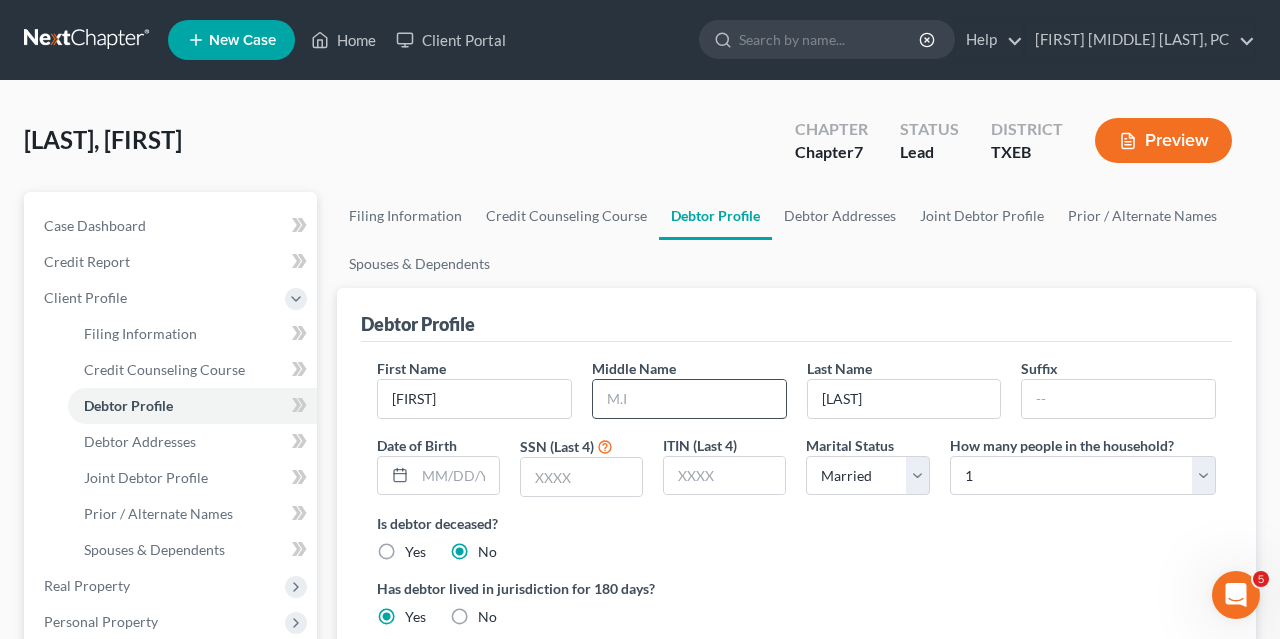 click at bounding box center (689, 399) 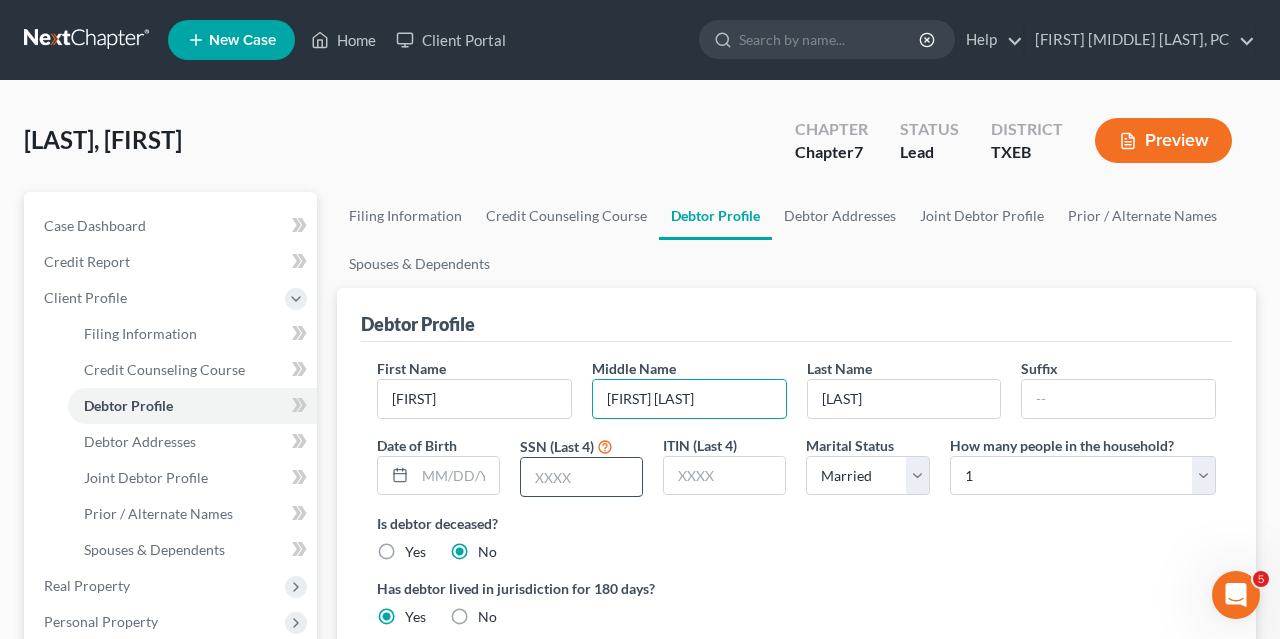 type on "[FIRST] [LAST]" 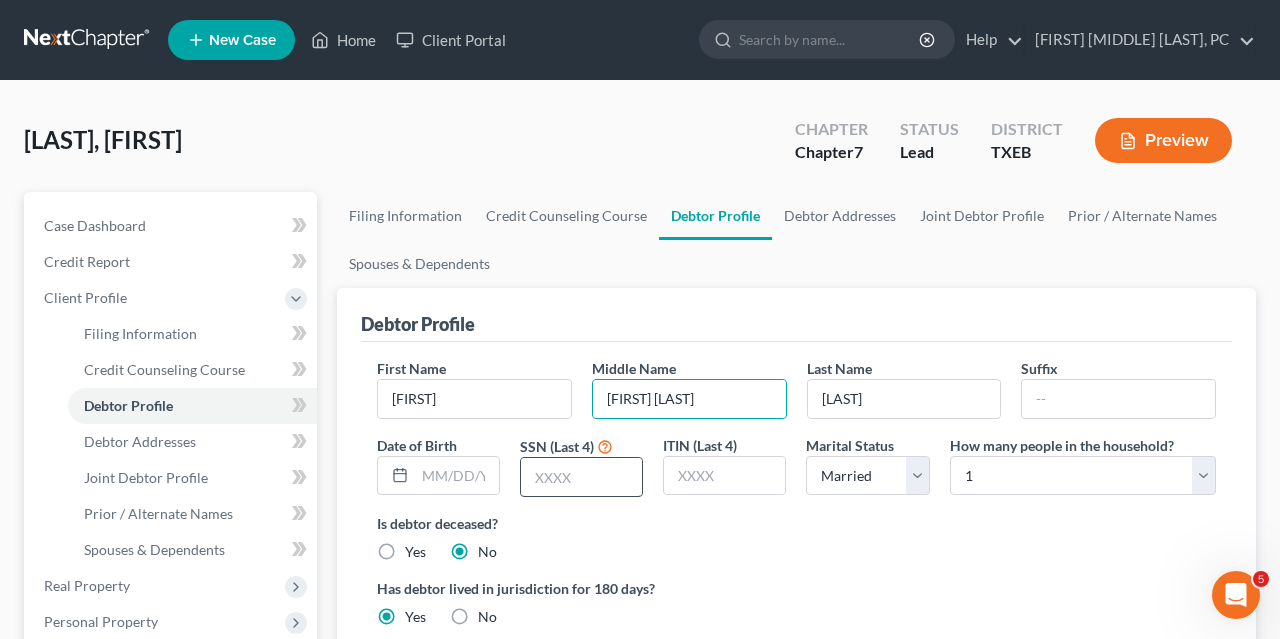 click at bounding box center [581, 477] 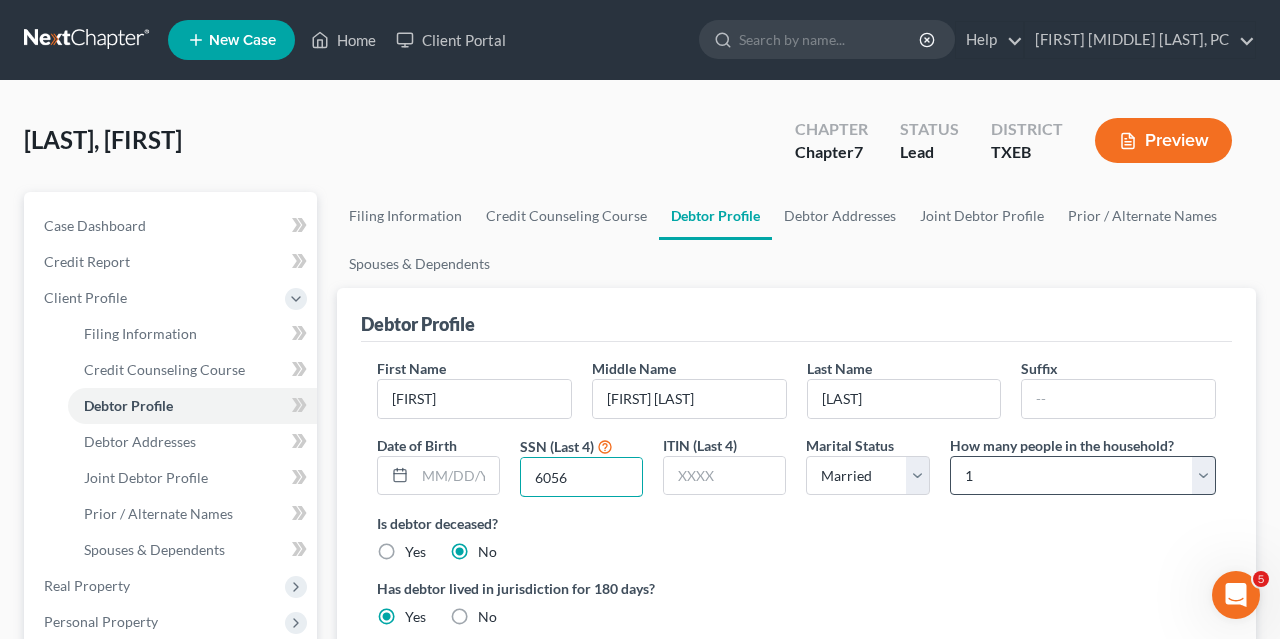 type on "6056" 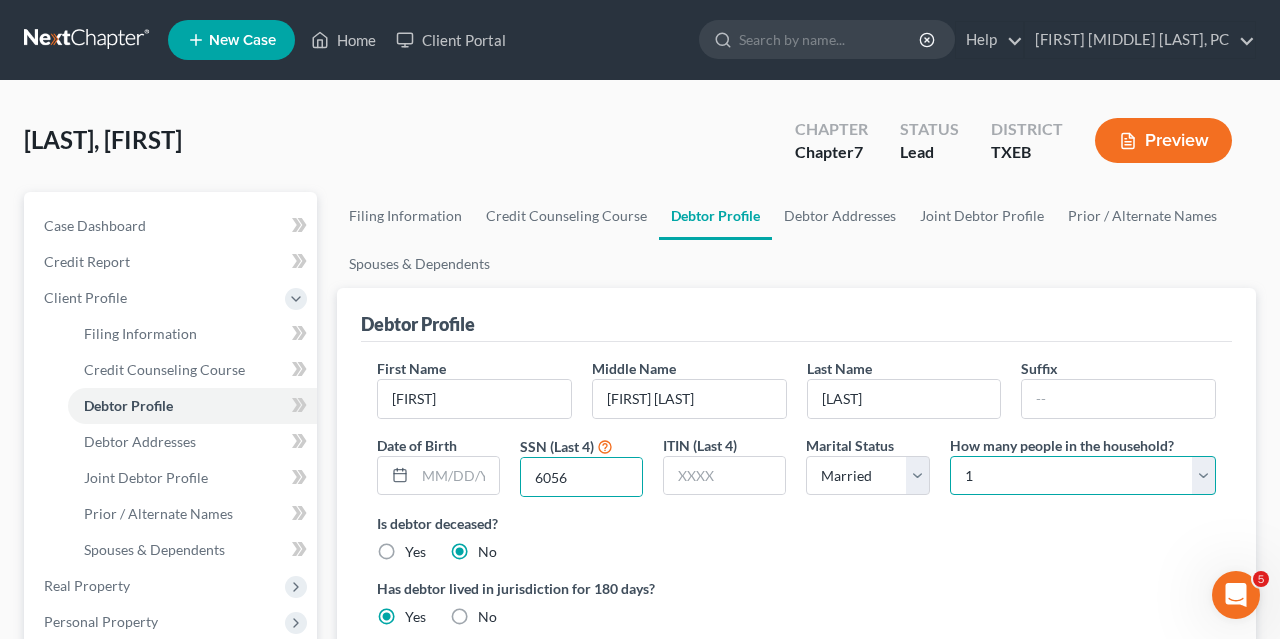 click on "Select 1 2 3 4 5 6 7 8 9 10 11 12 13 14 15 16 17 18 19 20" at bounding box center [1083, 476] 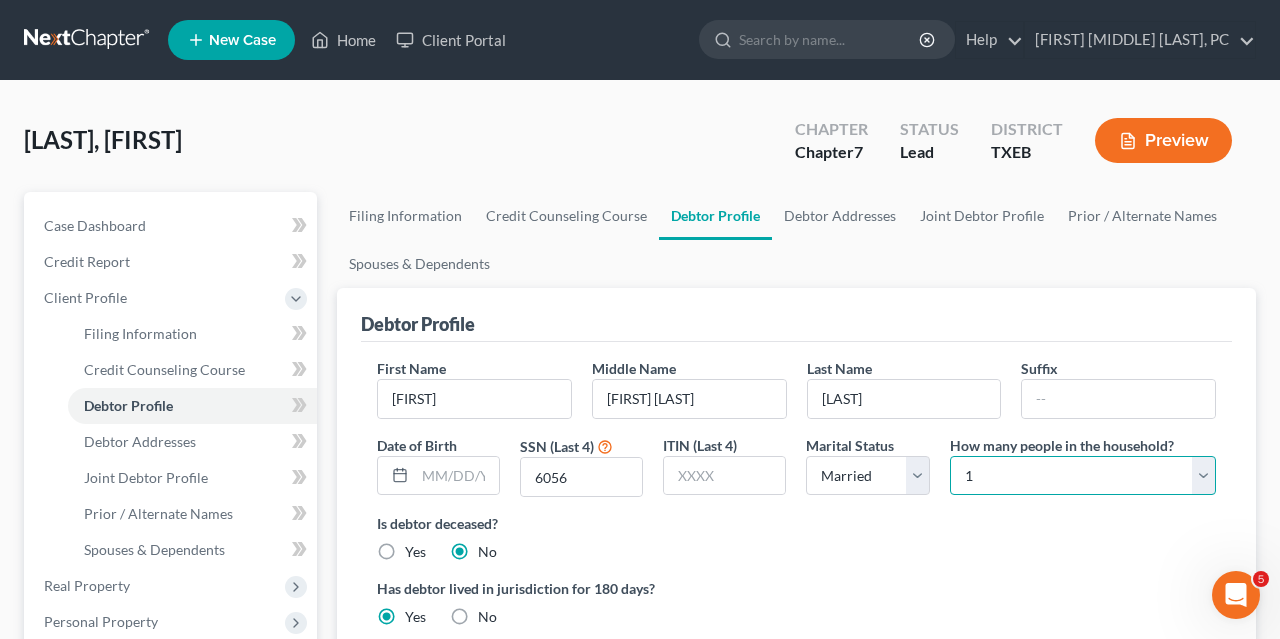 select on "1" 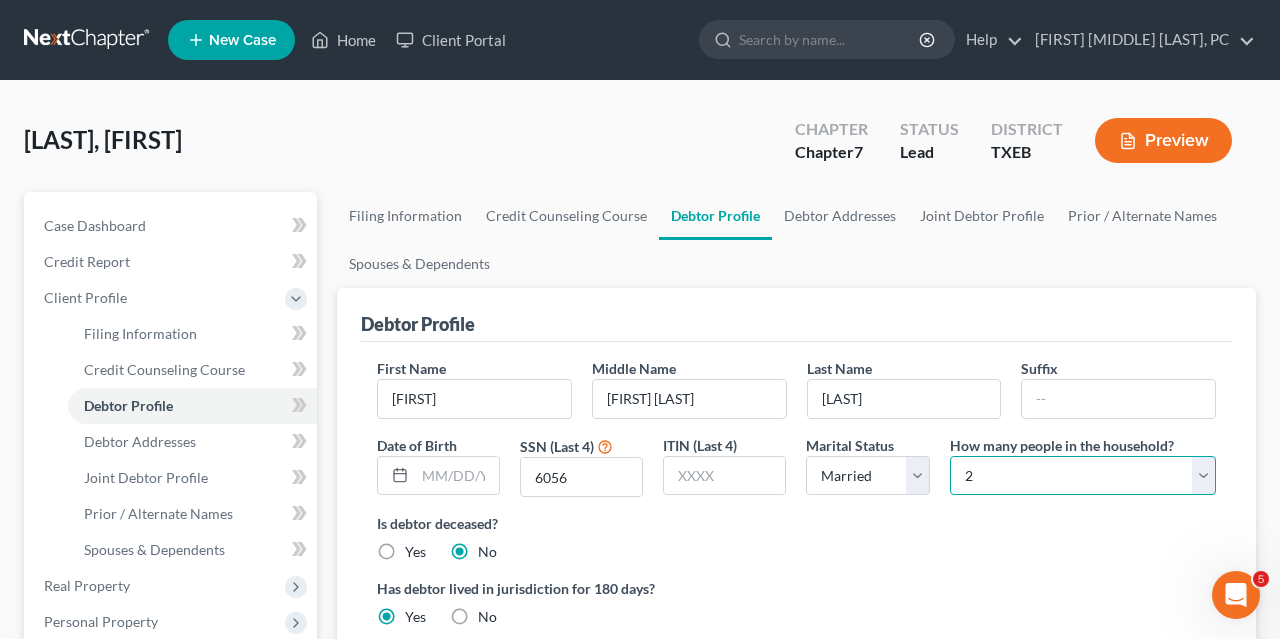 click on "2" at bounding box center (0, 0) 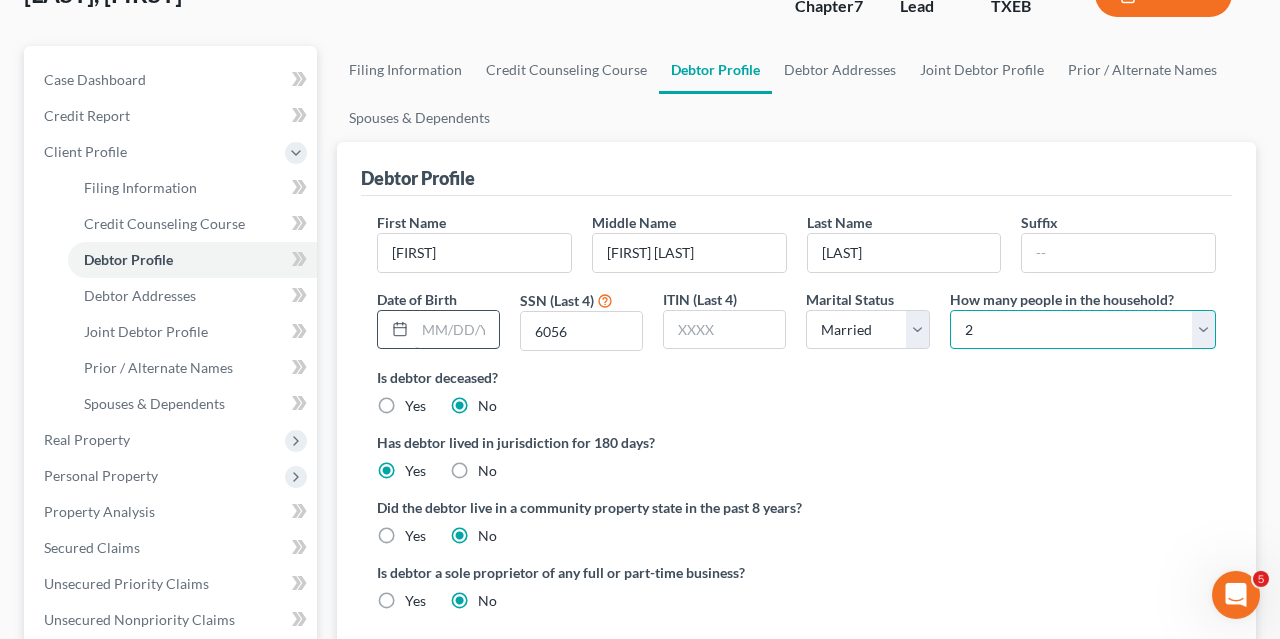 scroll, scrollTop: 152, scrollLeft: 0, axis: vertical 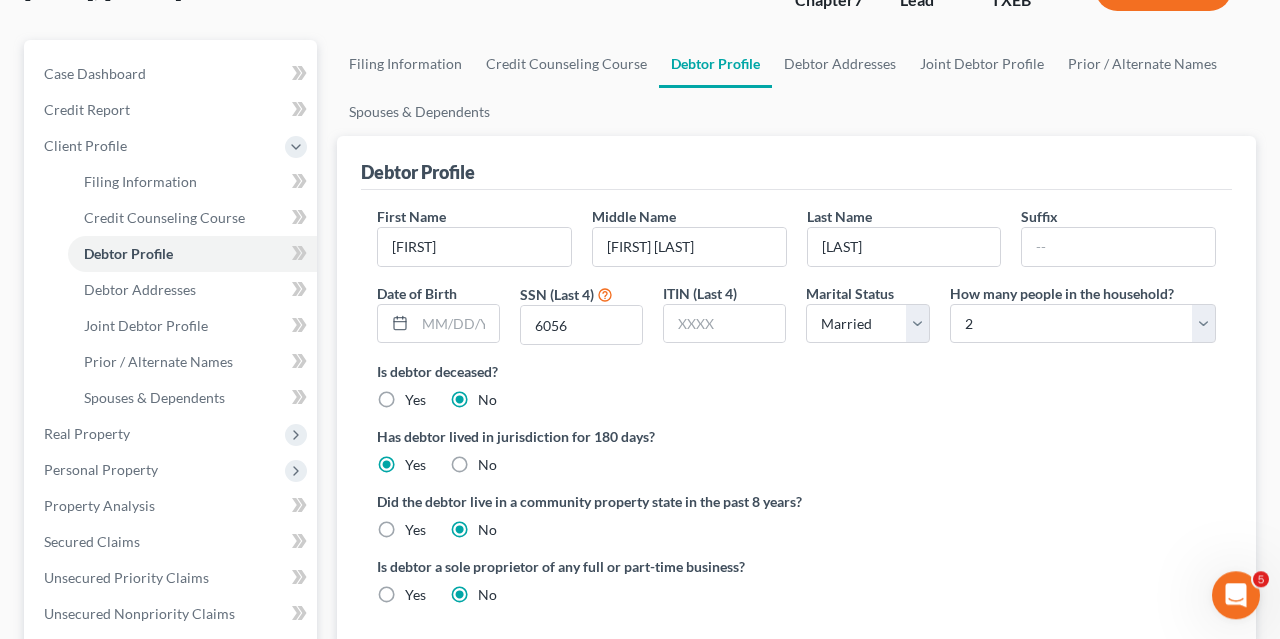 click on "Yes" at bounding box center (415, 530) 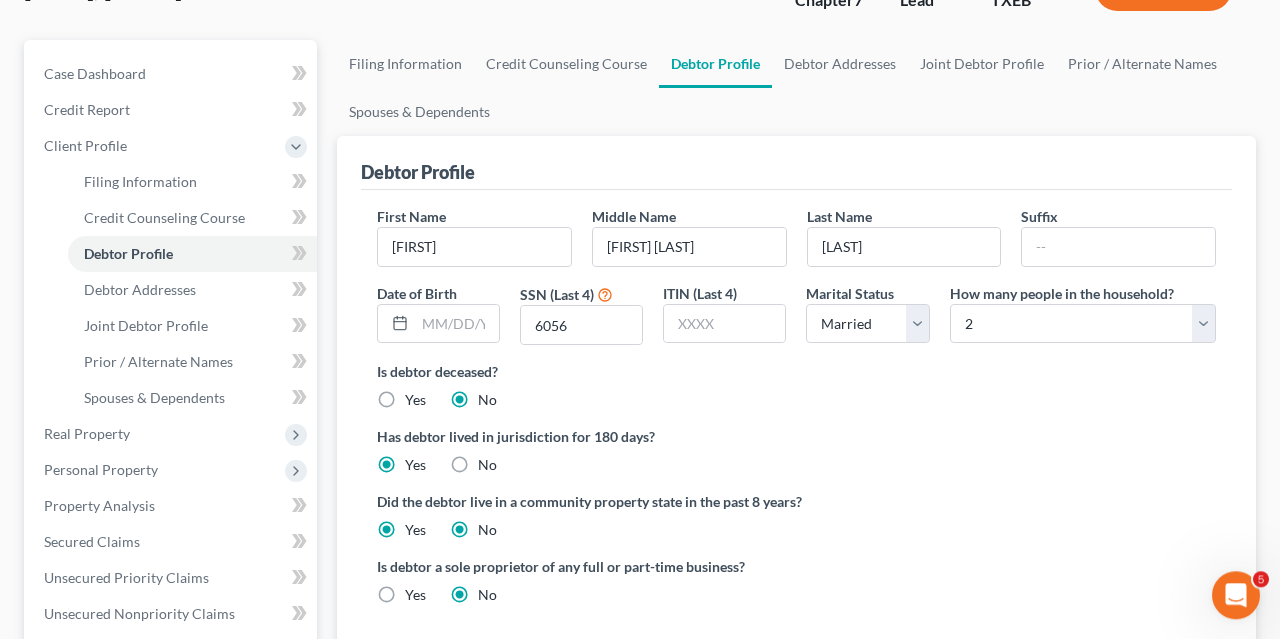 radio on "false" 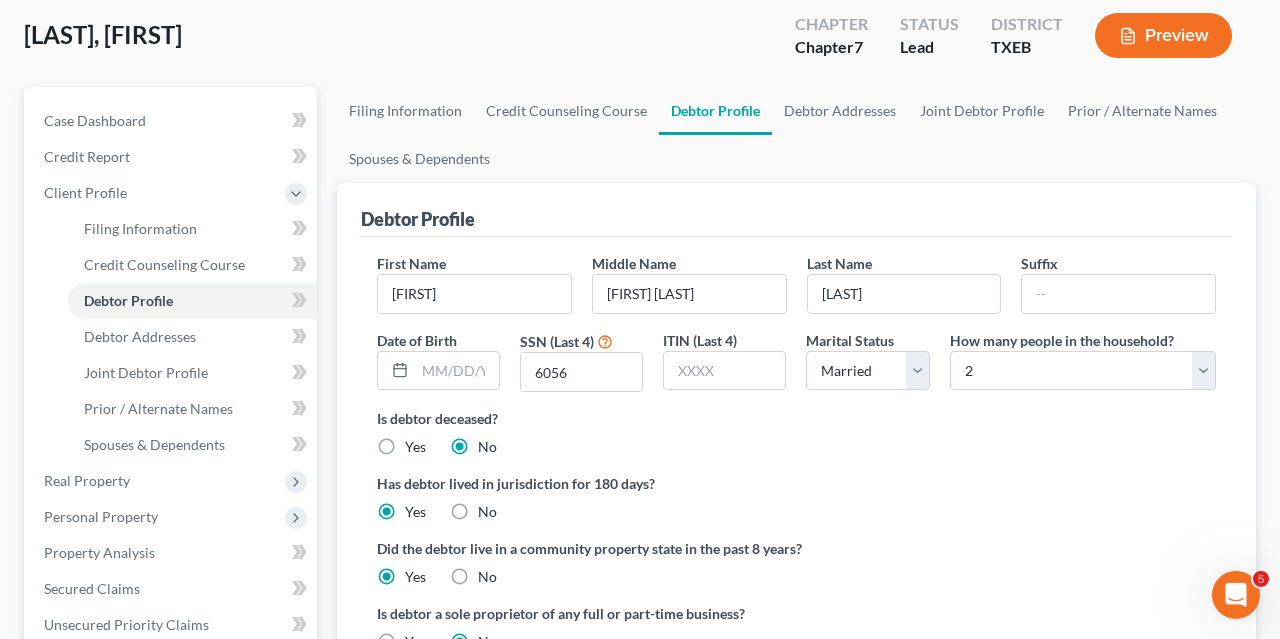 scroll, scrollTop: 96, scrollLeft: 0, axis: vertical 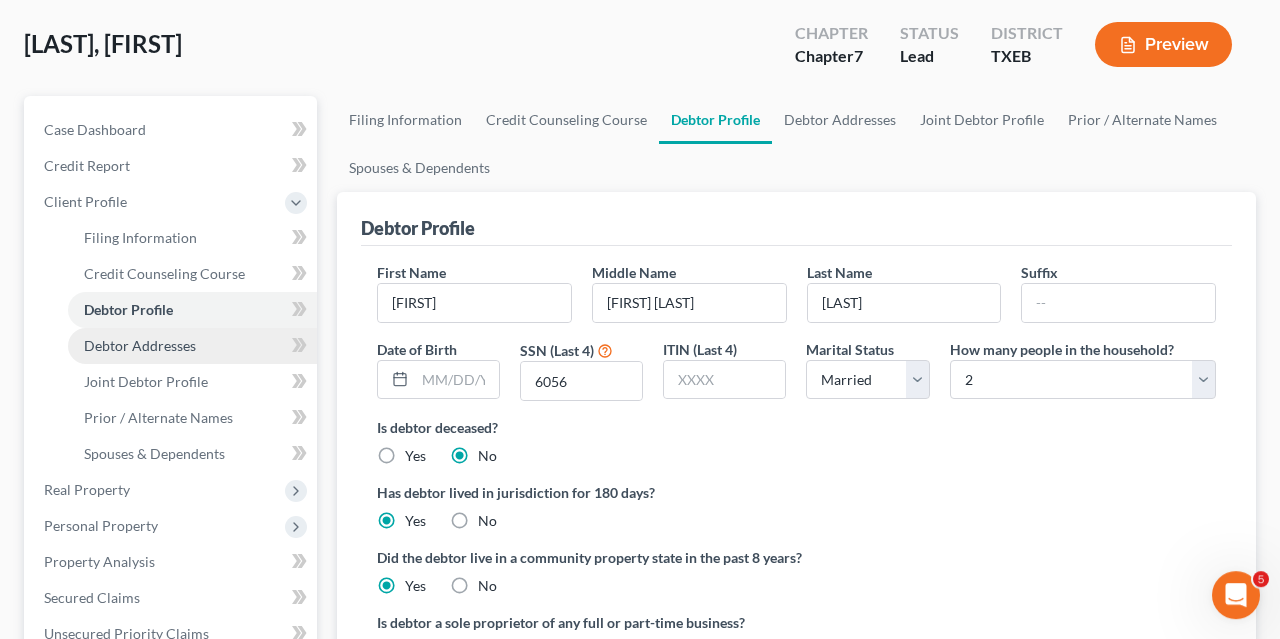 click on "Debtor Addresses" at bounding box center [140, 345] 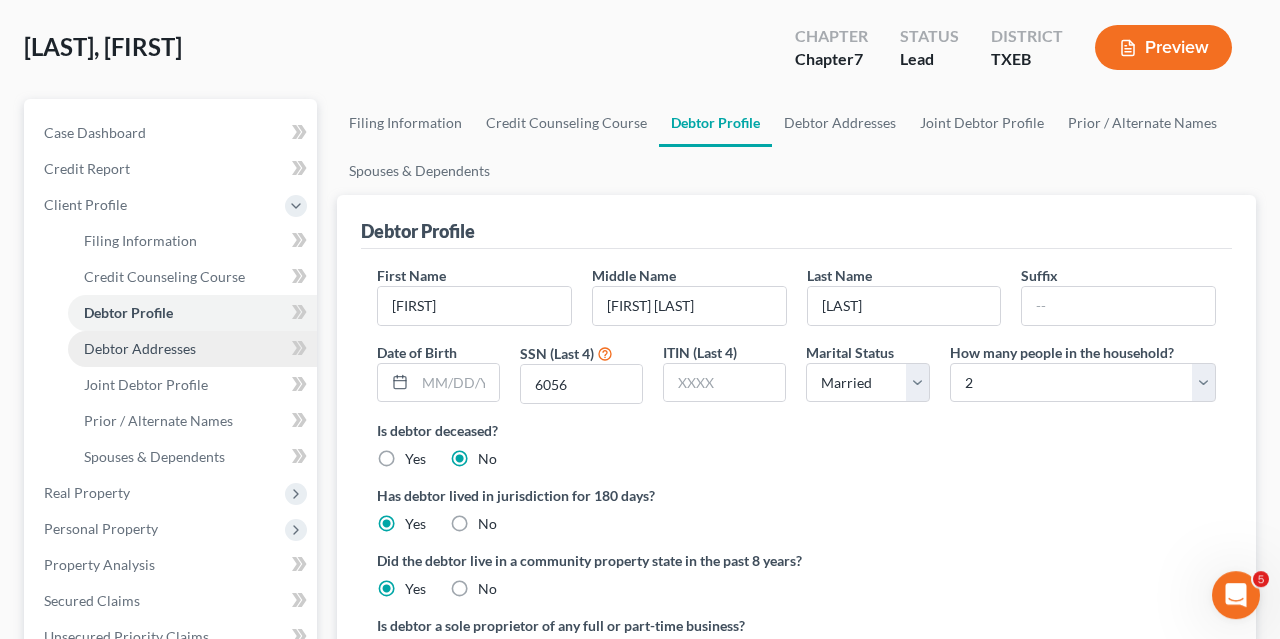 select on "0" 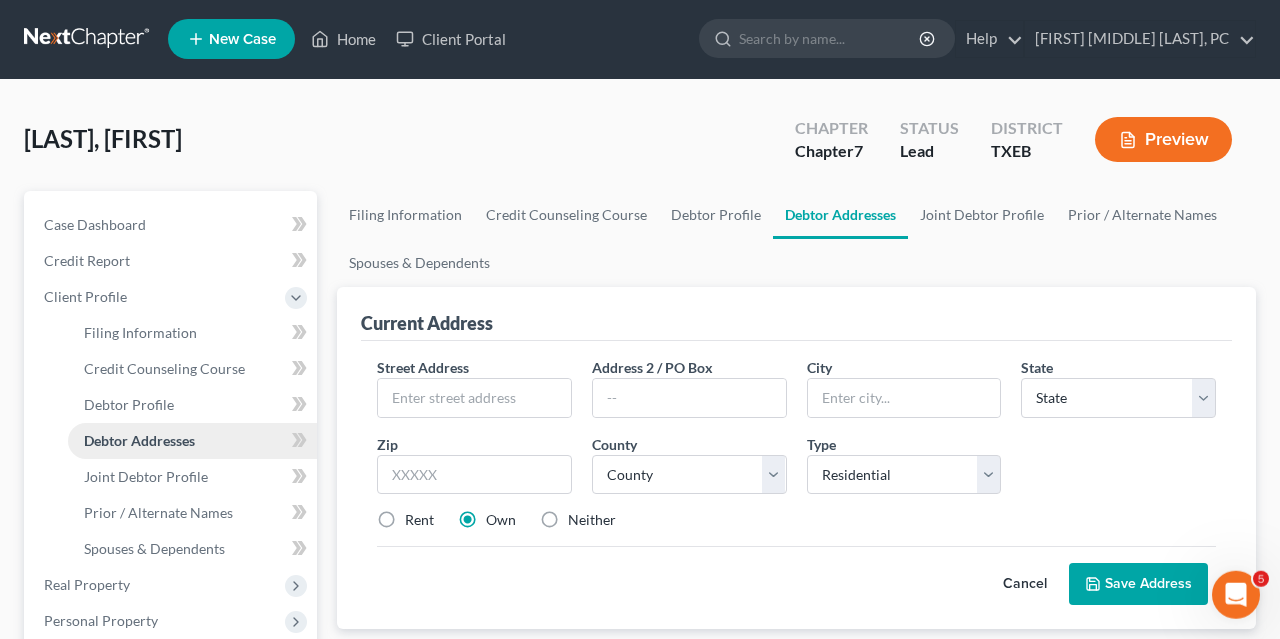scroll, scrollTop: 0, scrollLeft: 0, axis: both 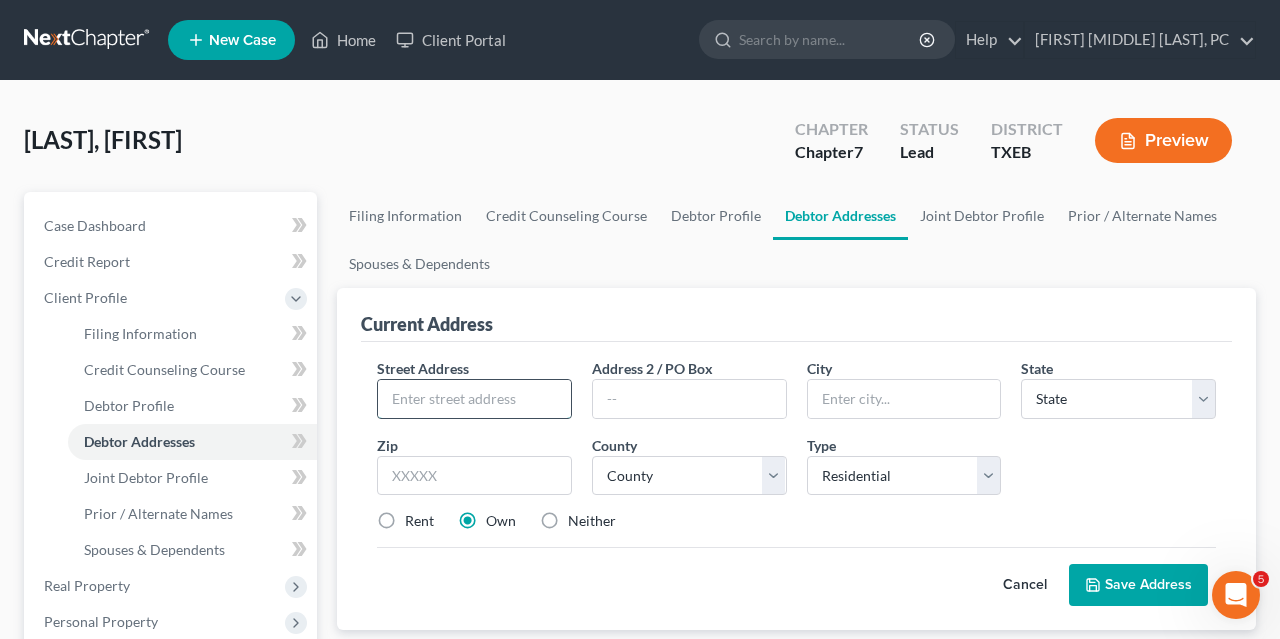 click at bounding box center [474, 399] 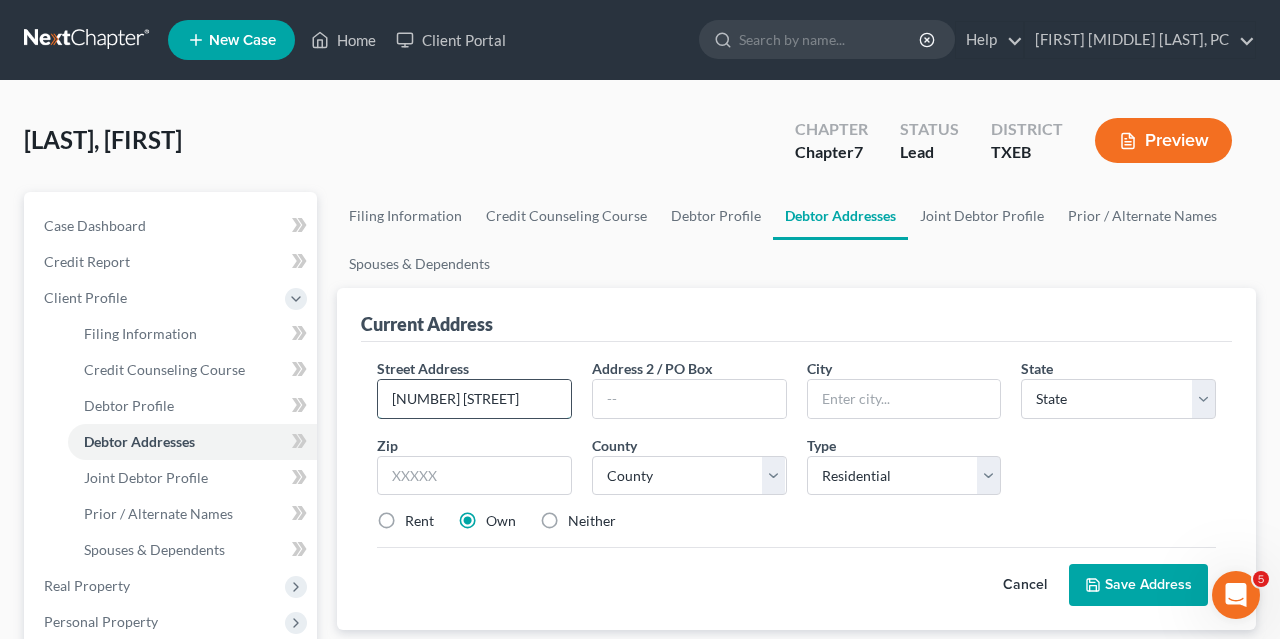 scroll, scrollTop: 0, scrollLeft: 28, axis: horizontal 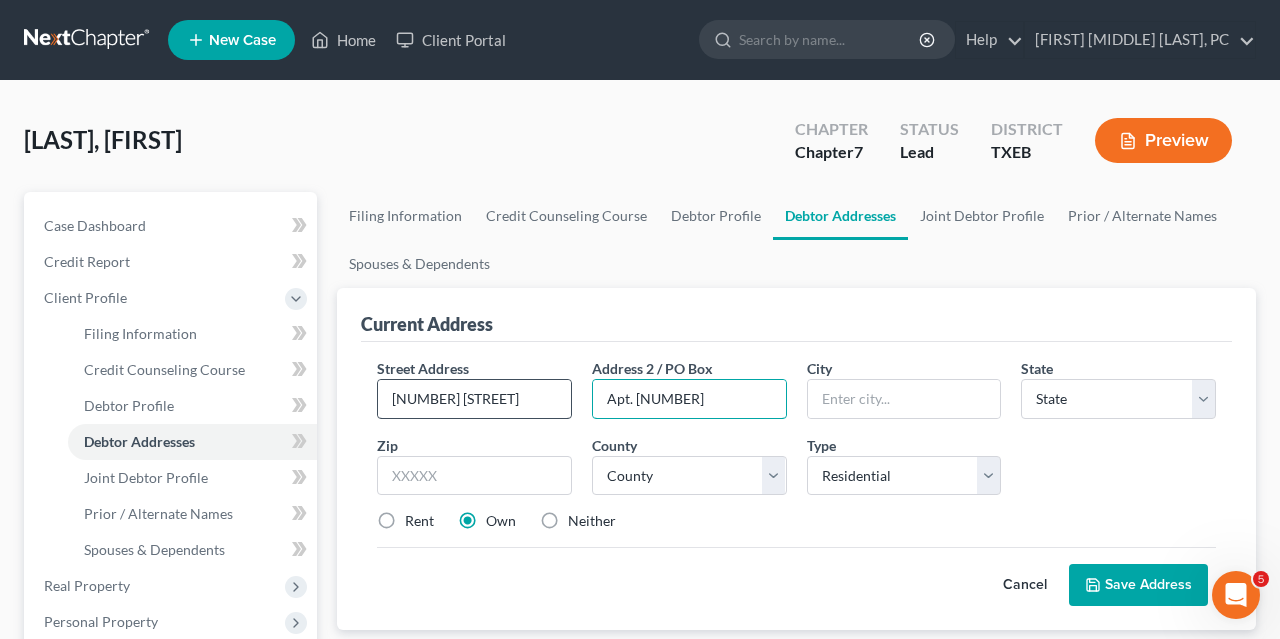 type on "Apt. [NUMBER]" 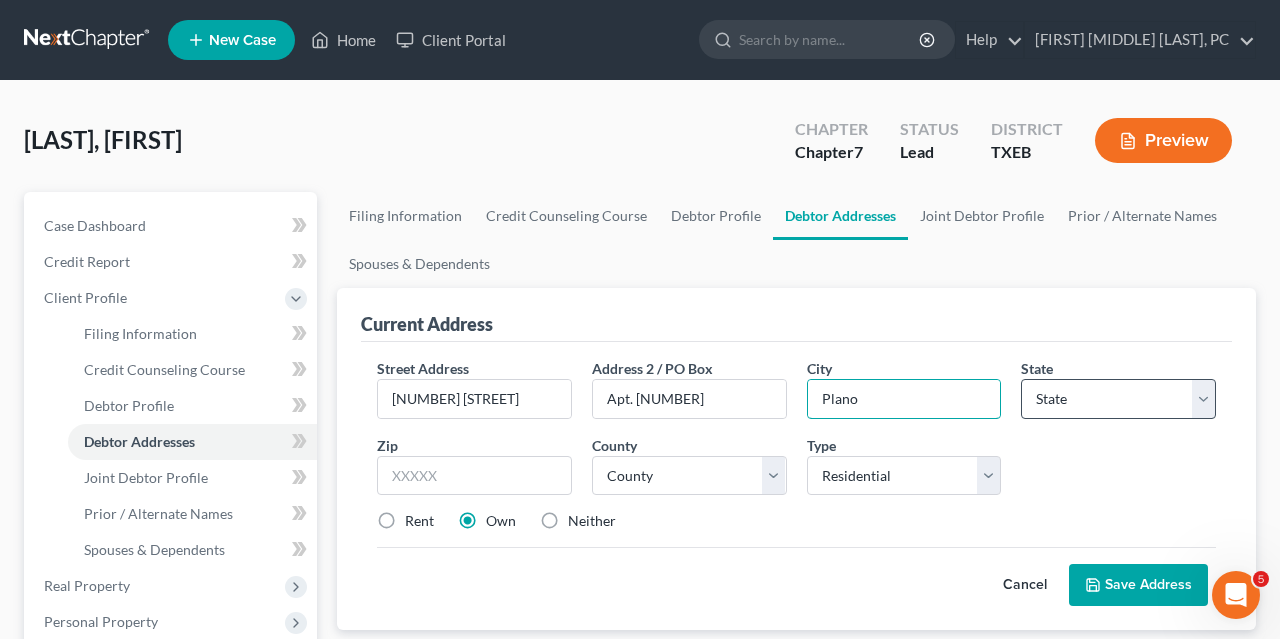 type on "Plano" 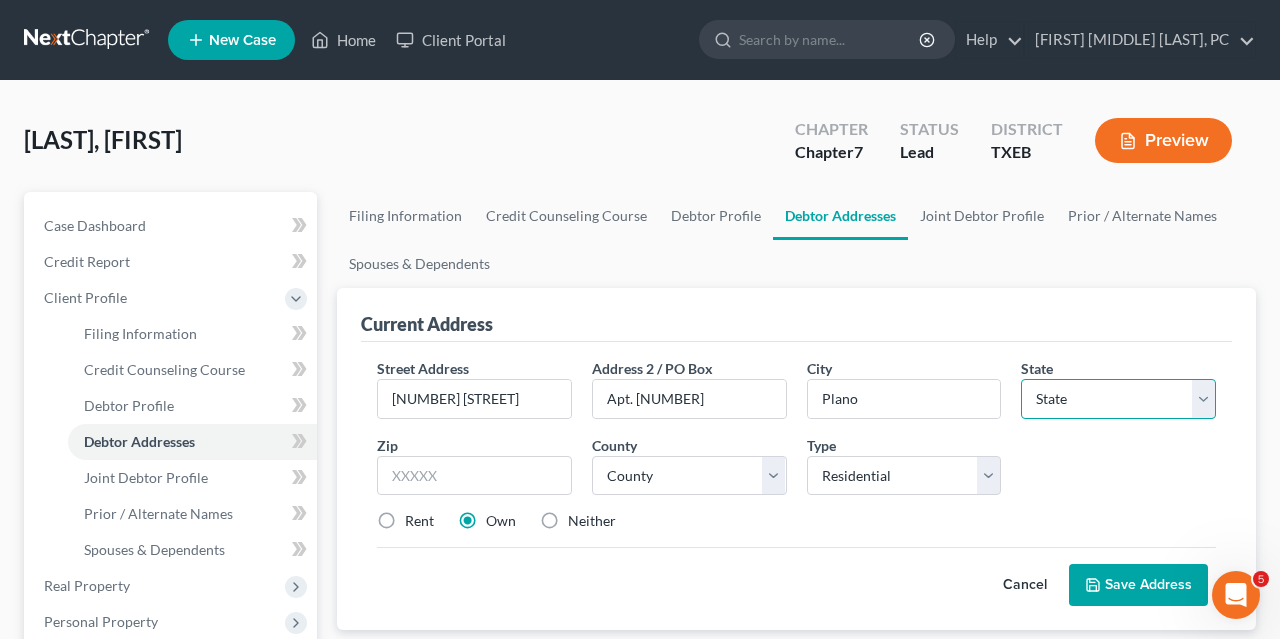 click on "State AL AK AR AZ CA CO CT DE DC FL GA GU HI ID IL IN IA KS KY LA ME MD MA MI MN MS MO MT NC ND NE NV NH NJ NM NY OH OK OR PA PR RI SC SD TN TX UT VI VA VT WA WV WI WY" at bounding box center [1118, 399] 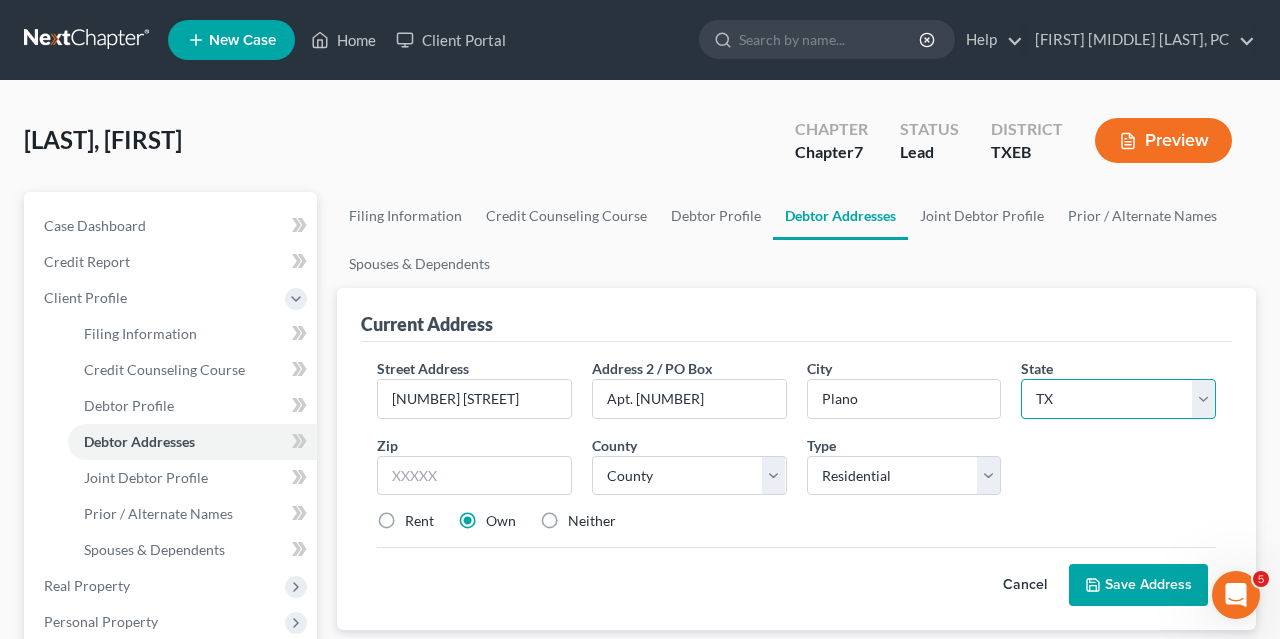 click on "TX" at bounding box center [0, 0] 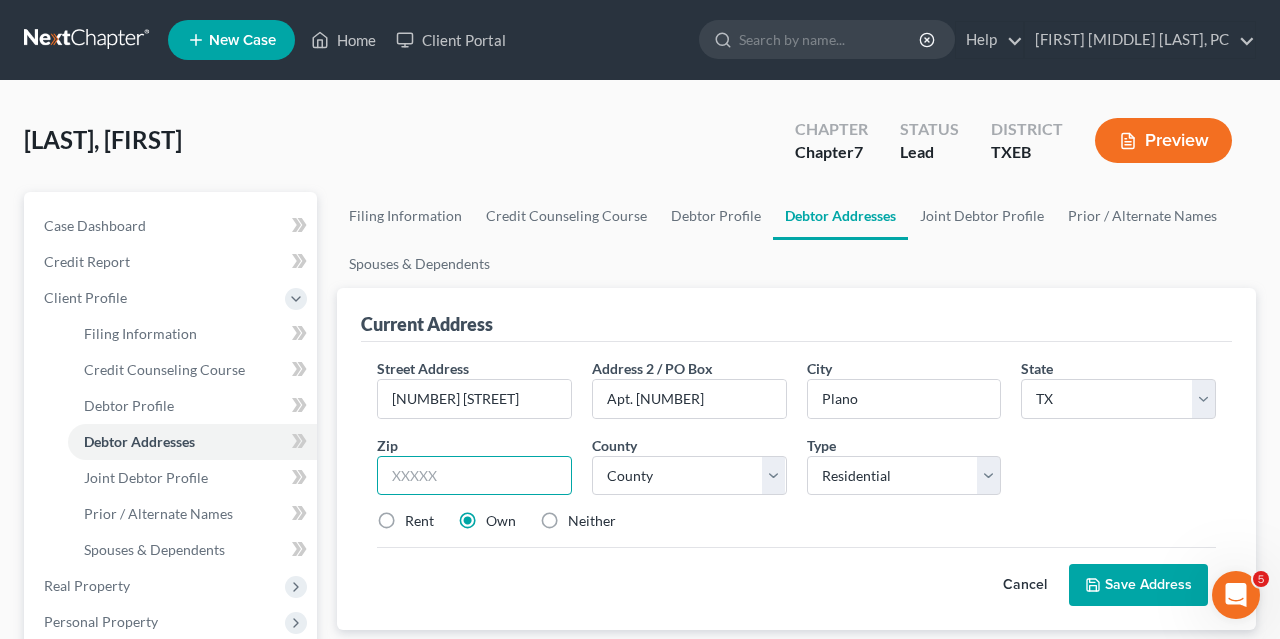 click at bounding box center (474, 476) 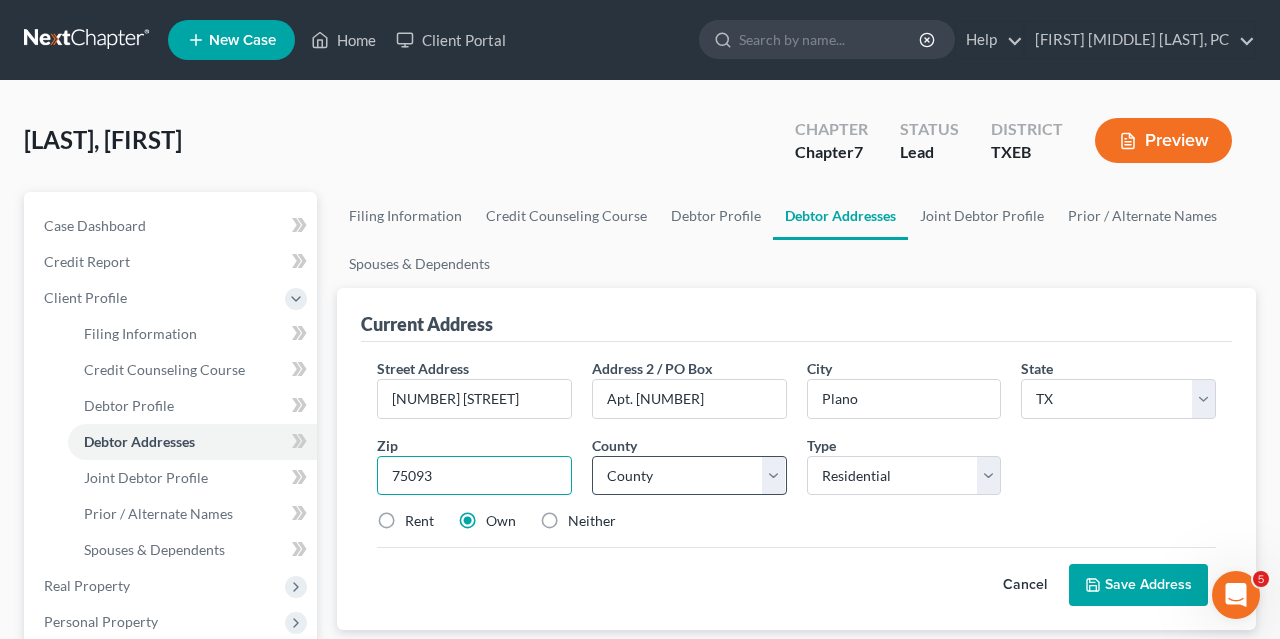type on "75093" 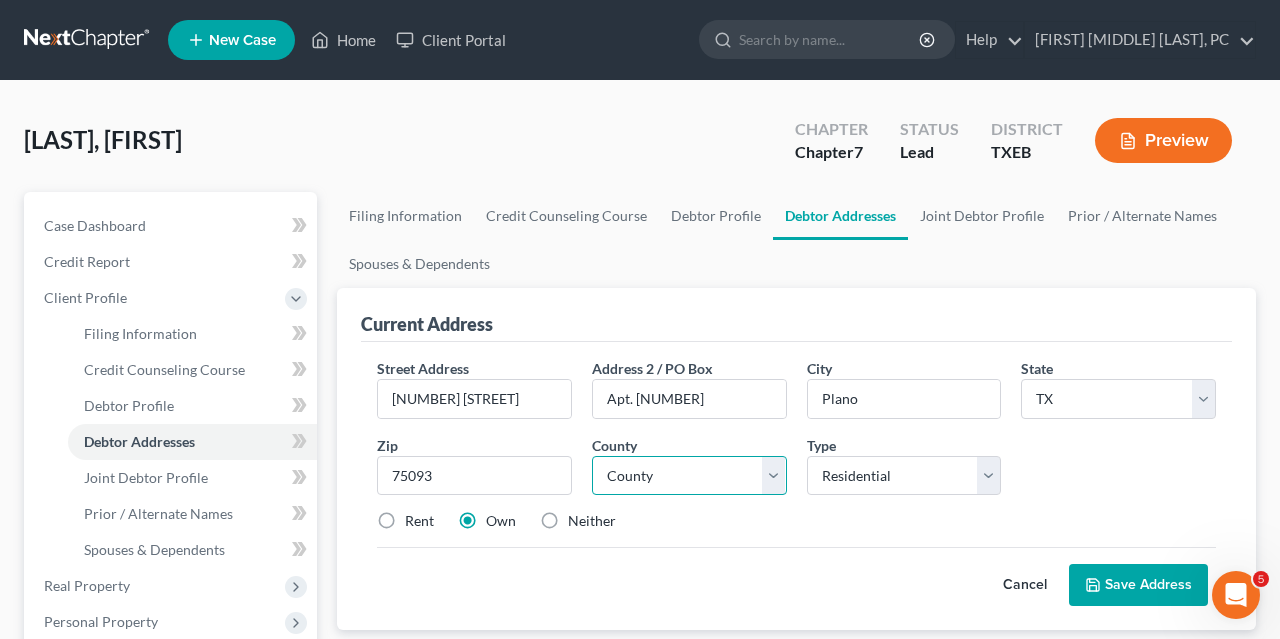 select on "42" 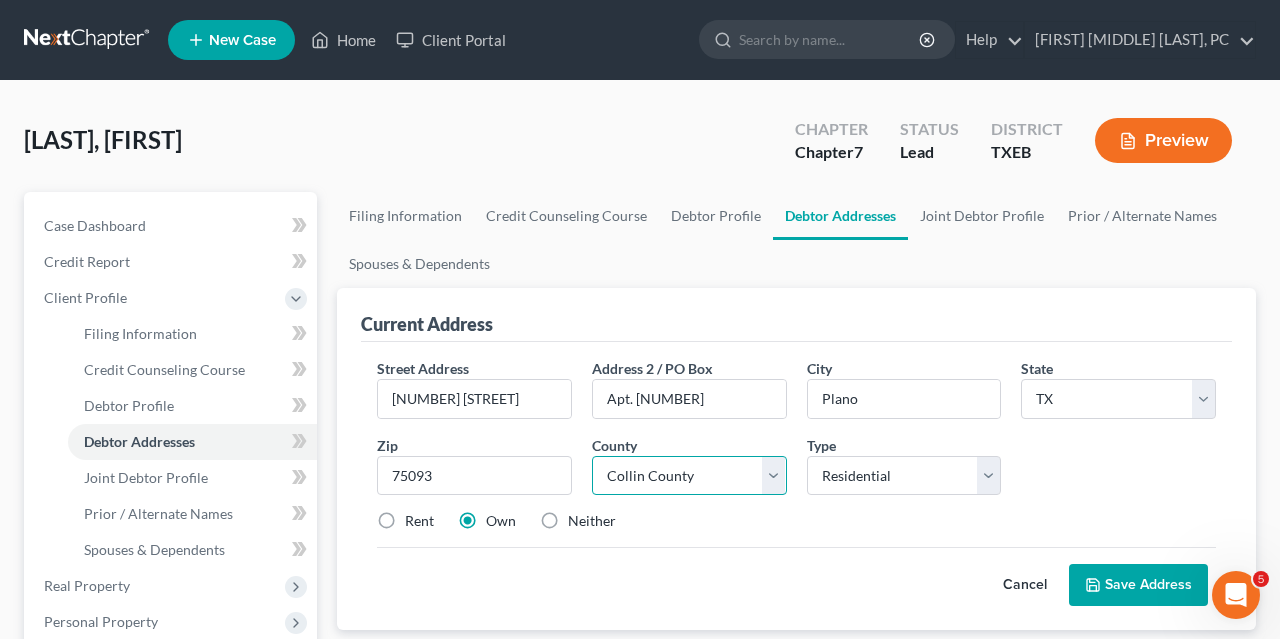 click on "Collin County" at bounding box center (0, 0) 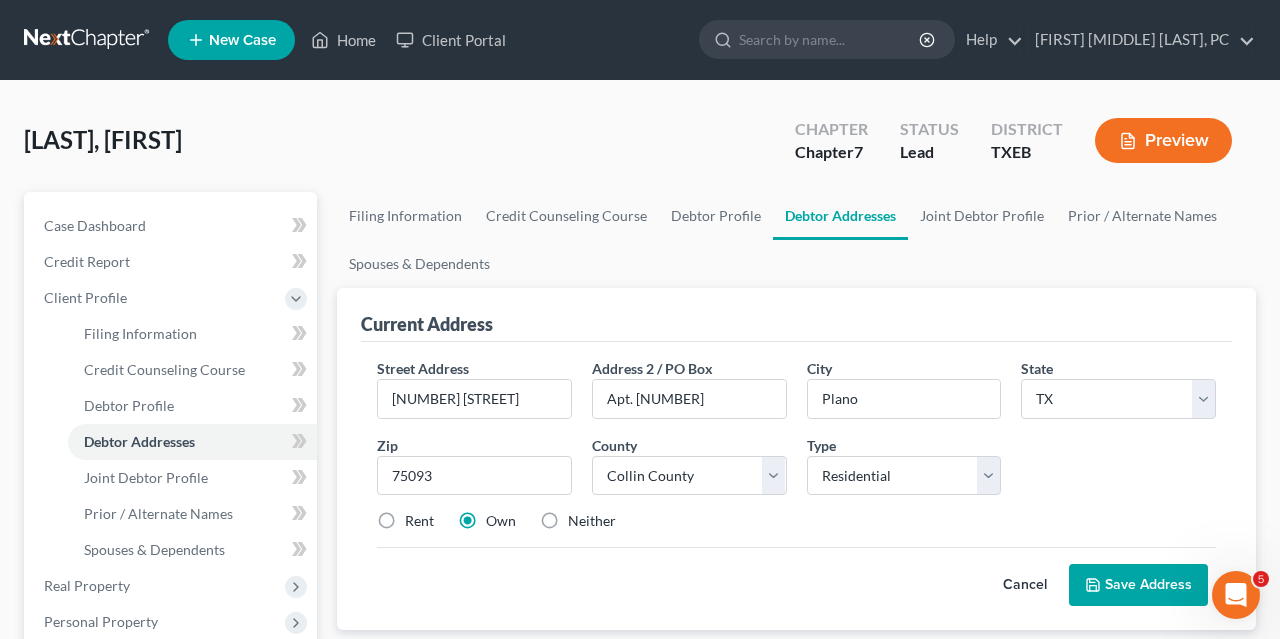 click on "Rent" at bounding box center [419, 521] 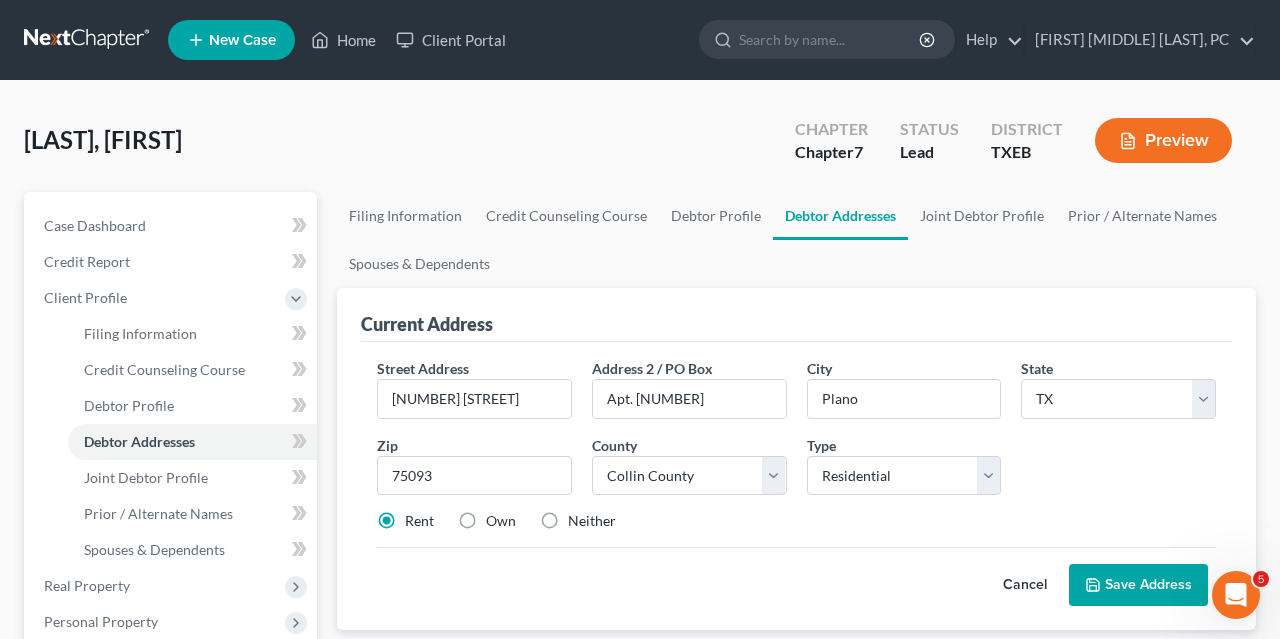 click on "Save Address" at bounding box center (1138, 585) 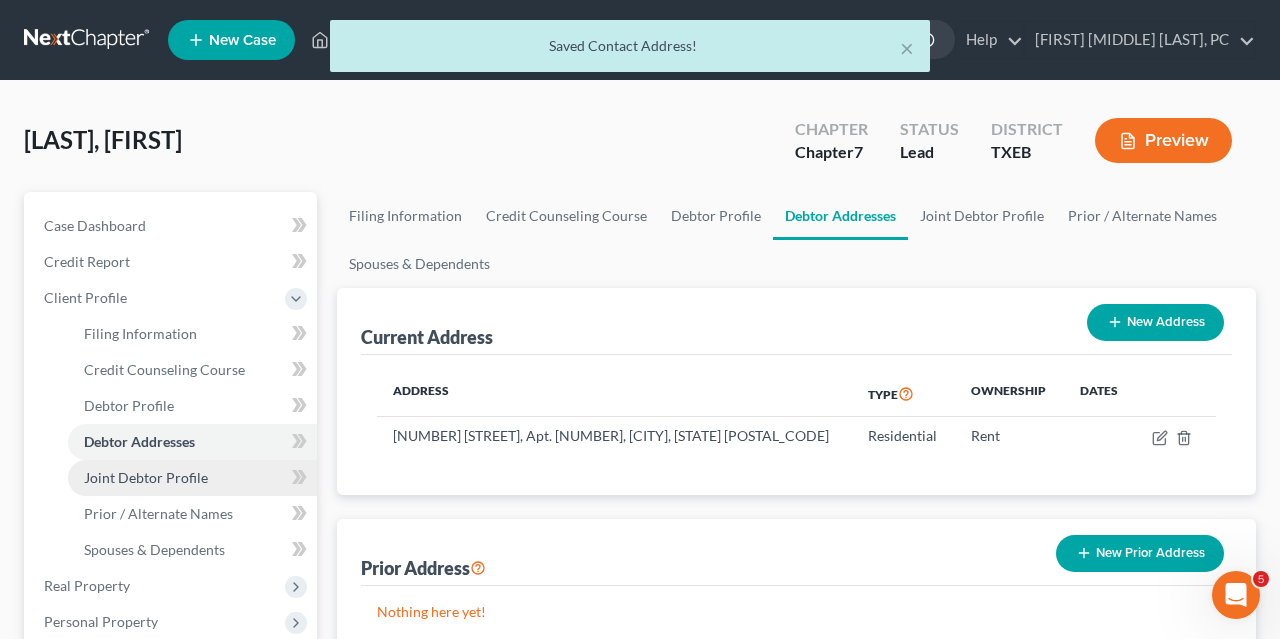 click on "Joint Debtor Profile" at bounding box center (146, 477) 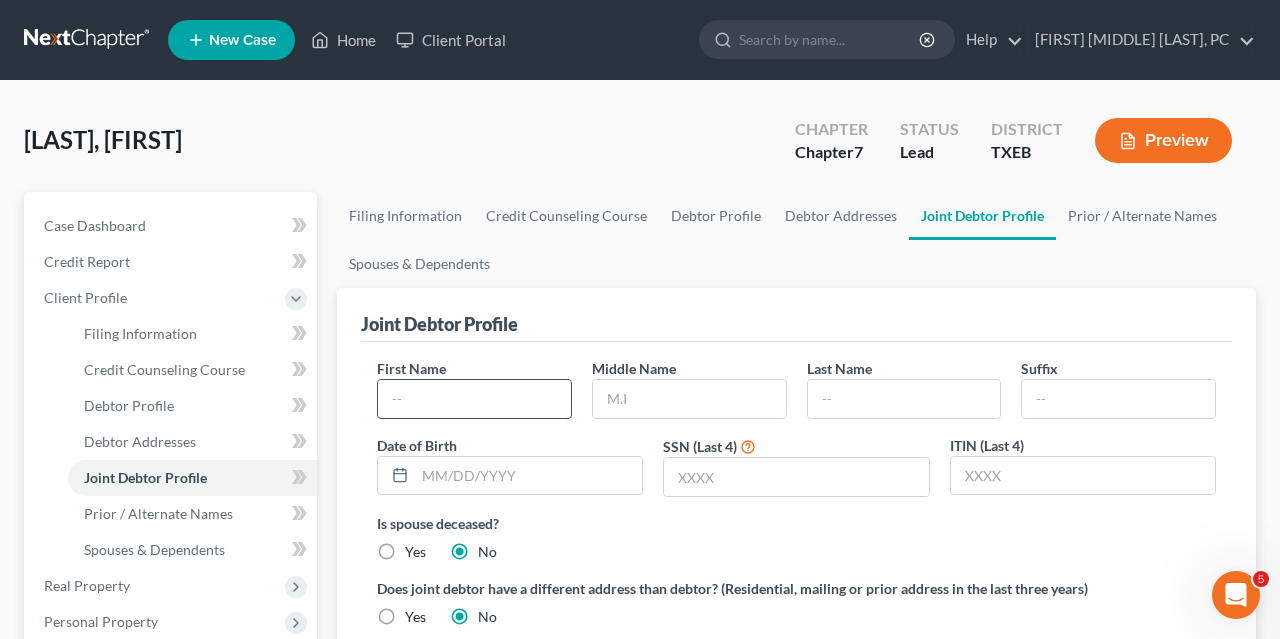 click at bounding box center [474, 399] 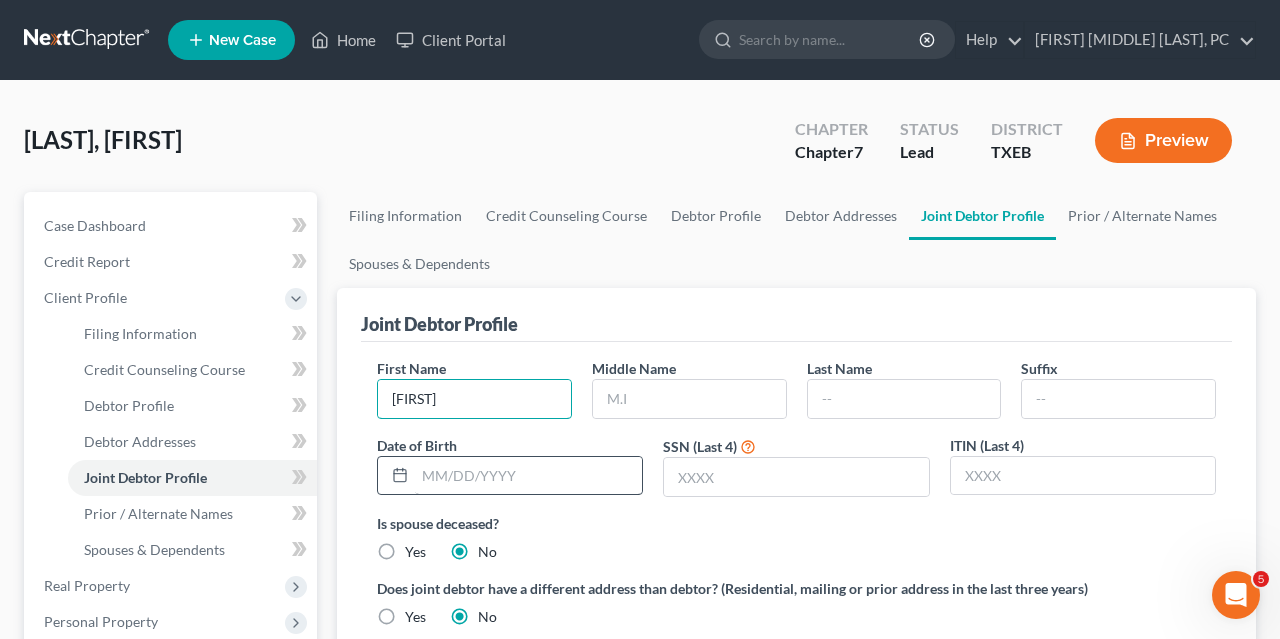 type on "[FIRST]" 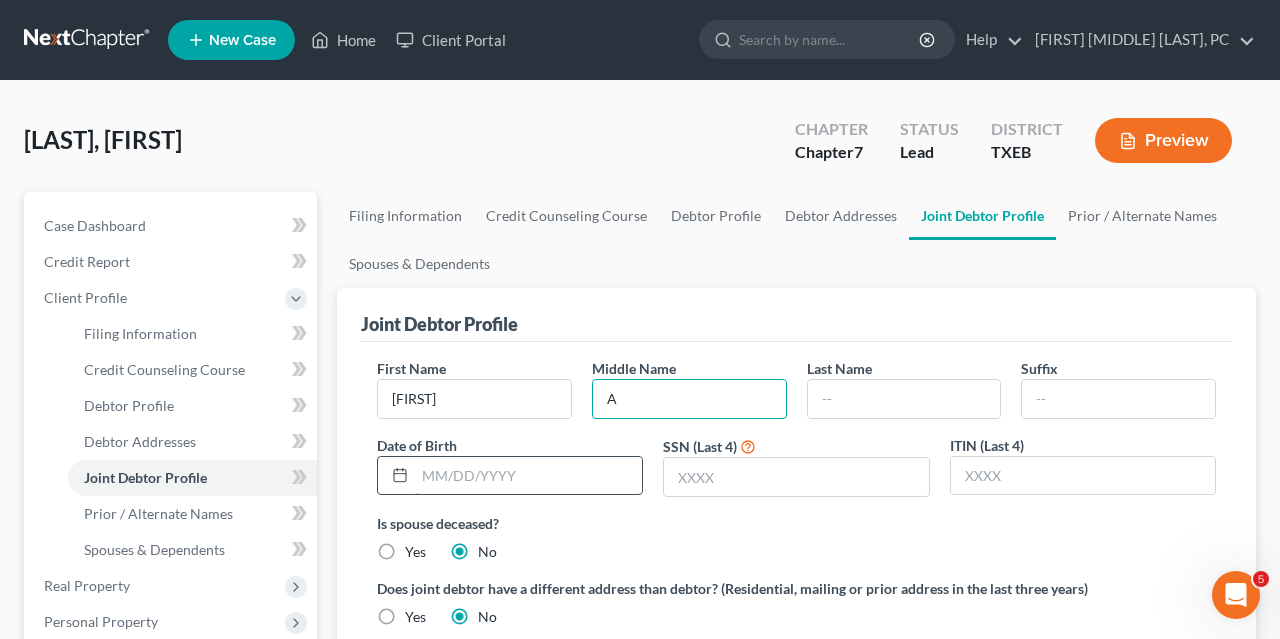 type on "A" 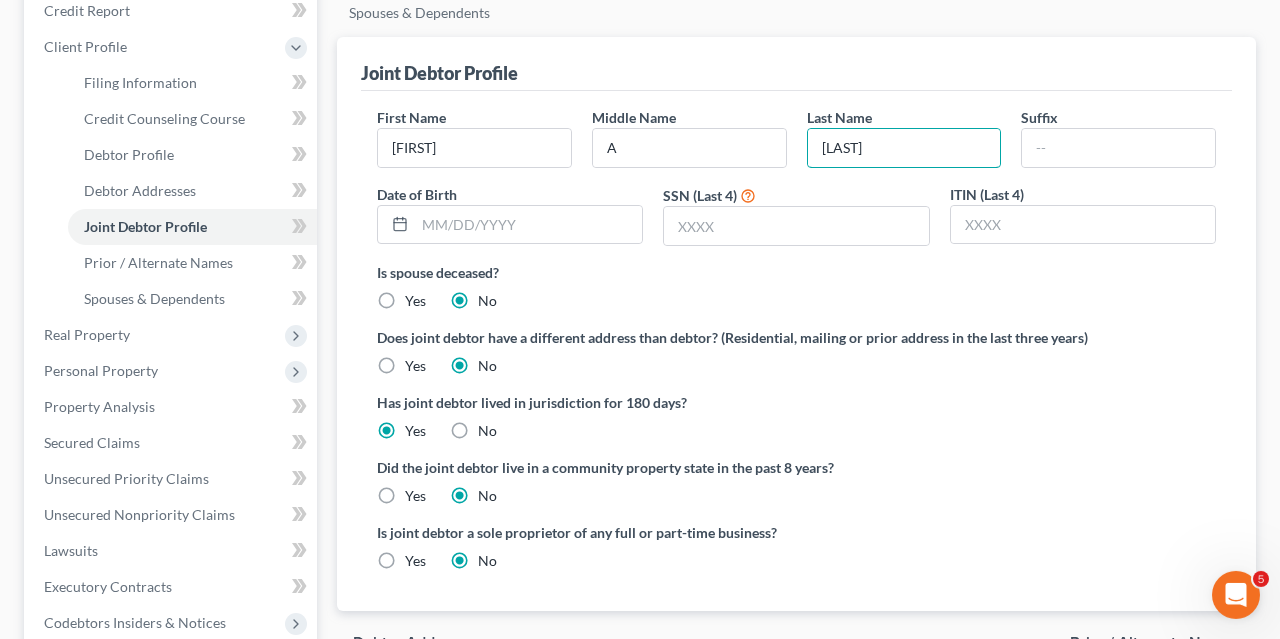 scroll, scrollTop: 250, scrollLeft: 0, axis: vertical 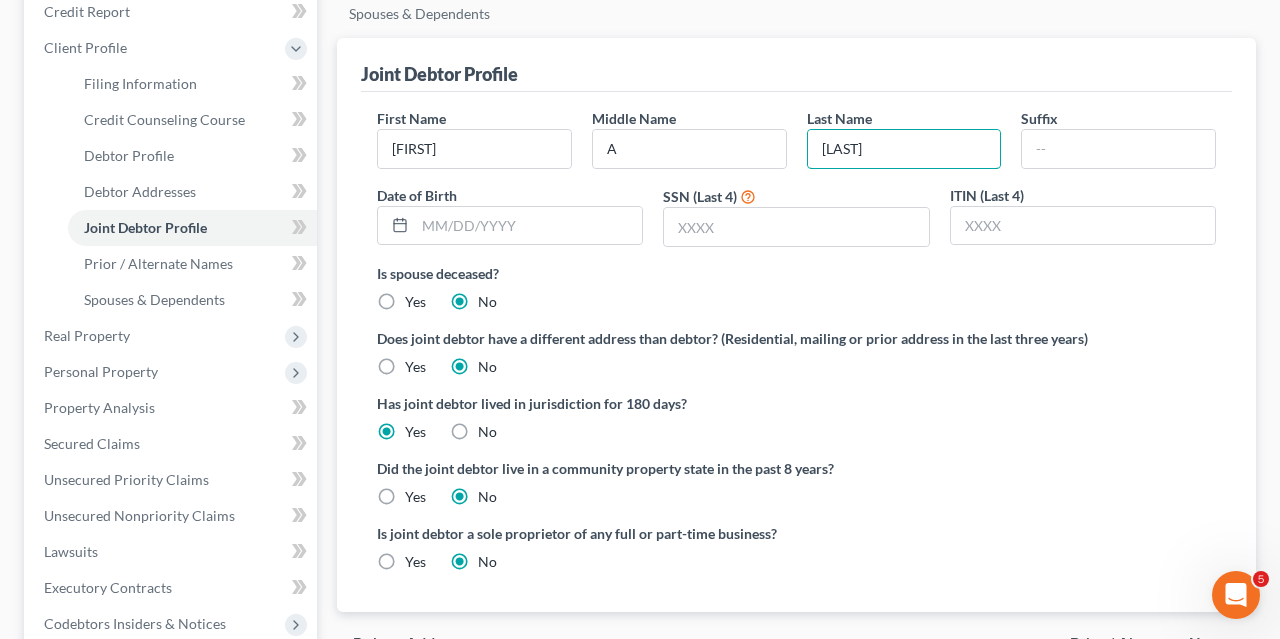 type on "[LAST]" 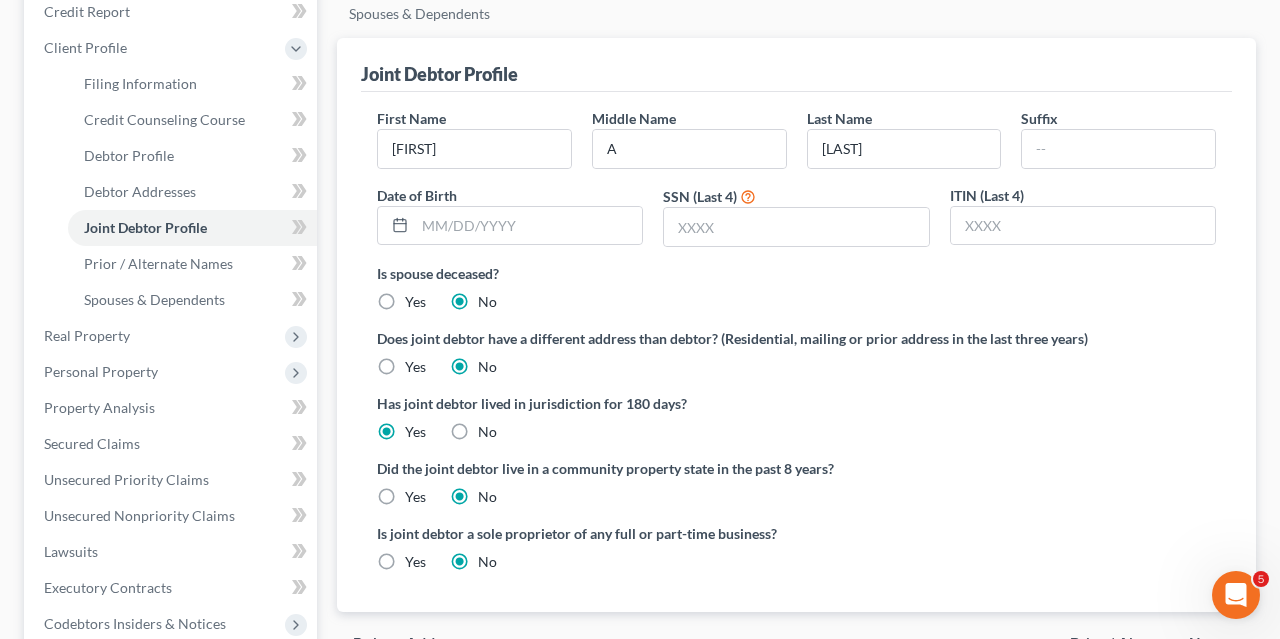 click on "Yes" at bounding box center [415, 497] 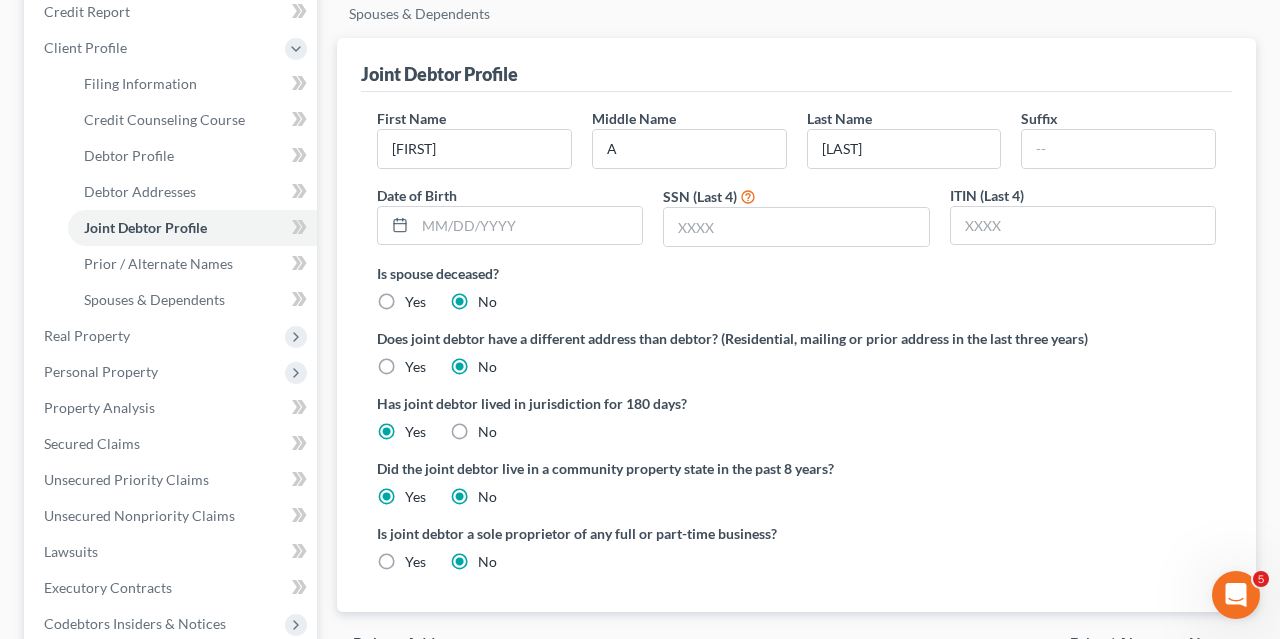 radio on "false" 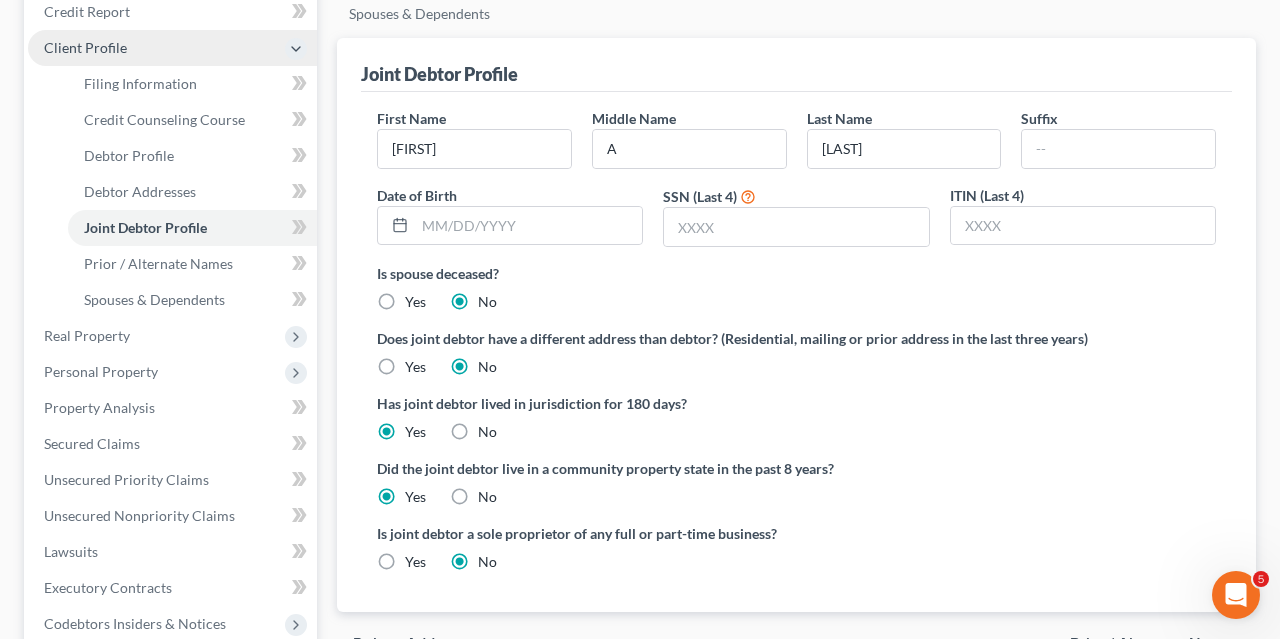 click 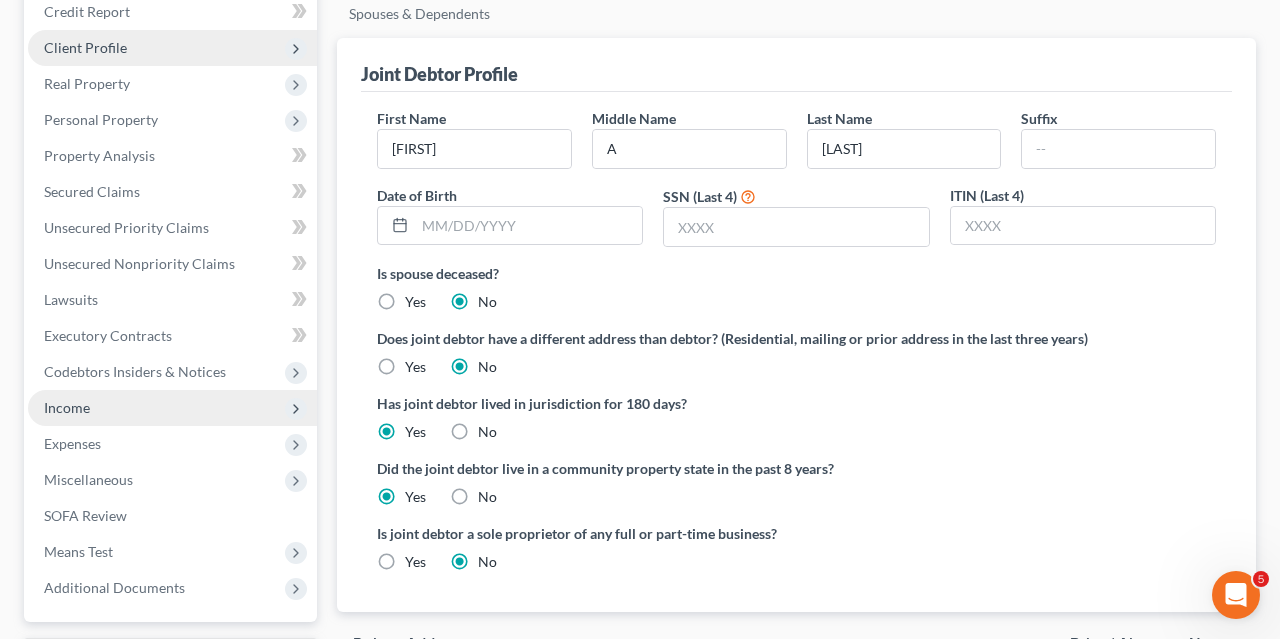 click on "Income" at bounding box center [172, 408] 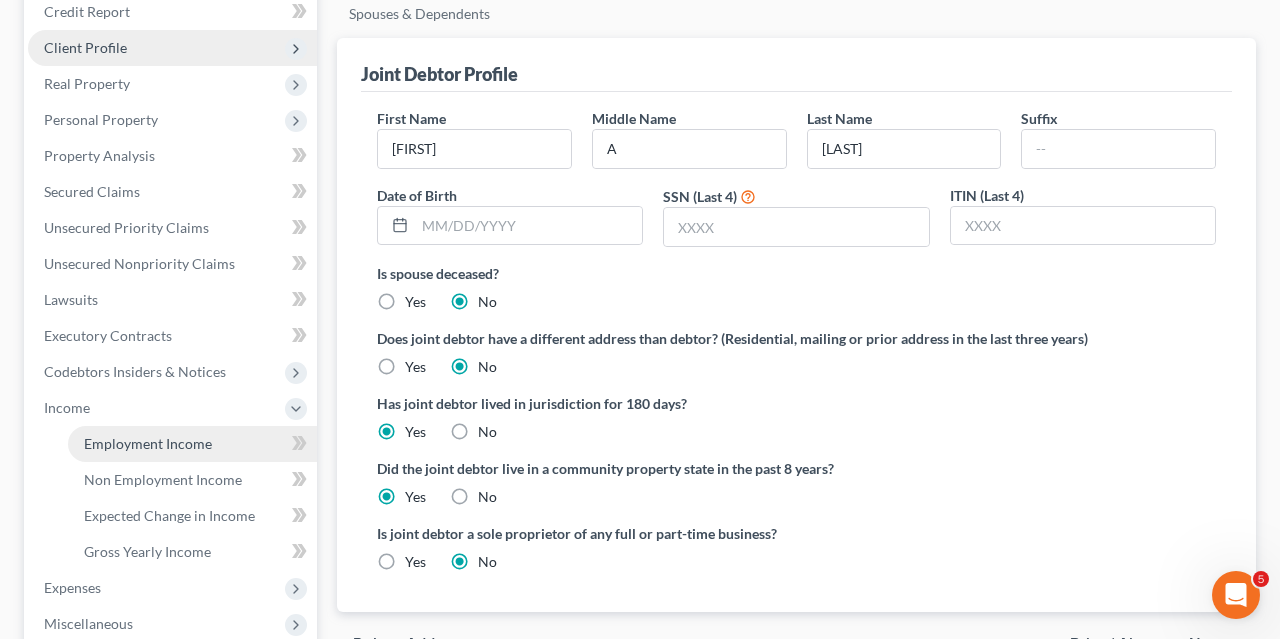 click on "Employment Income" at bounding box center [148, 443] 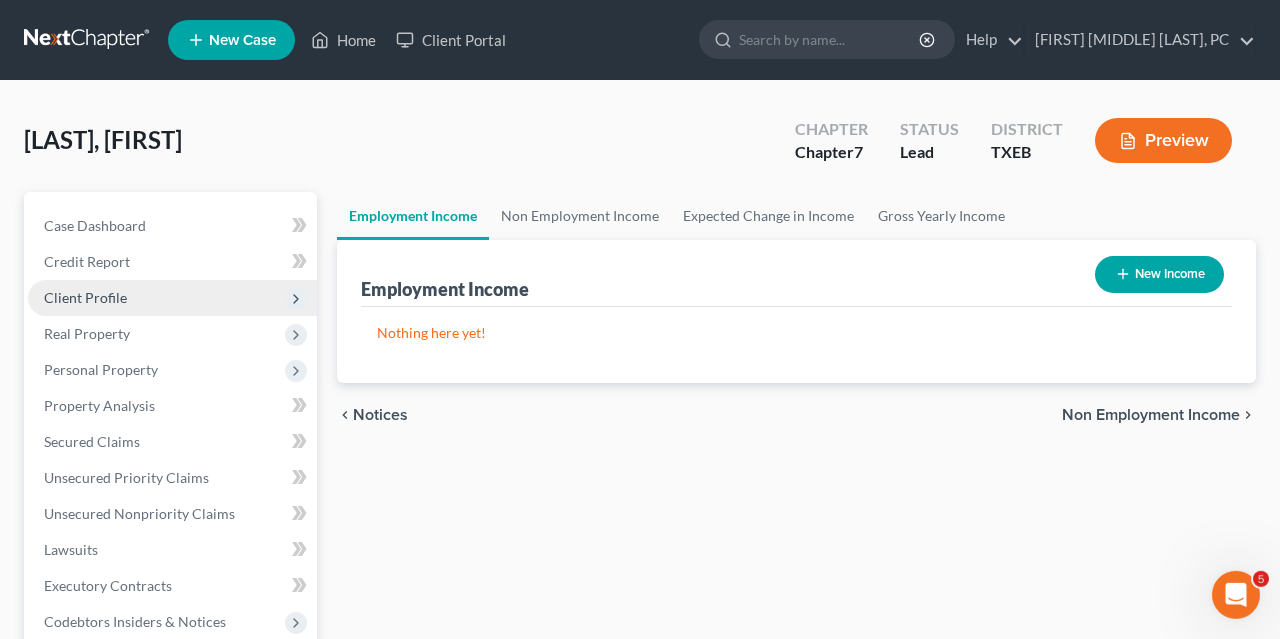 scroll, scrollTop: 0, scrollLeft: 0, axis: both 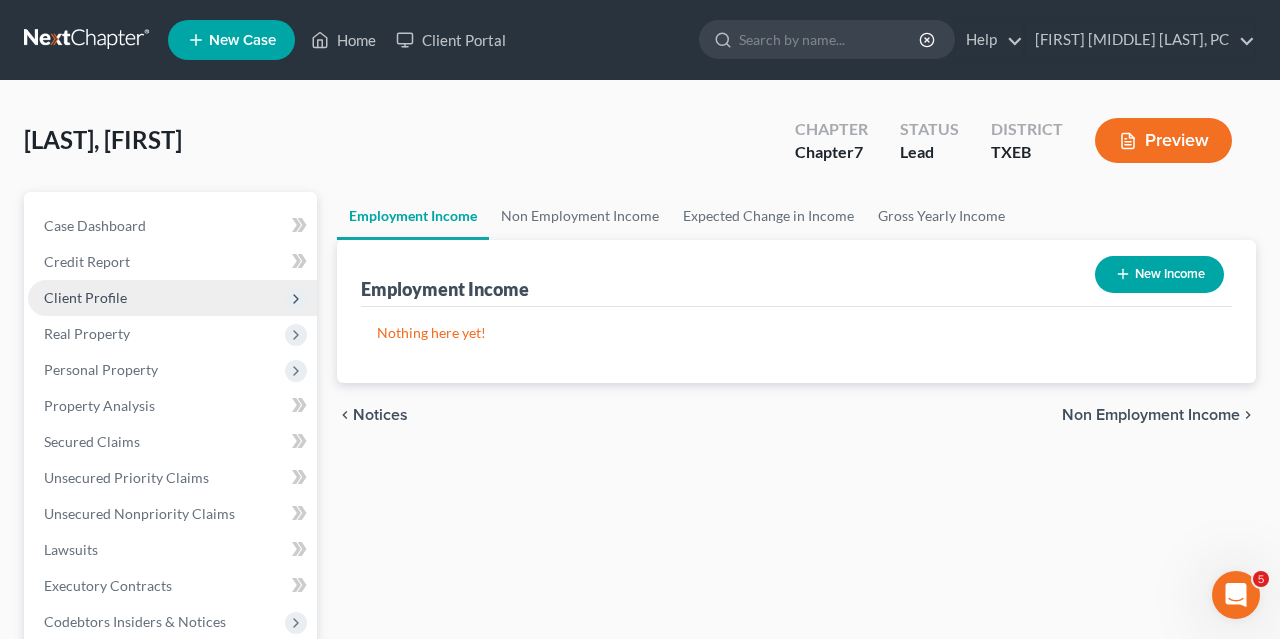 click on "New Income" at bounding box center (1159, 274) 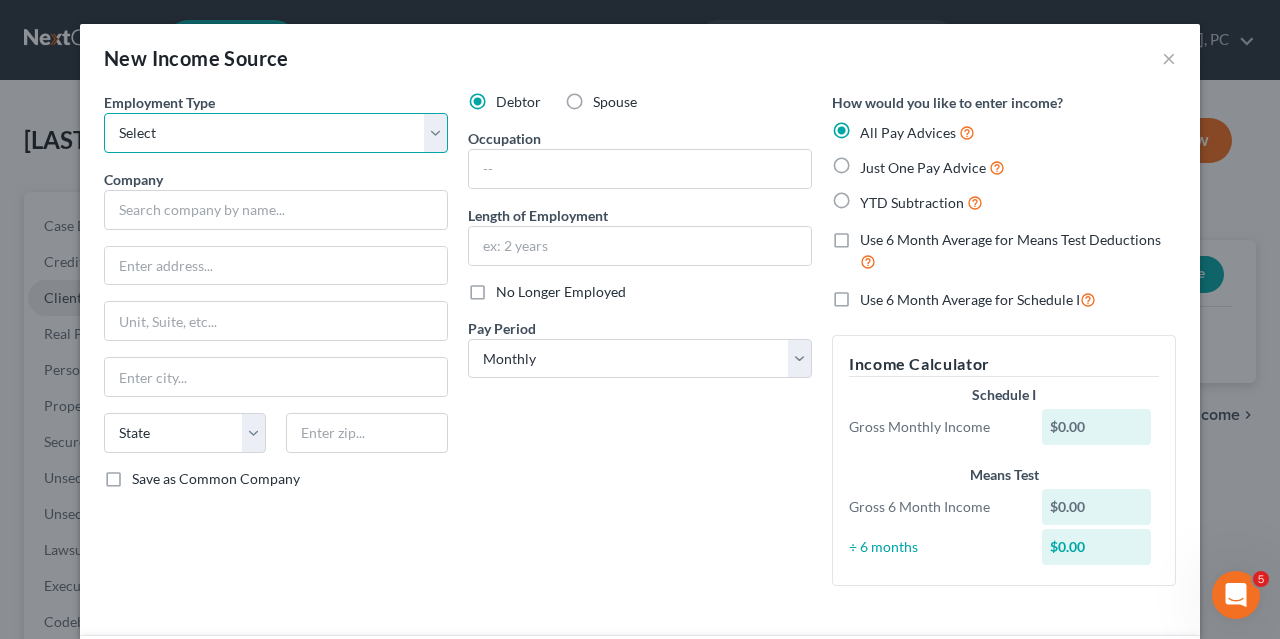 click on "Select Full or Part Time Employment Self Employment" at bounding box center [276, 133] 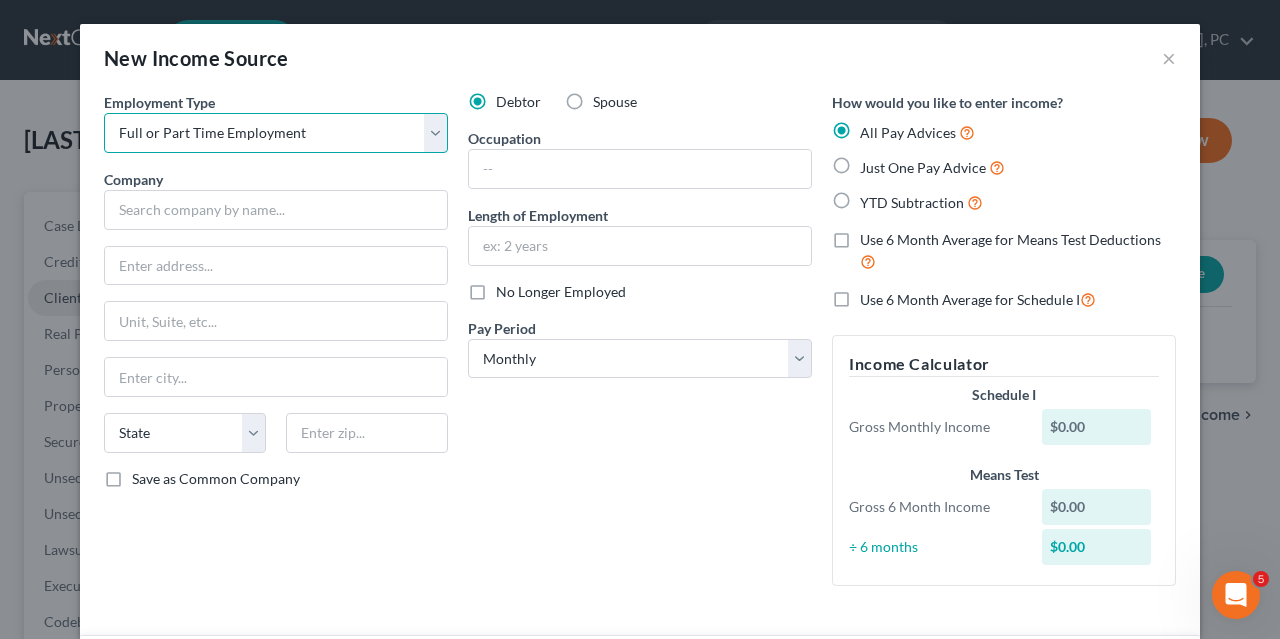 click on "Full or Part Time Employment" at bounding box center [0, 0] 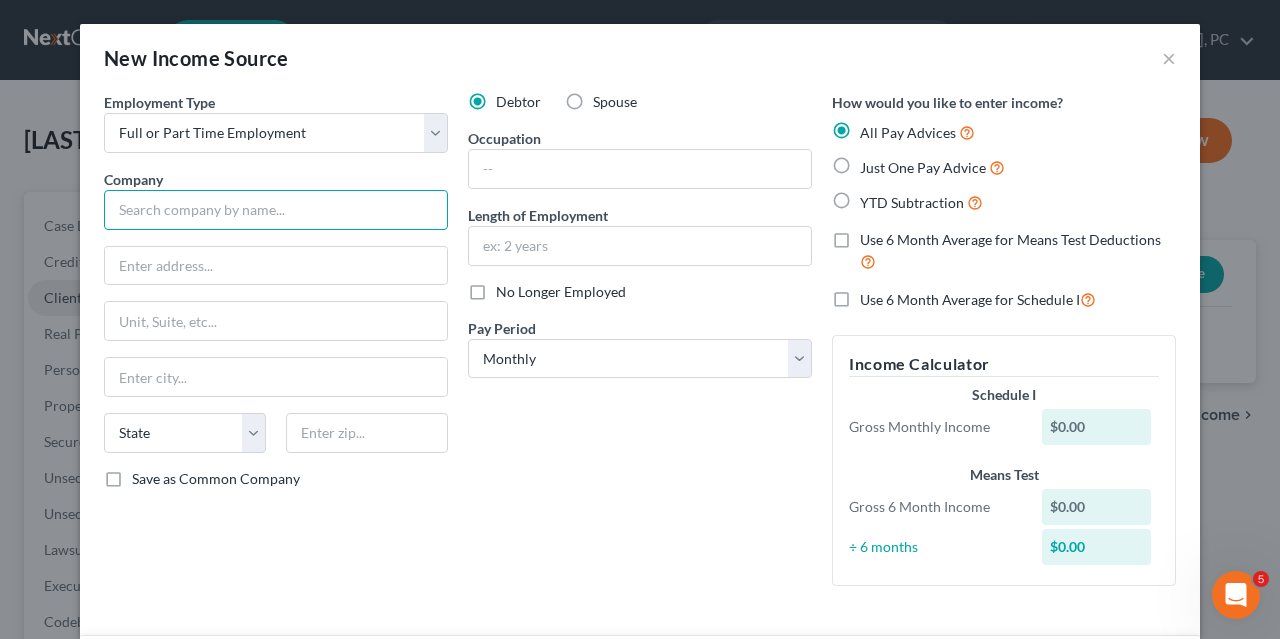 click at bounding box center [276, 210] 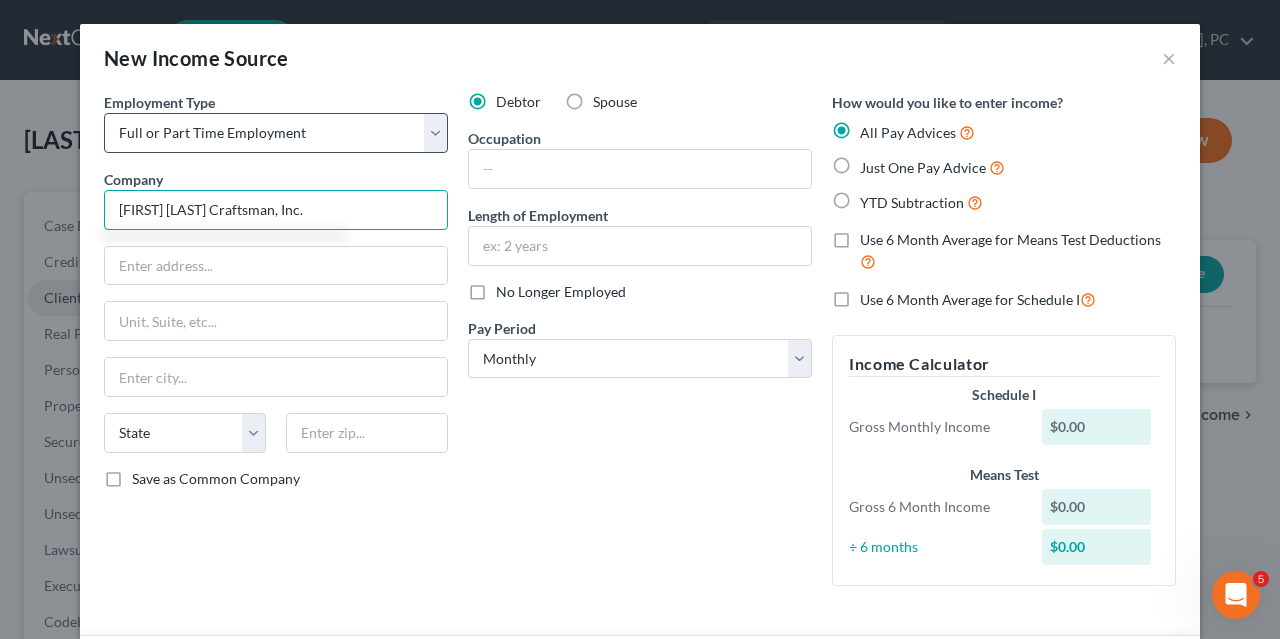 type on "[FIRST] [LAST] Craftsman, Inc." 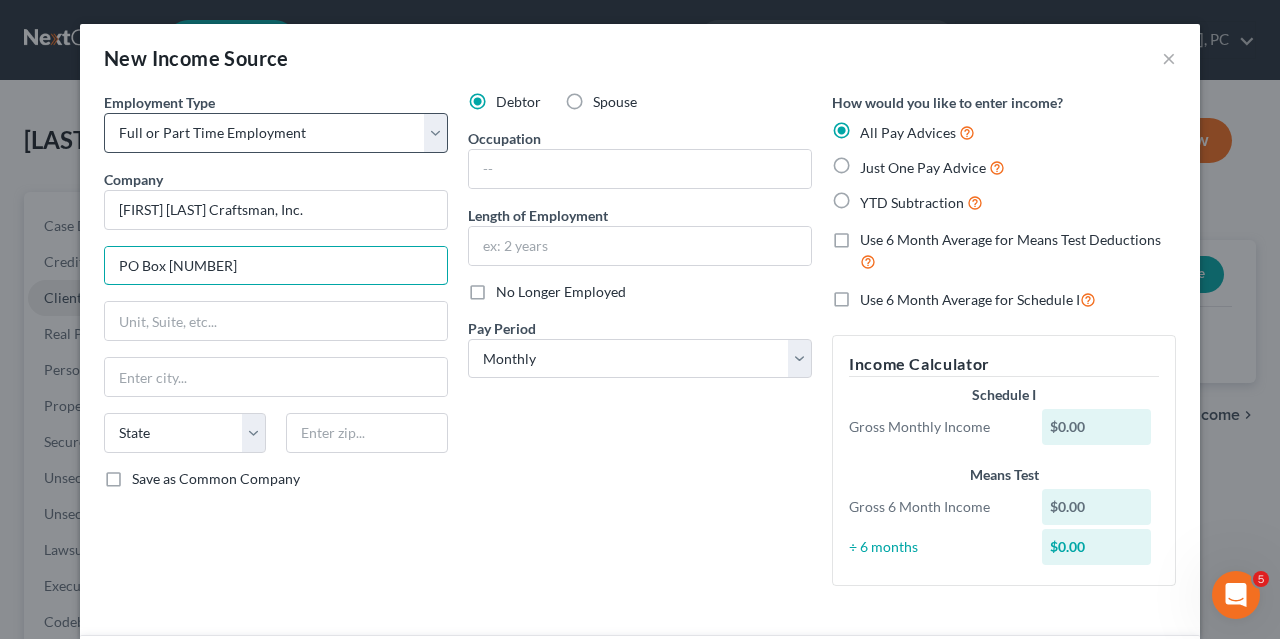 type on "PO Box [NUMBER]" 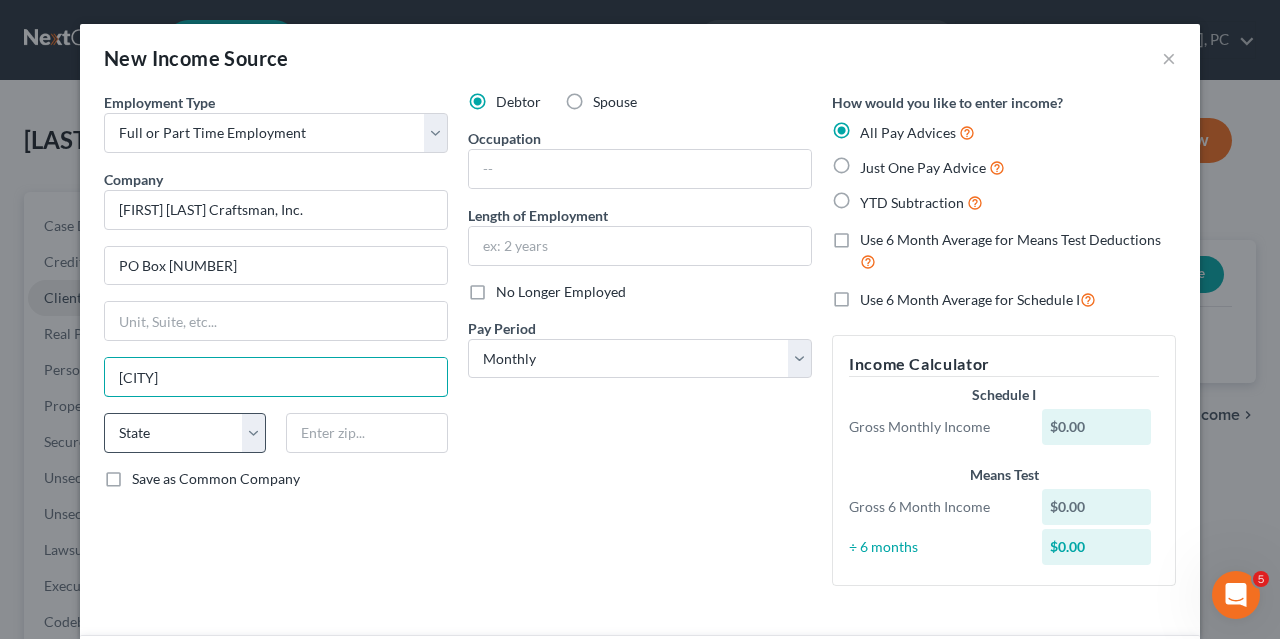 type on "[CITY]" 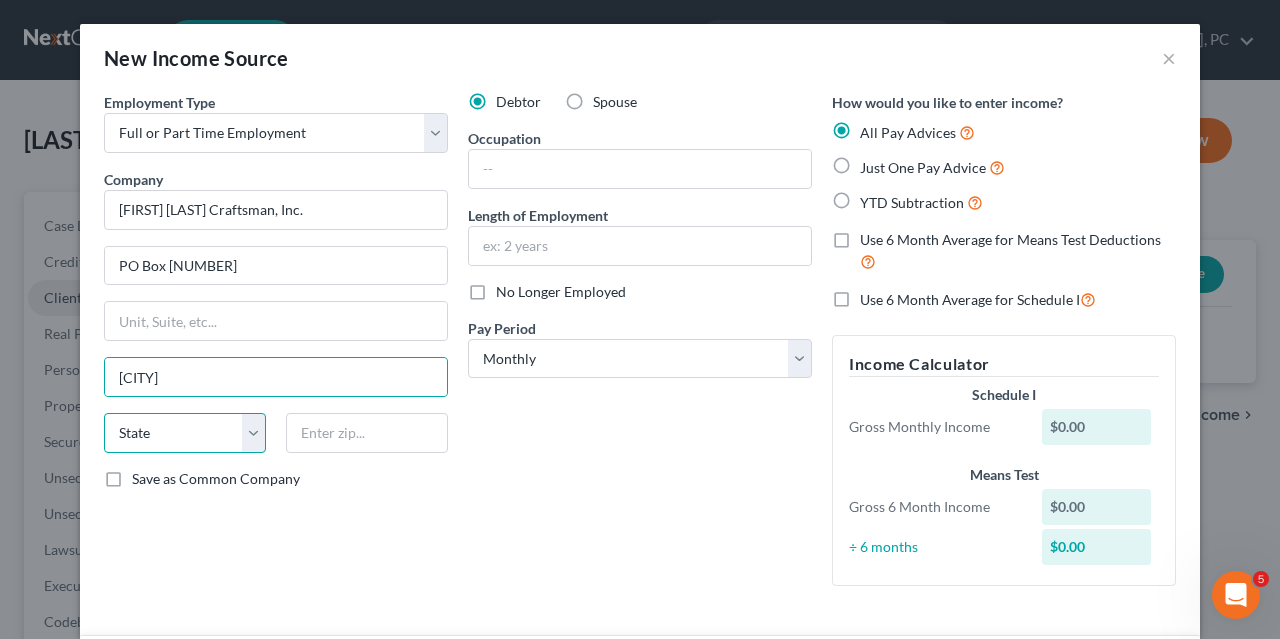 click on "State AL AK AR AZ CA CO CT DE DC FL GA GU HI ID IL IN IA KS KY LA ME MD MA MI MN MS MO MT NC ND NE NV NH NJ NM NY OH OK OR PA PR RI SC SD TN TX UT VI VA VT WA WV WI WY" at bounding box center (185, 433) 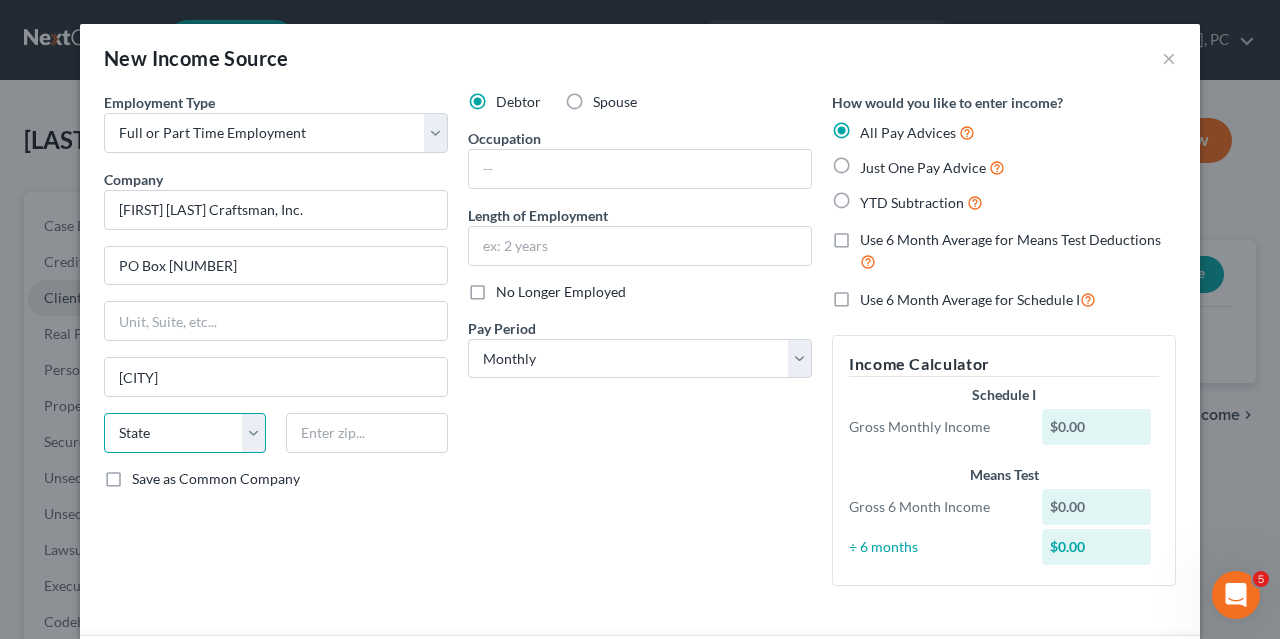 select on "45" 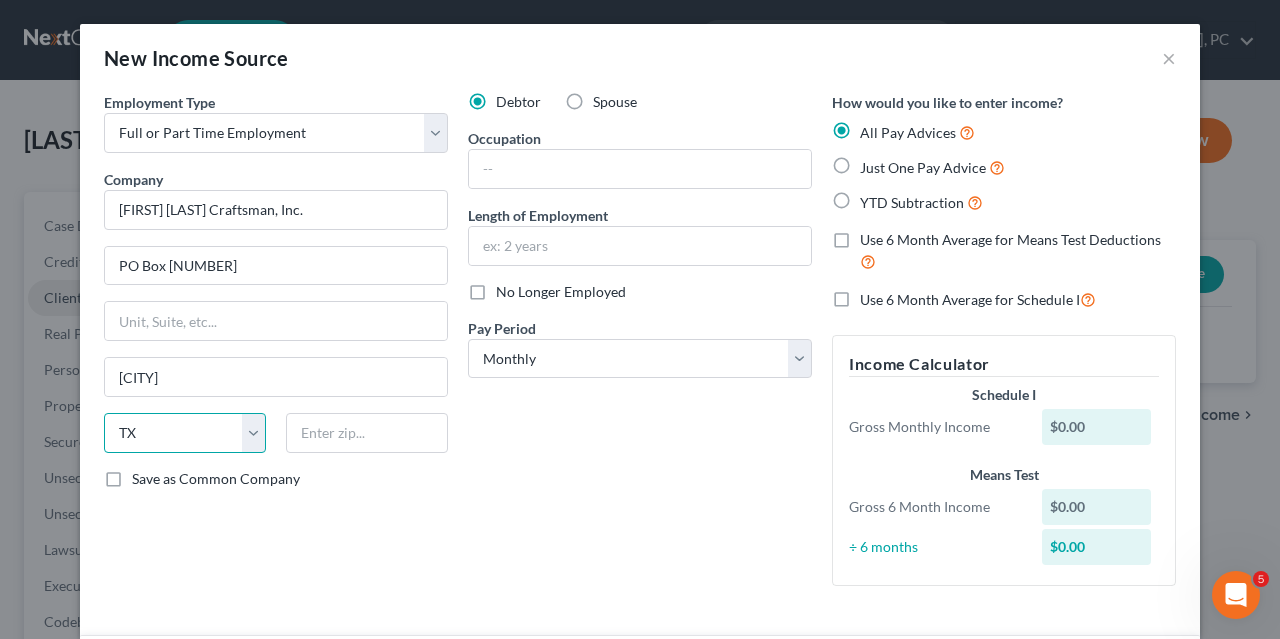 click on "TX" at bounding box center (0, 0) 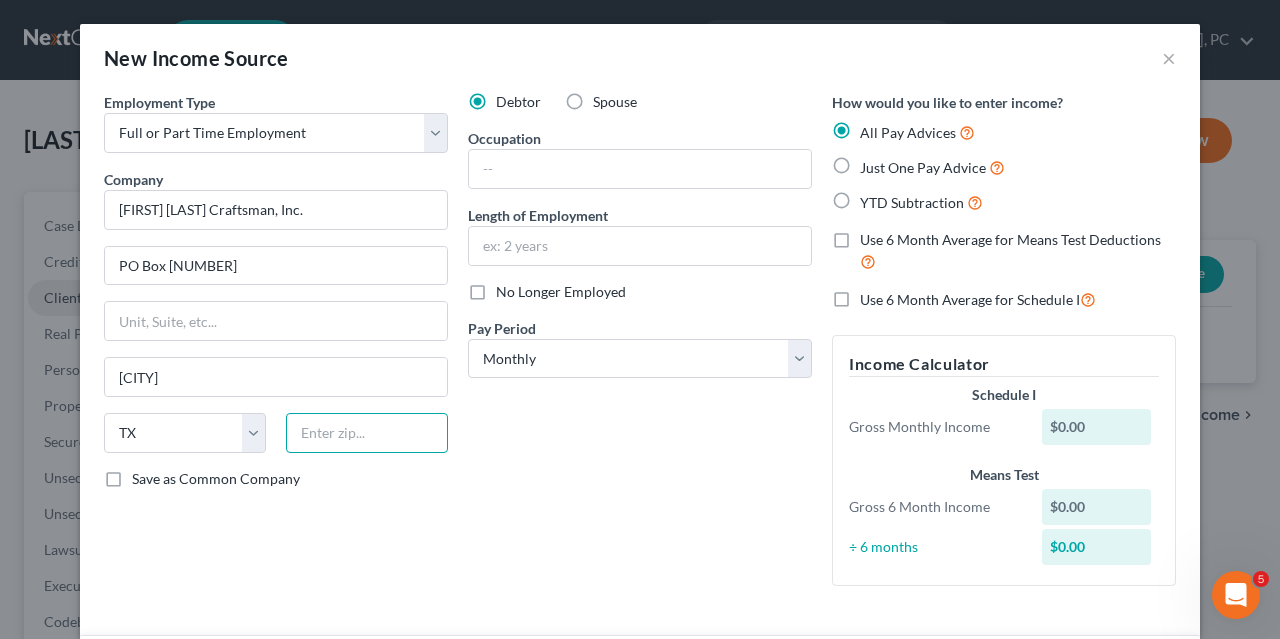 click at bounding box center [367, 433] 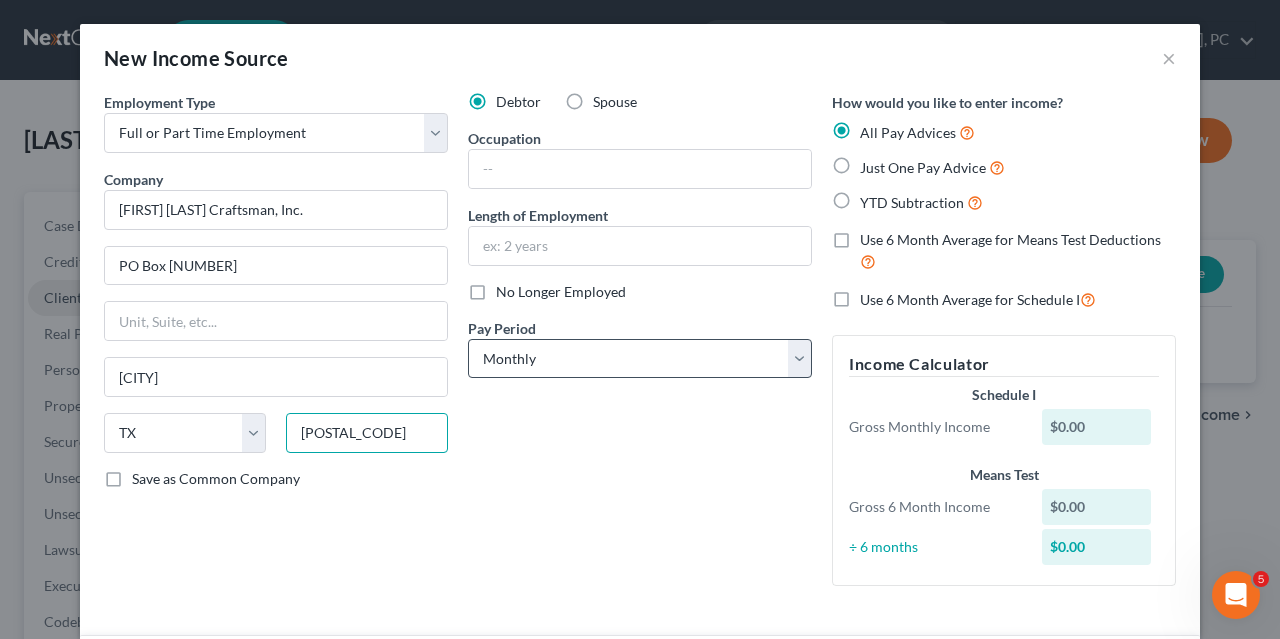 type on "[POSTAL_CODE]" 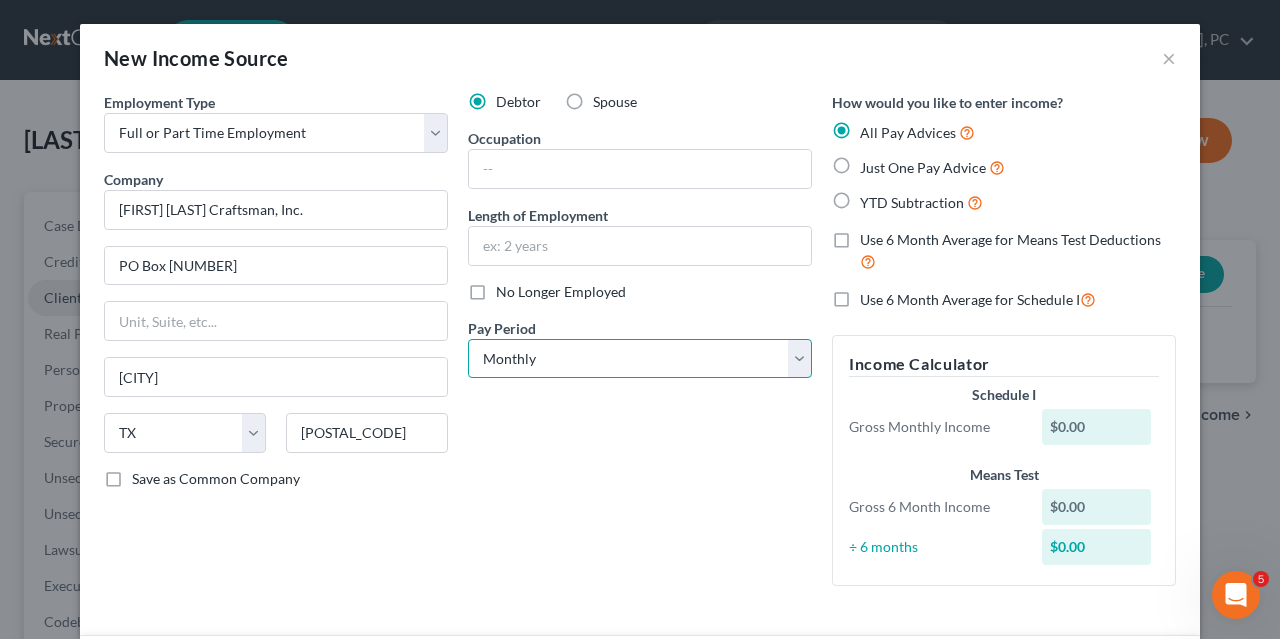 click on "Select Monthly Twice Monthly Every Other Week Weekly" at bounding box center [640, 359] 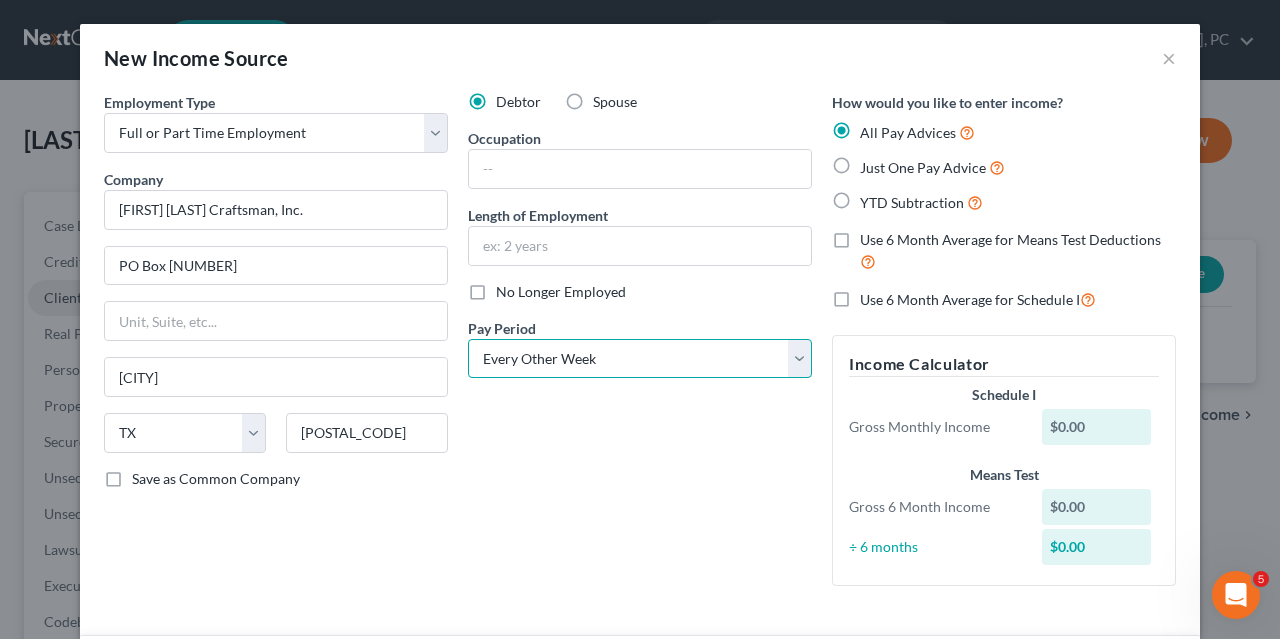 click on "Every Other Week" at bounding box center (0, 0) 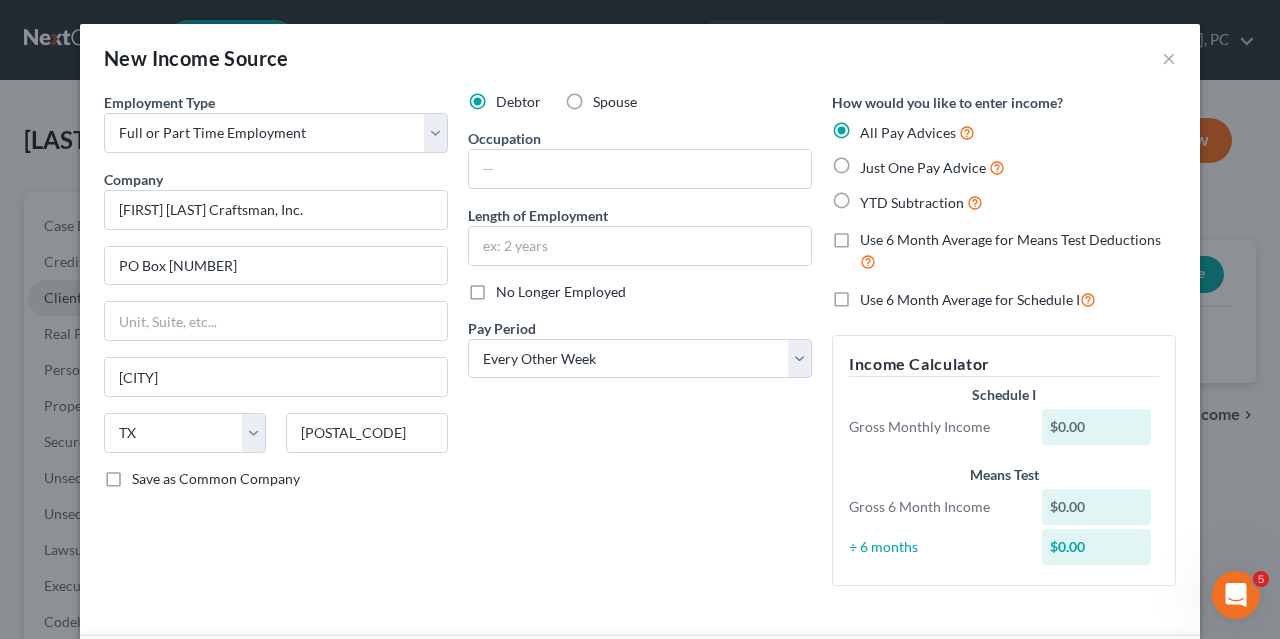 click on "Just One Pay Advice" at bounding box center (932, 167) 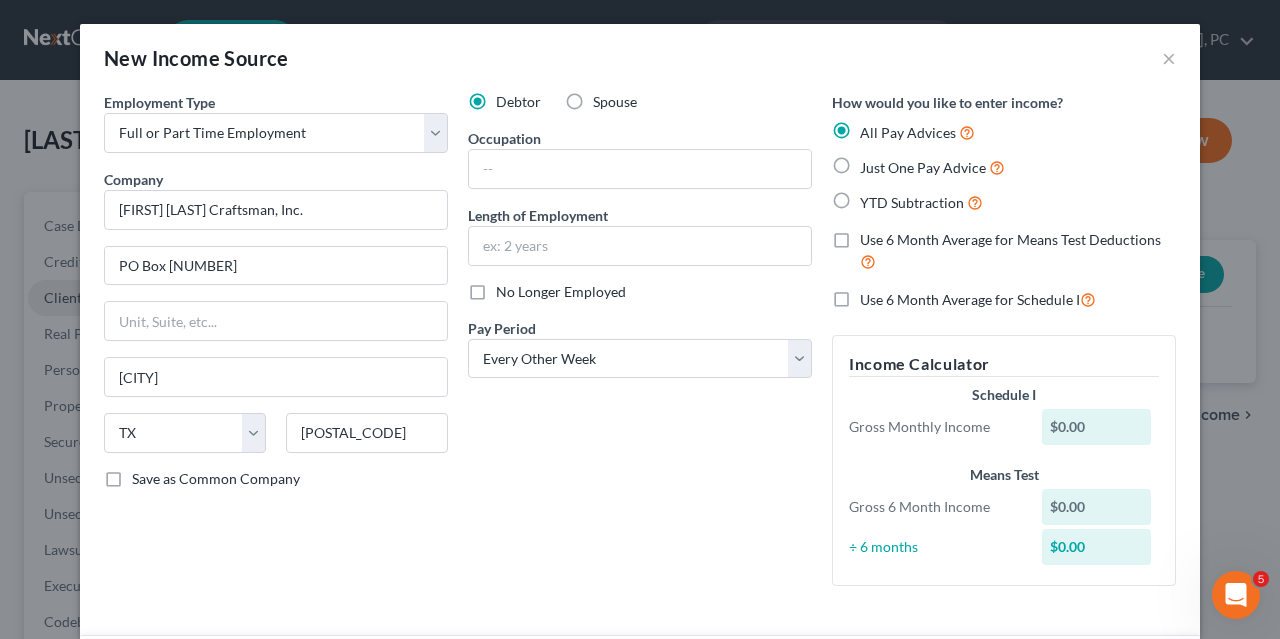 click on "Just One Pay Advice" at bounding box center [874, 162] 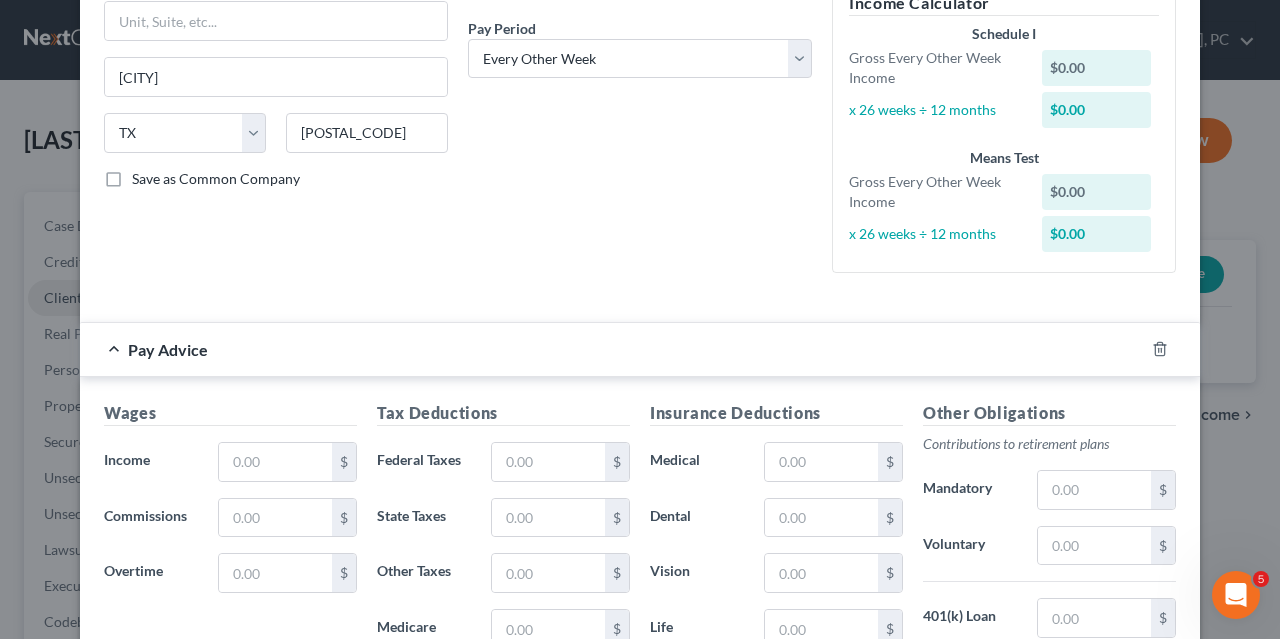scroll, scrollTop: 328, scrollLeft: 0, axis: vertical 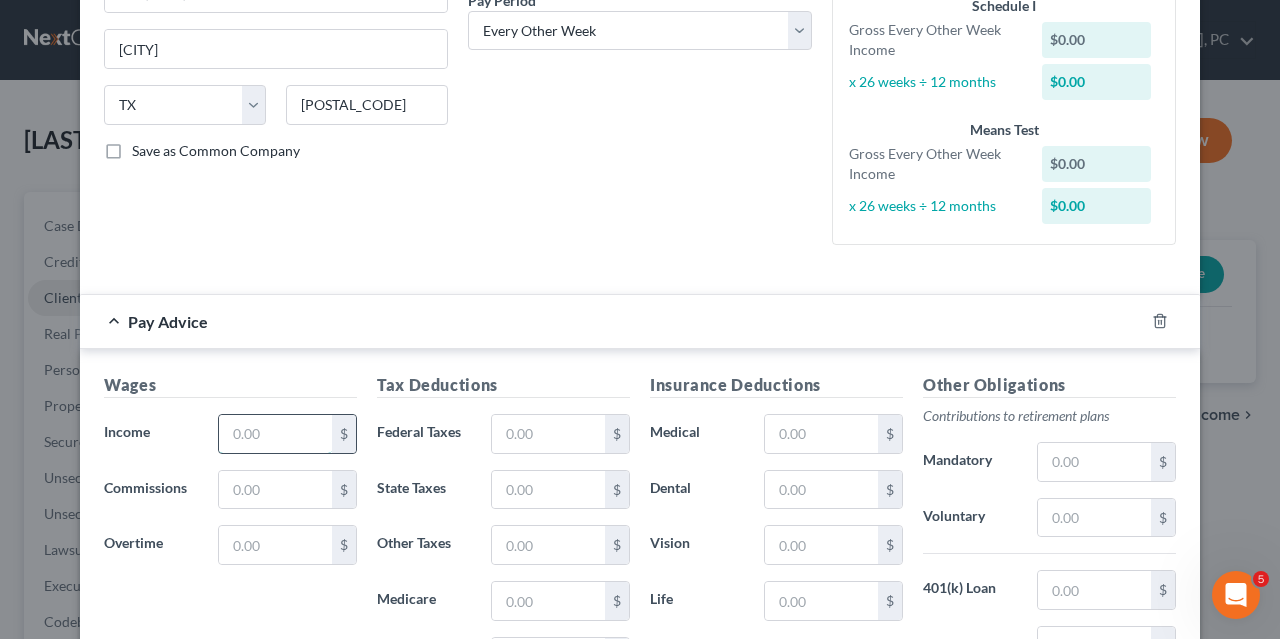click at bounding box center (275, 434) 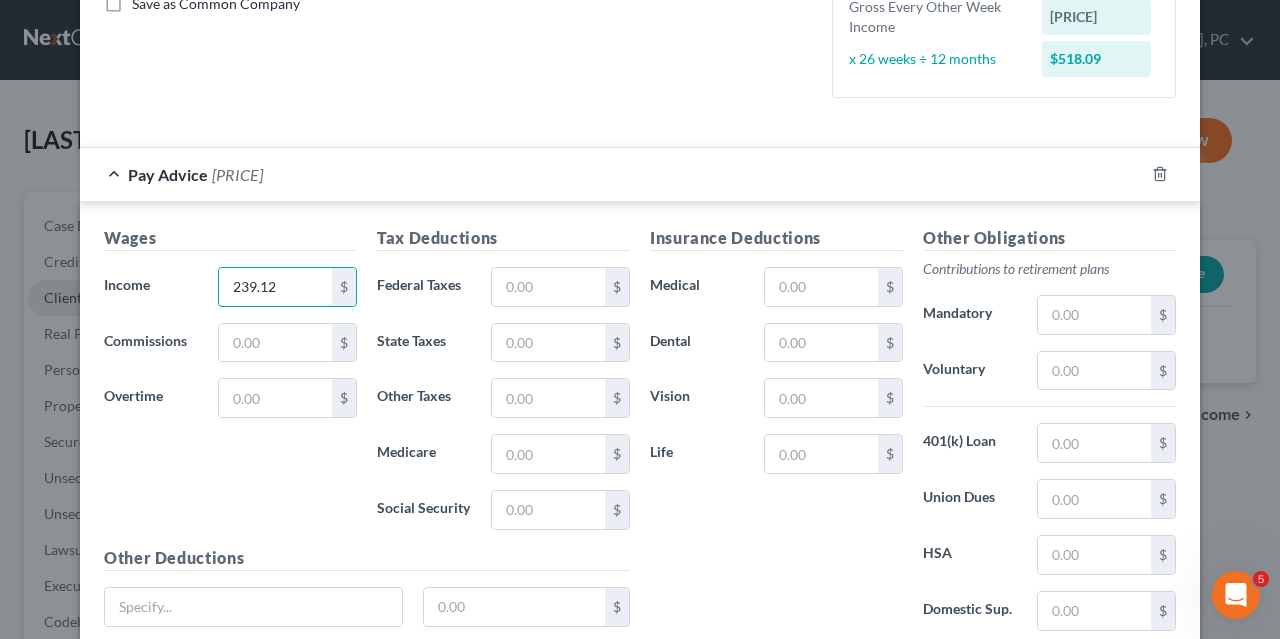 scroll, scrollTop: 629, scrollLeft: 0, axis: vertical 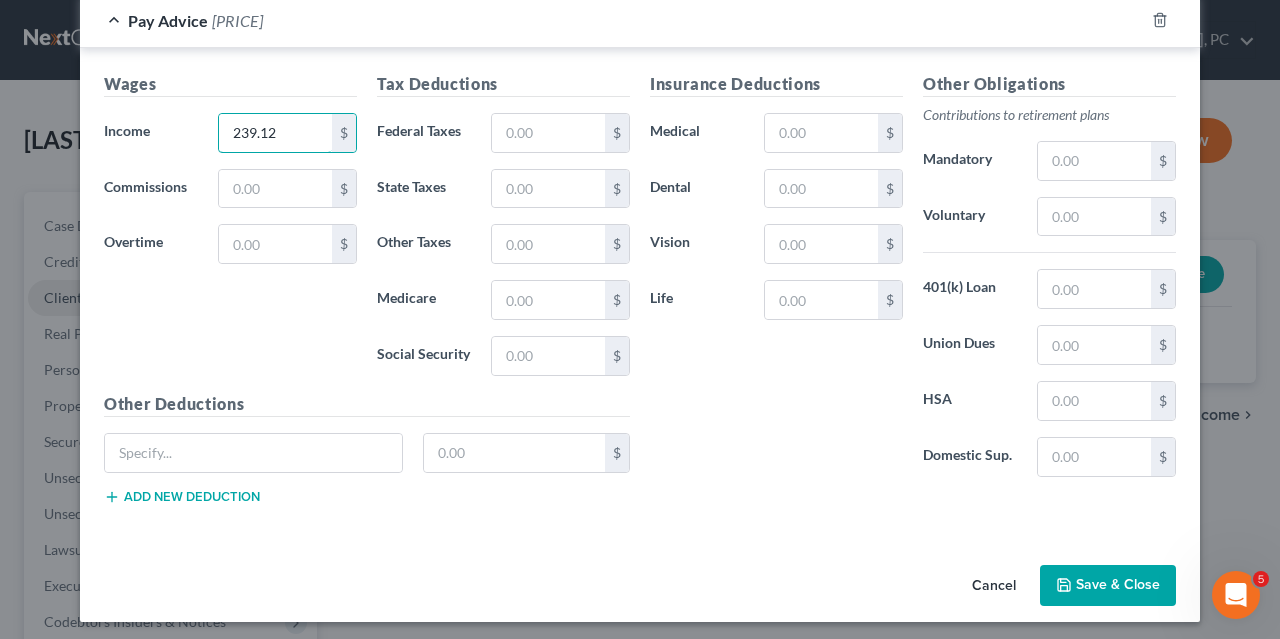 type on "239.12" 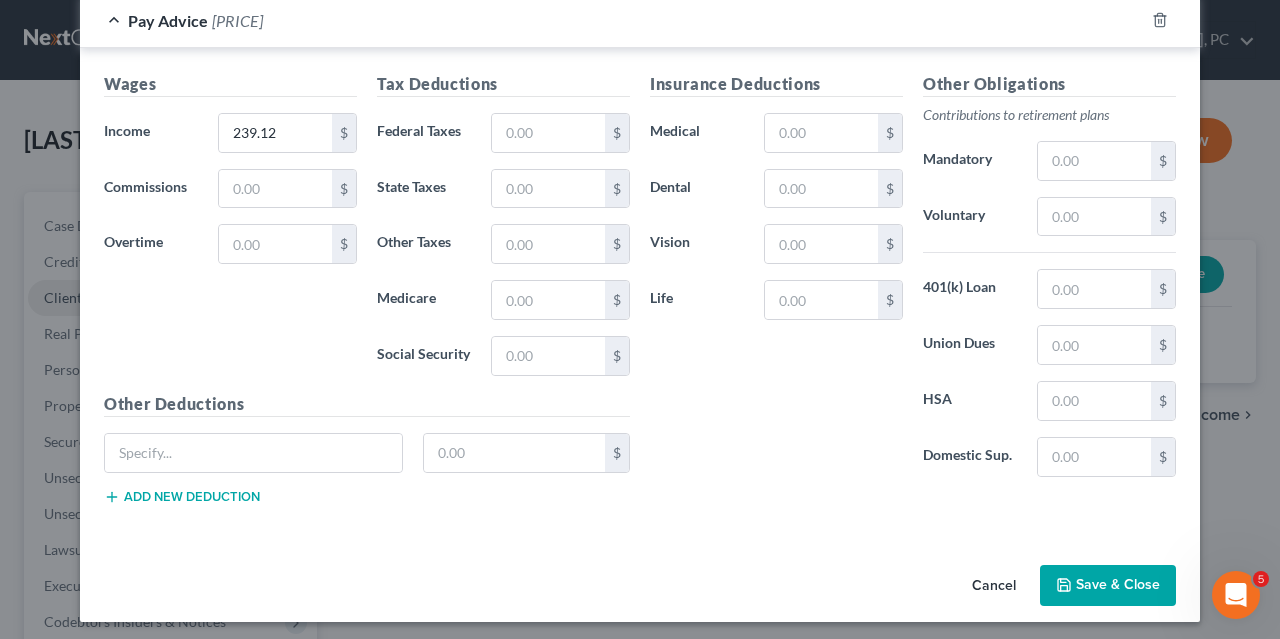 click on "Save & Close" at bounding box center (1108, 586) 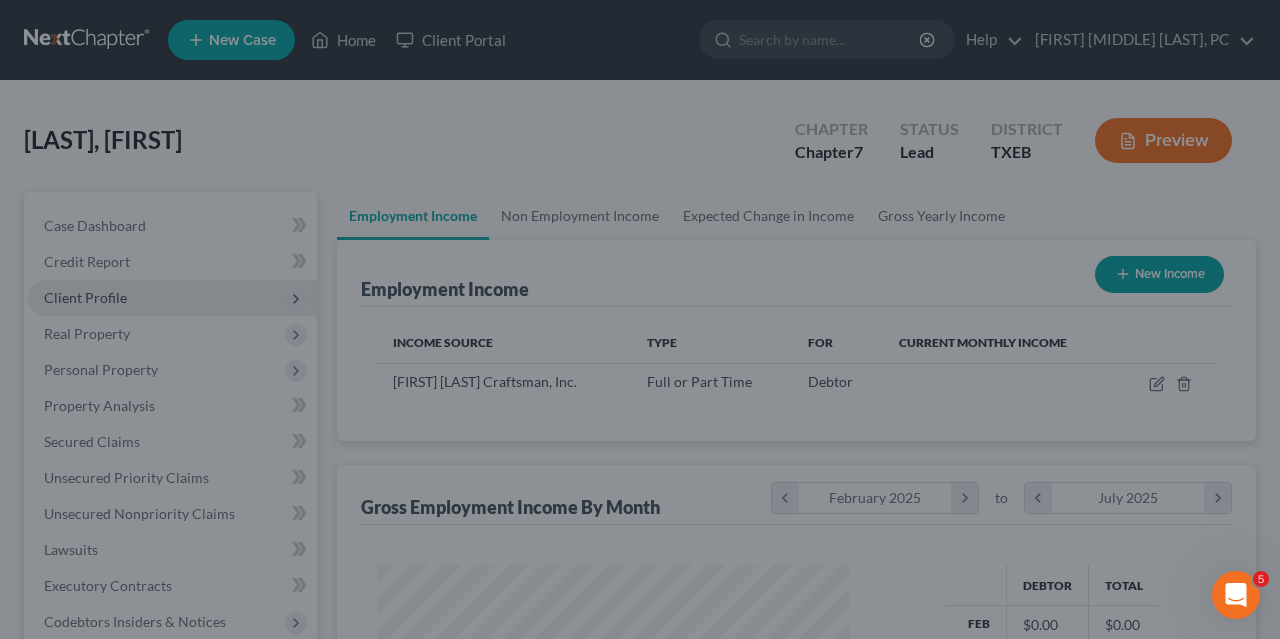 scroll, scrollTop: 999644, scrollLeft: 999487, axis: both 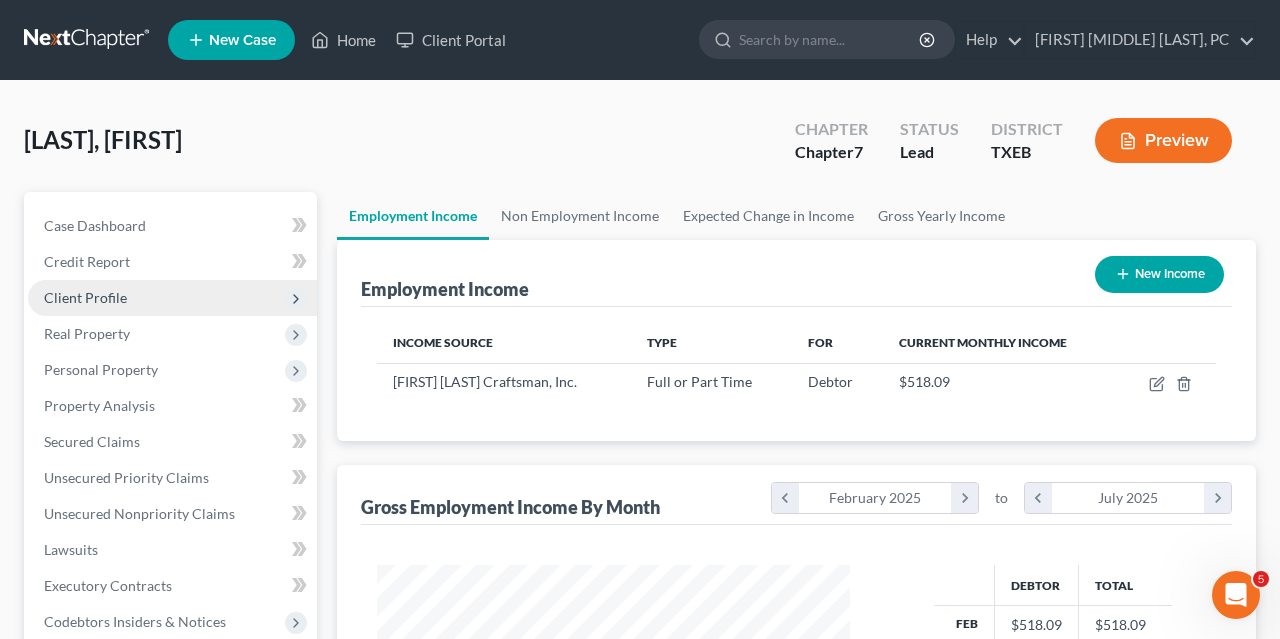 click on "New Income" at bounding box center (1159, 274) 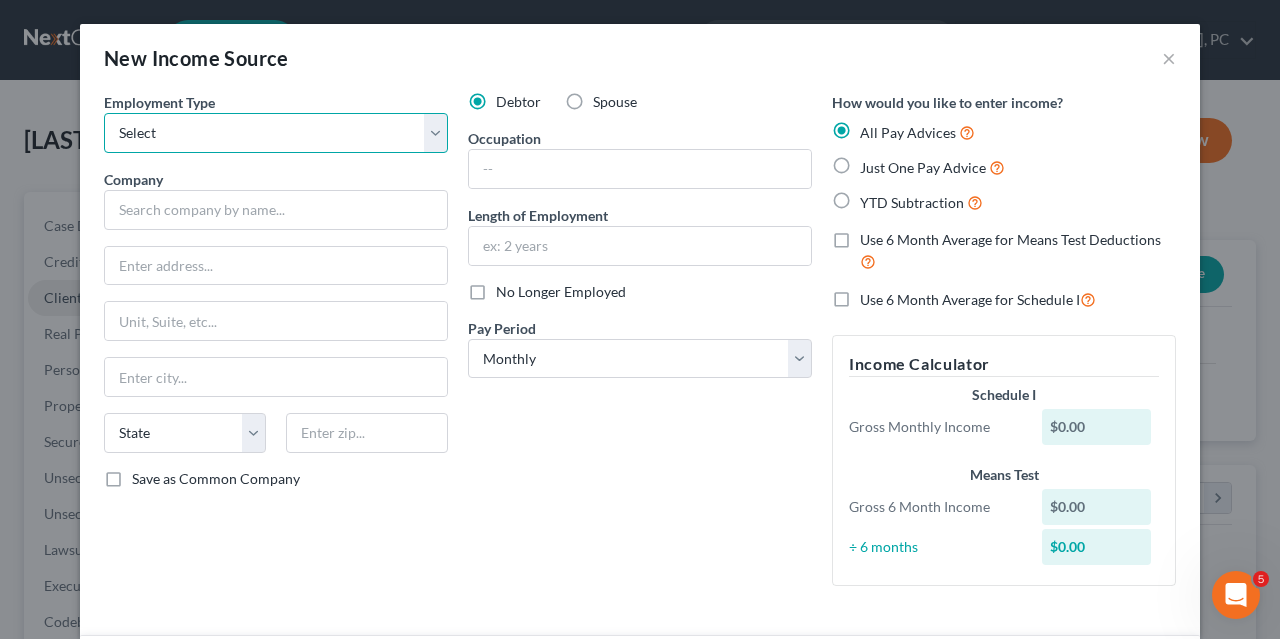 click on "Select Full or Part Time Employment Self Employment" at bounding box center (276, 133) 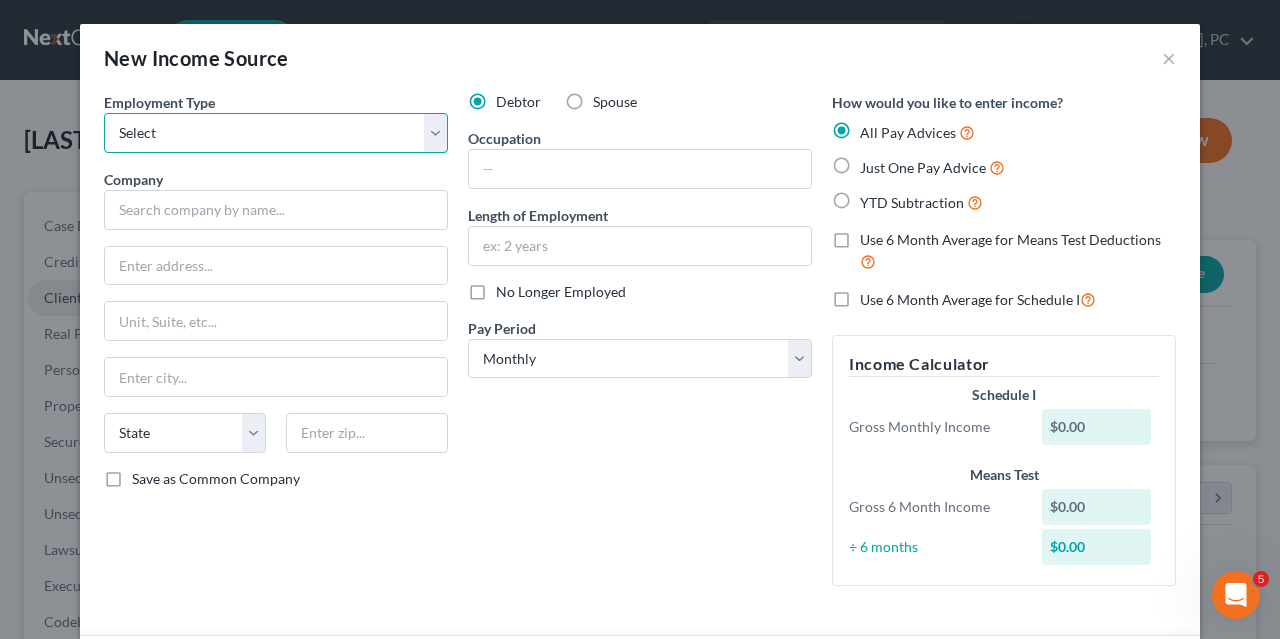 select on "0" 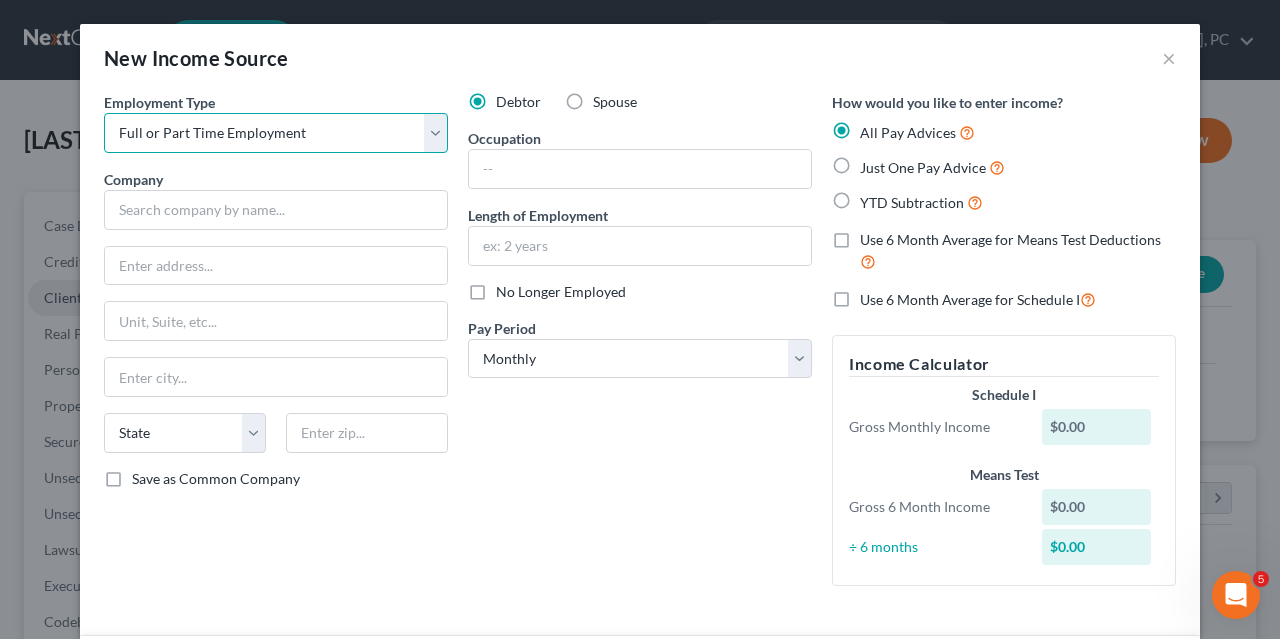 click on "Full or Part Time Employment" at bounding box center [0, 0] 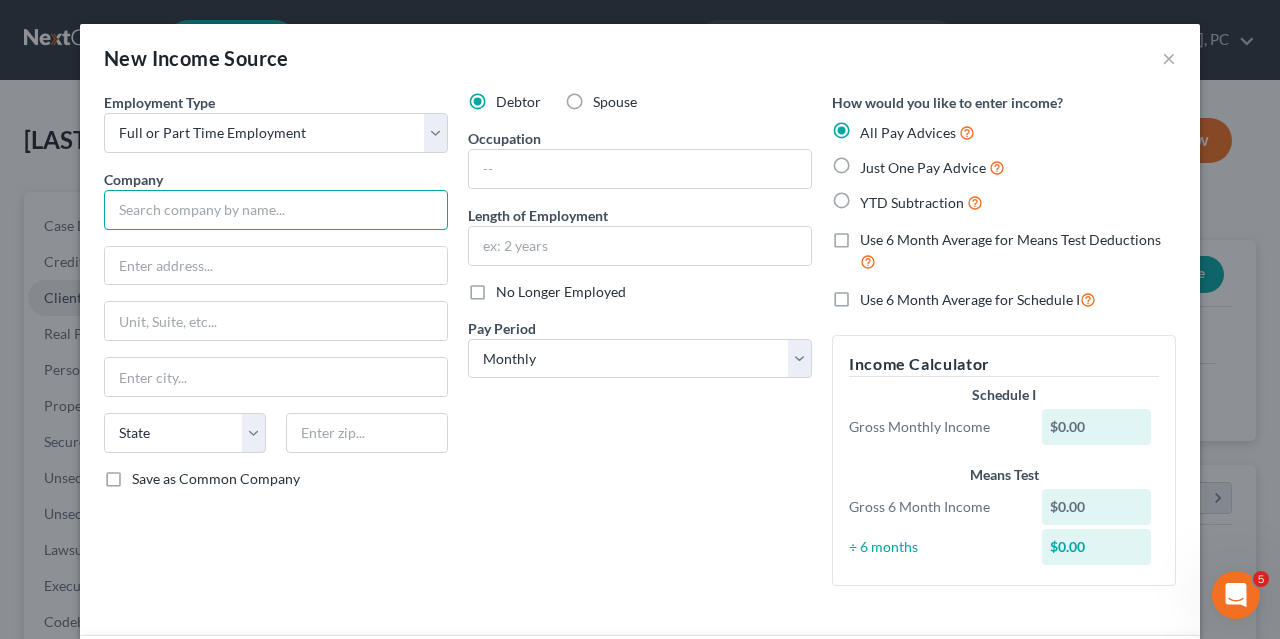 click at bounding box center (276, 210) 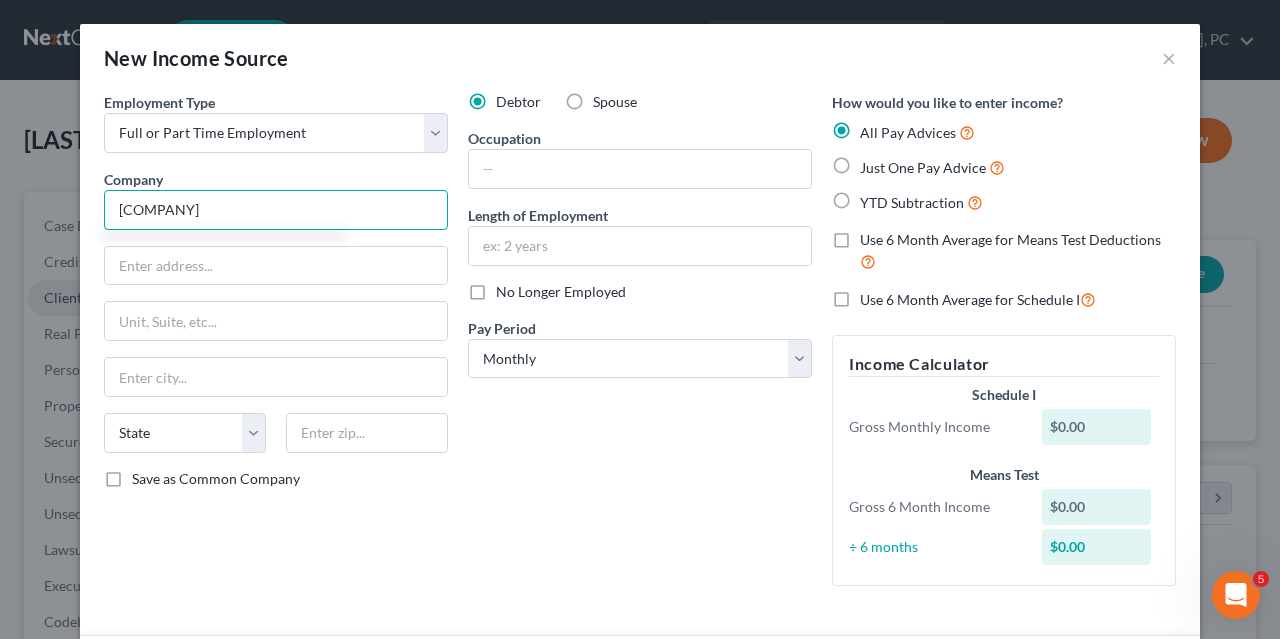 type on "[COMPANY]" 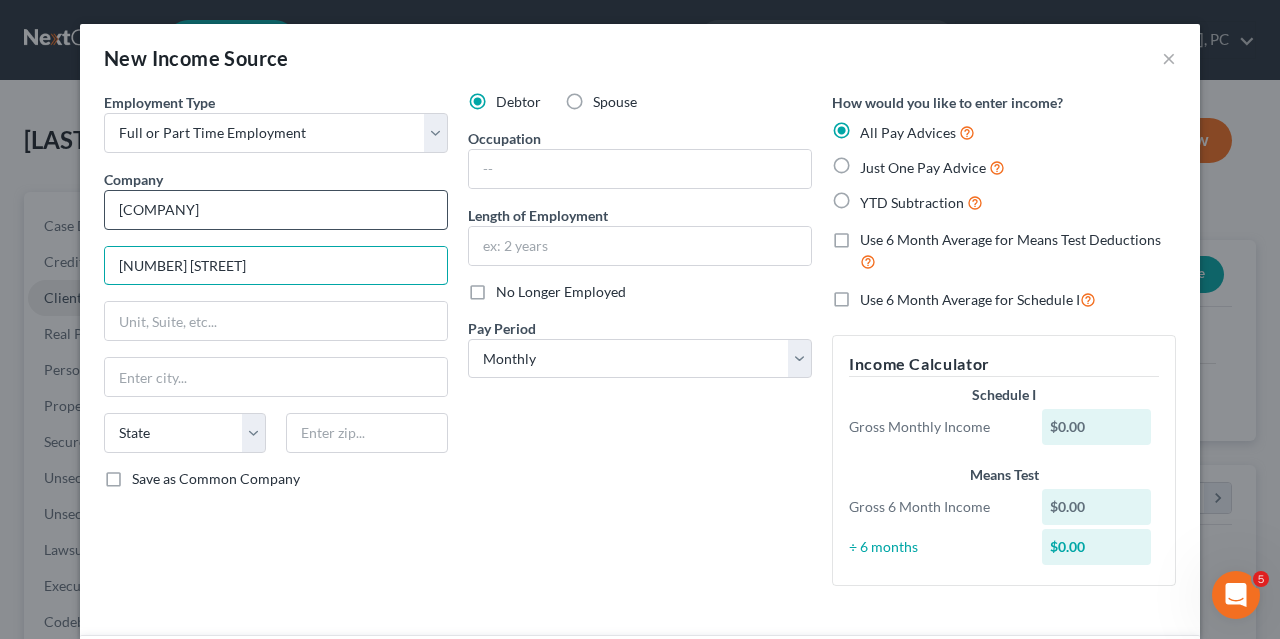 type on "[NUMBER] [STREET]" 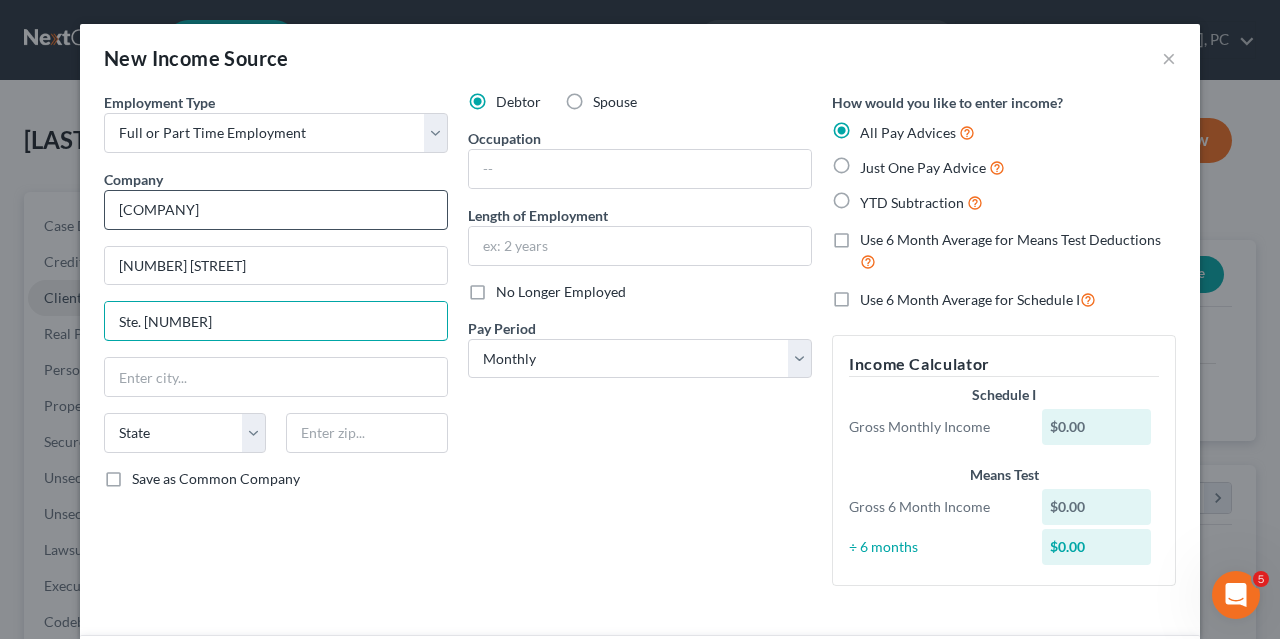 type on "Ste. [NUMBER]" 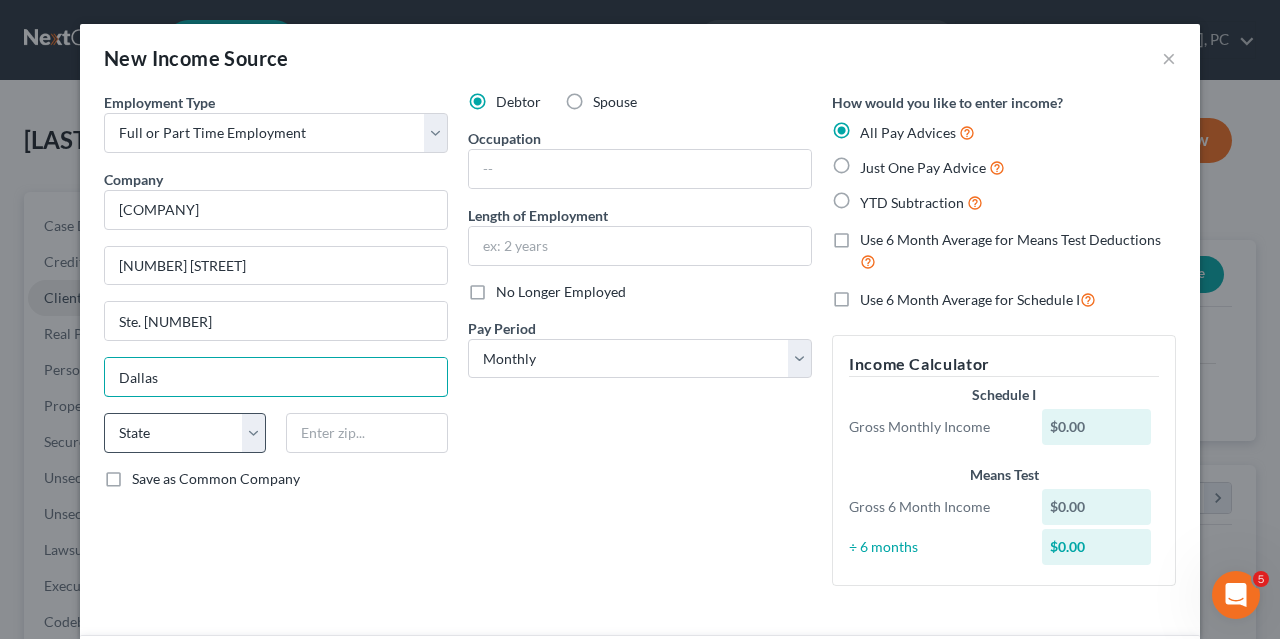 type on "Dallas" 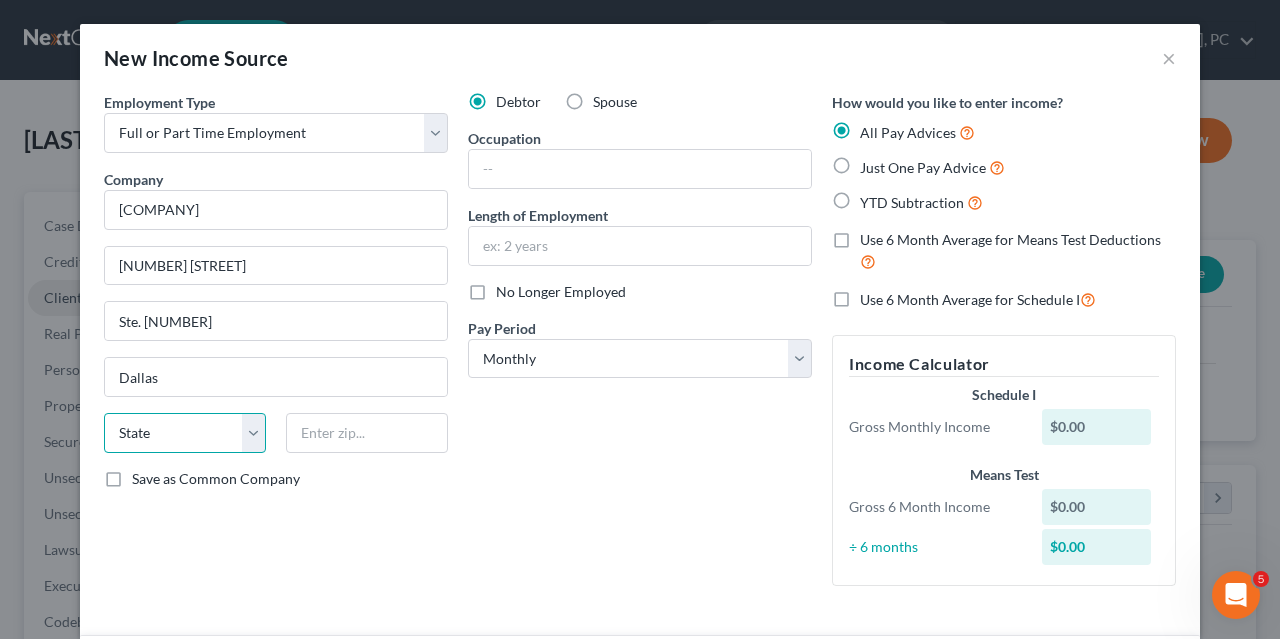 click on "State AL AK AR AZ CA CO CT DE DC FL GA GU HI ID IL IN IA KS KY LA ME MD MA MI MN MS MO MT NC ND NE NV NH NJ NM NY OH OK OR PA PR RI SC SD TN TX UT VI VA VT WA WV WI WY" at bounding box center [185, 433] 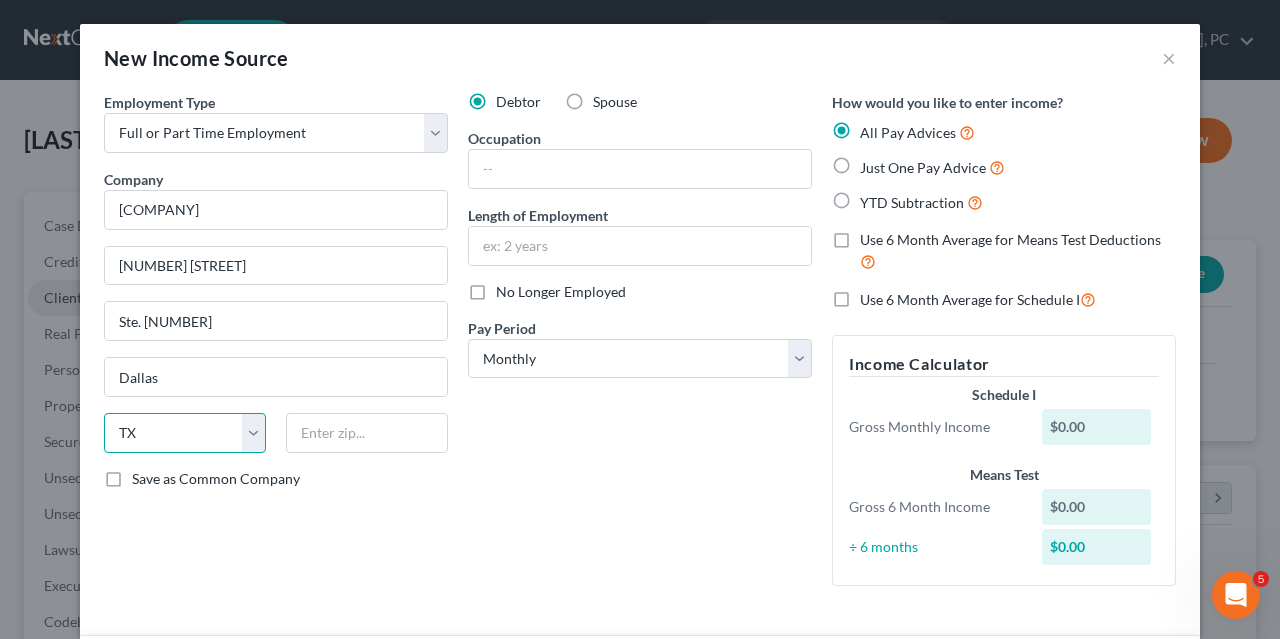 click on "TX" at bounding box center (0, 0) 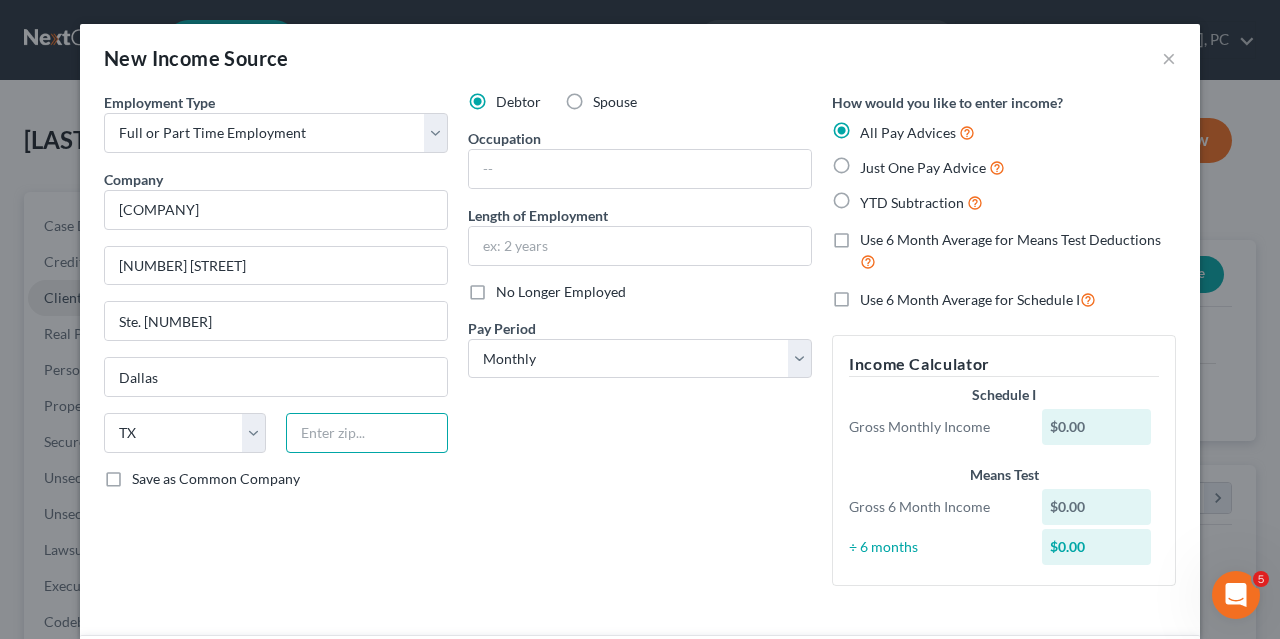 click at bounding box center (367, 433) 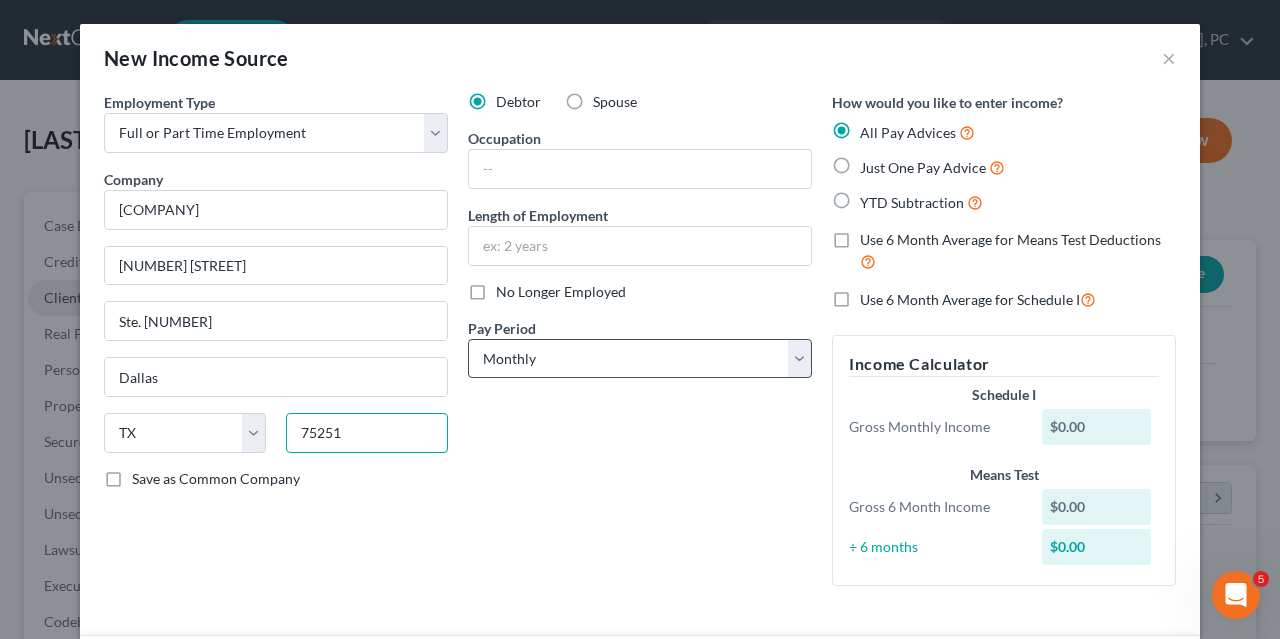 type on "75251" 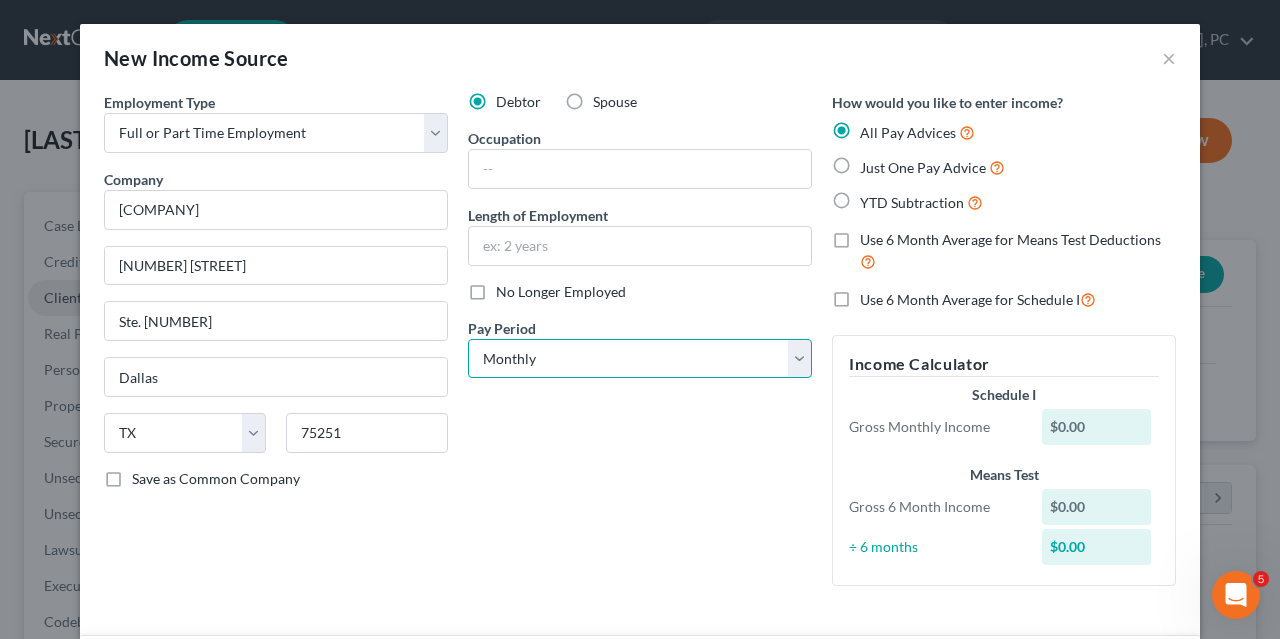 click on "Select Monthly Twice Monthly Every Other Week Weekly" at bounding box center (640, 359) 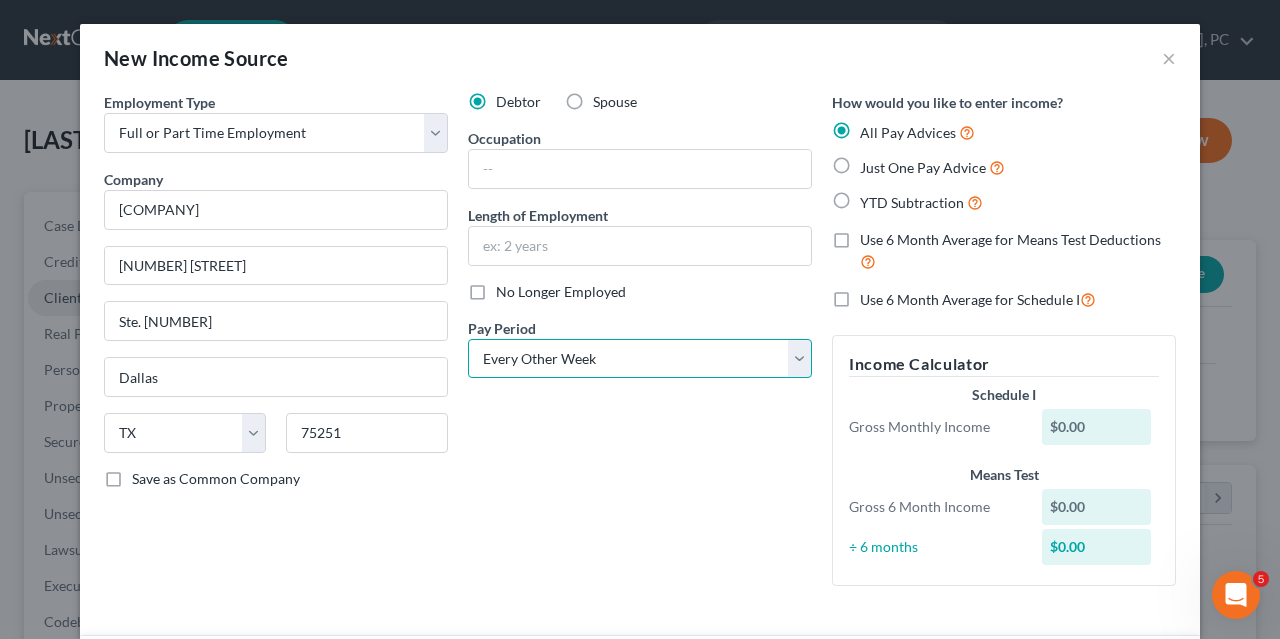 click on "Every Other Week" at bounding box center (0, 0) 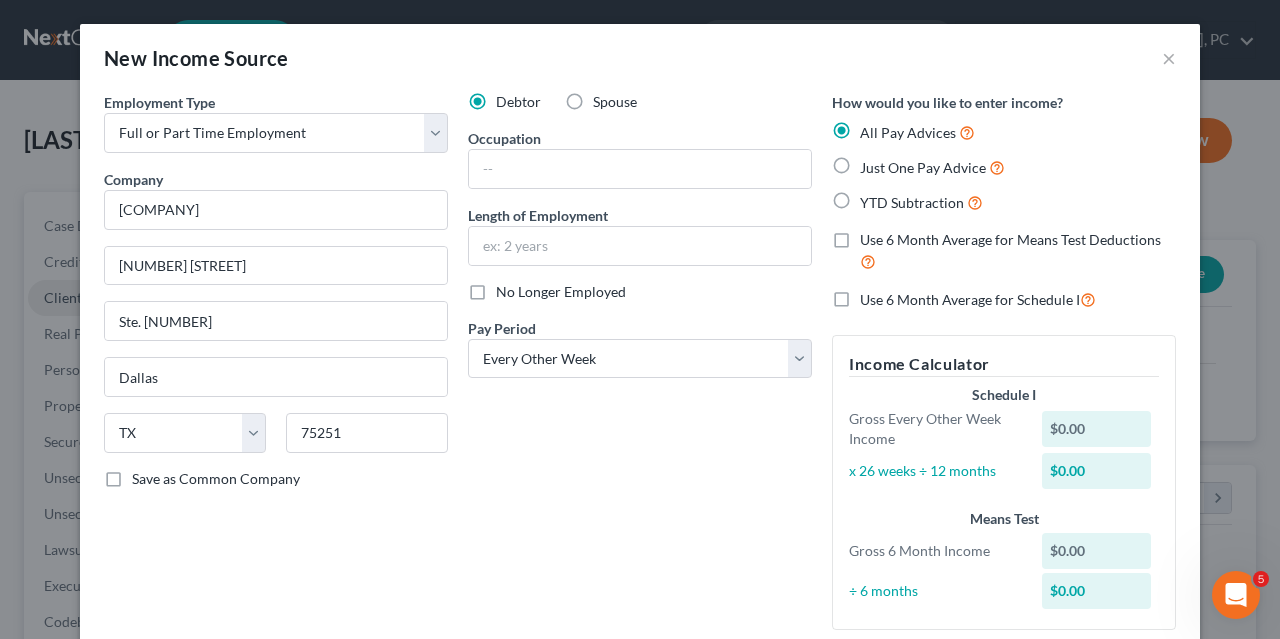 click on "Just One Pay Advice" at bounding box center [932, 167] 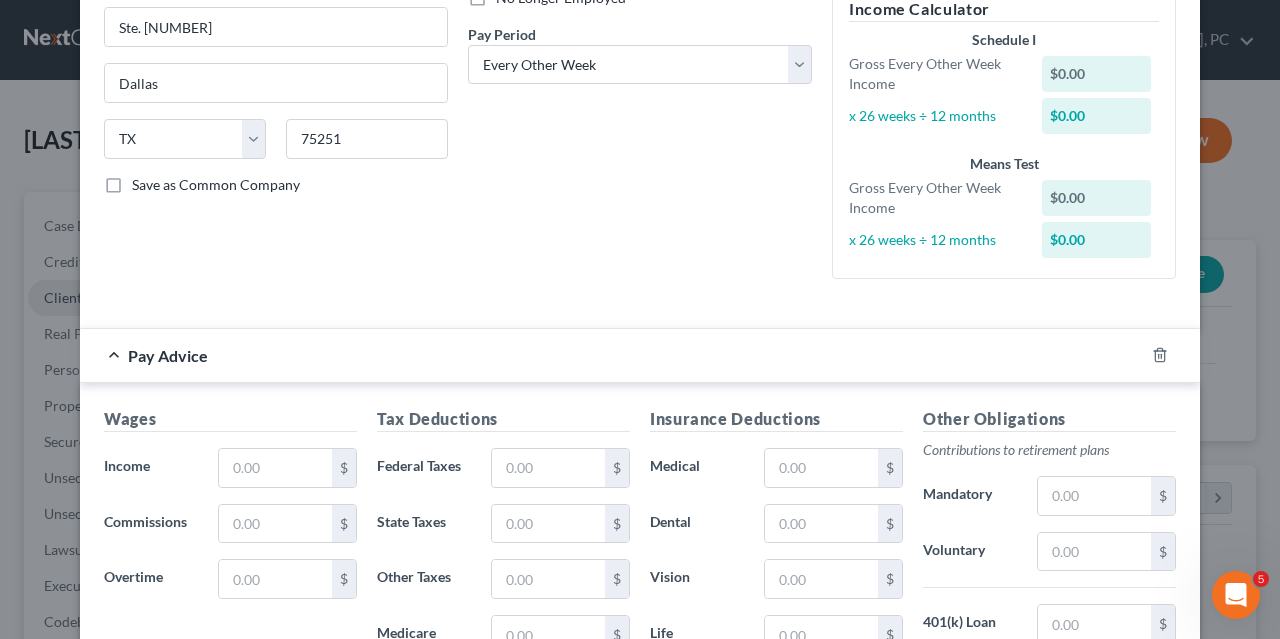 scroll, scrollTop: 295, scrollLeft: 0, axis: vertical 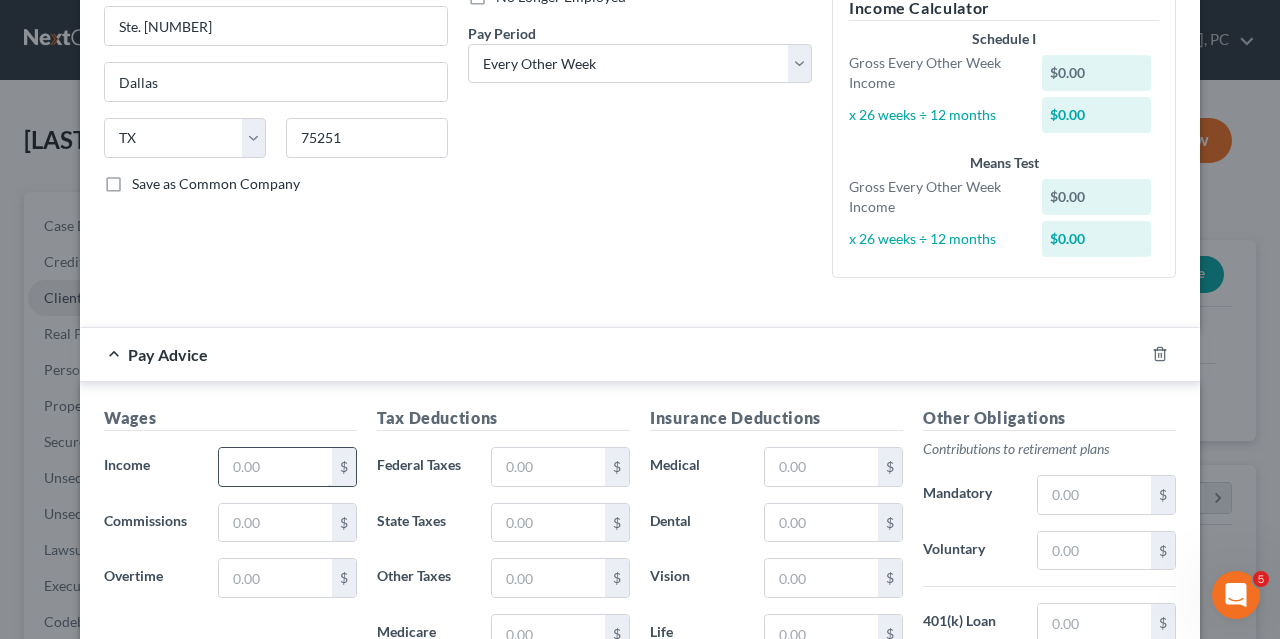 click at bounding box center (275, 467) 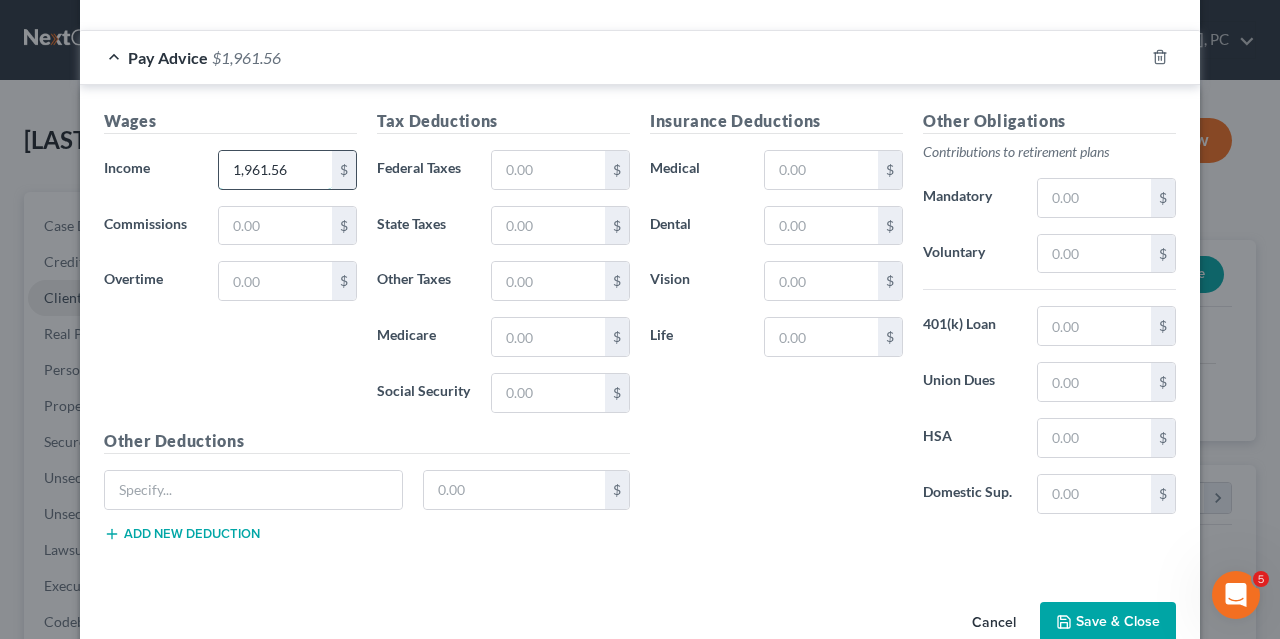 scroll, scrollTop: 629, scrollLeft: 0, axis: vertical 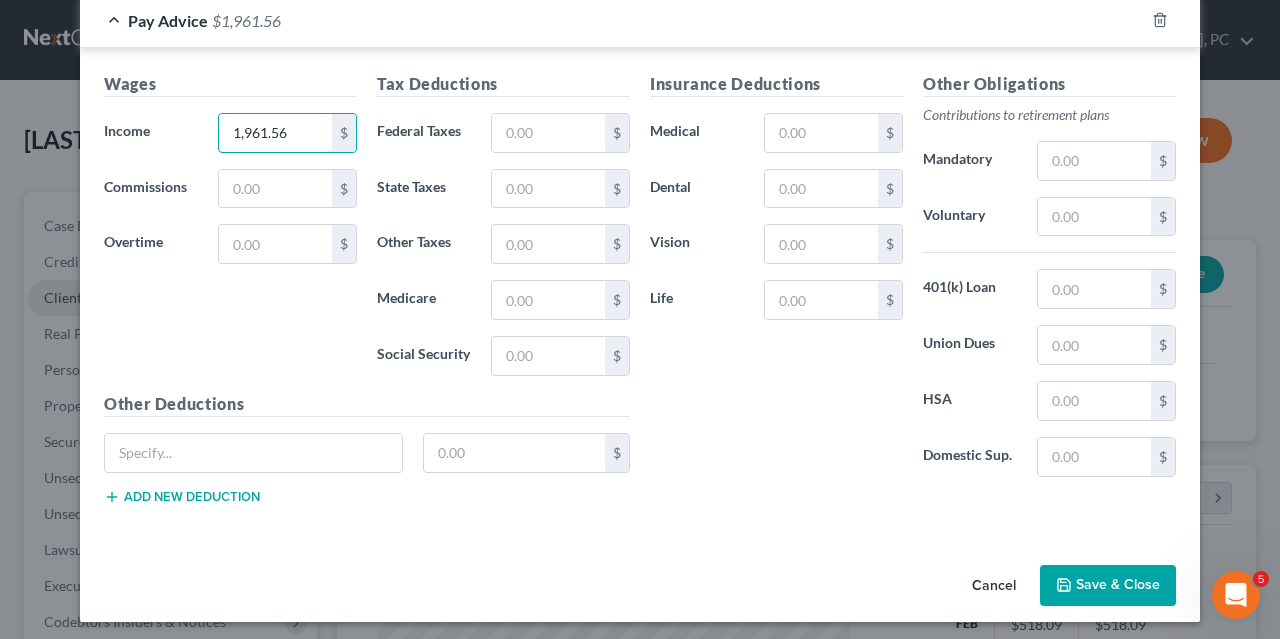 type on "1,961.56" 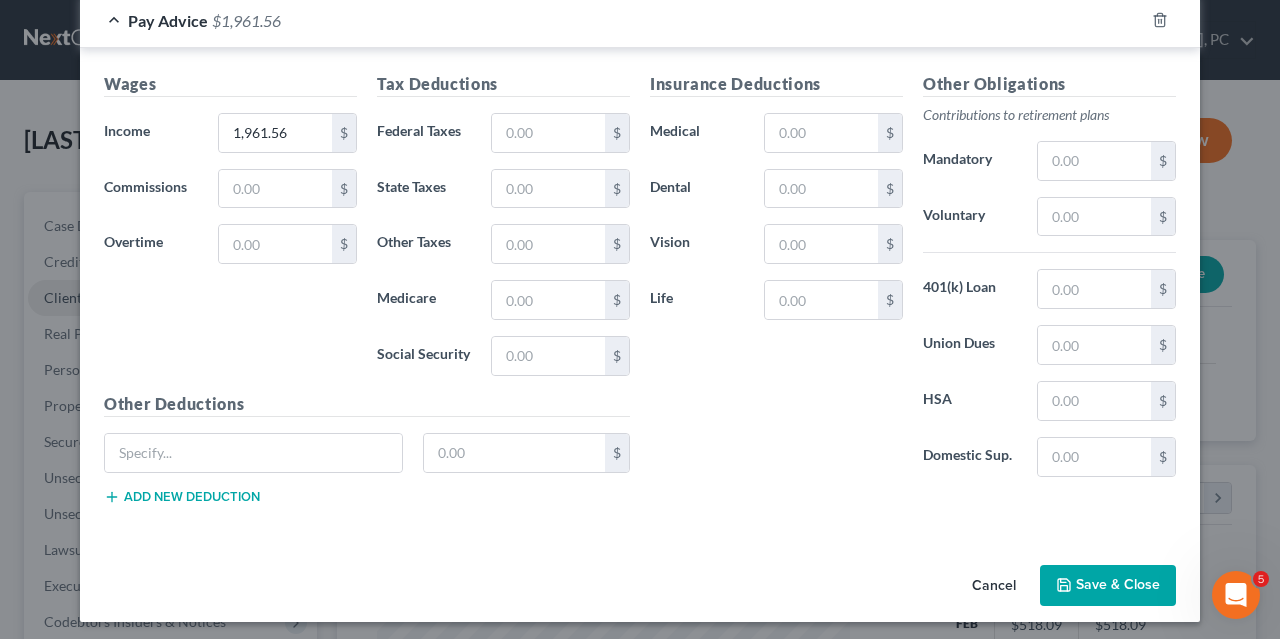 click on "Save & Close" at bounding box center (1108, 586) 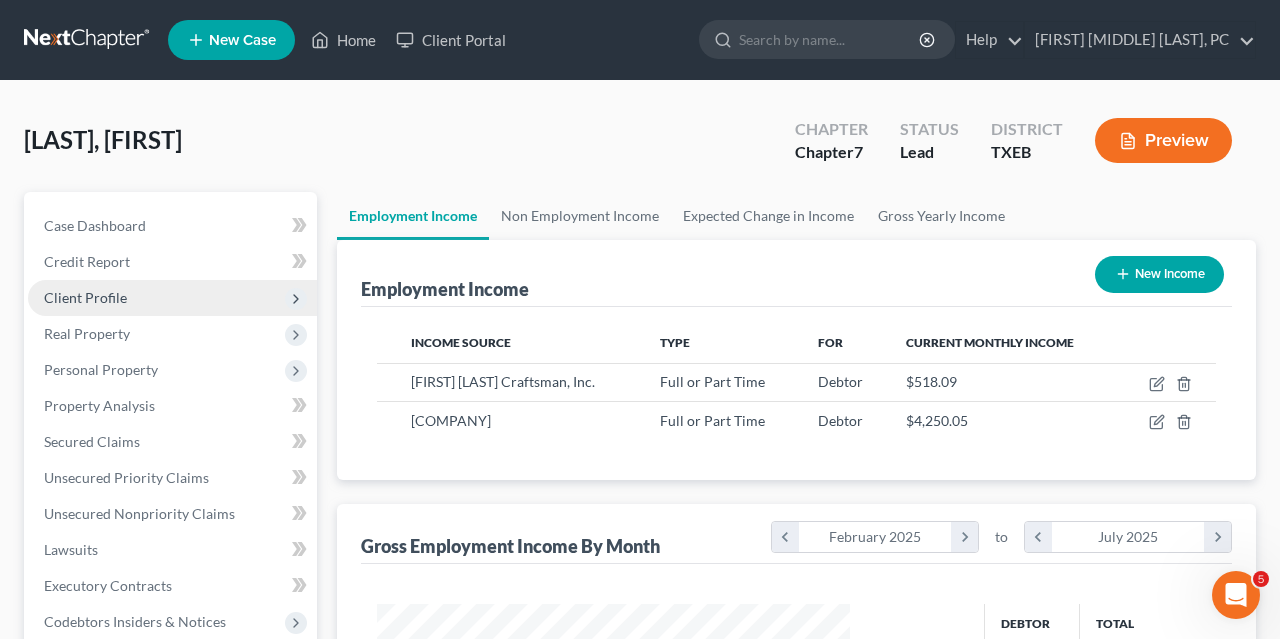 click on "New Income" at bounding box center [1159, 274] 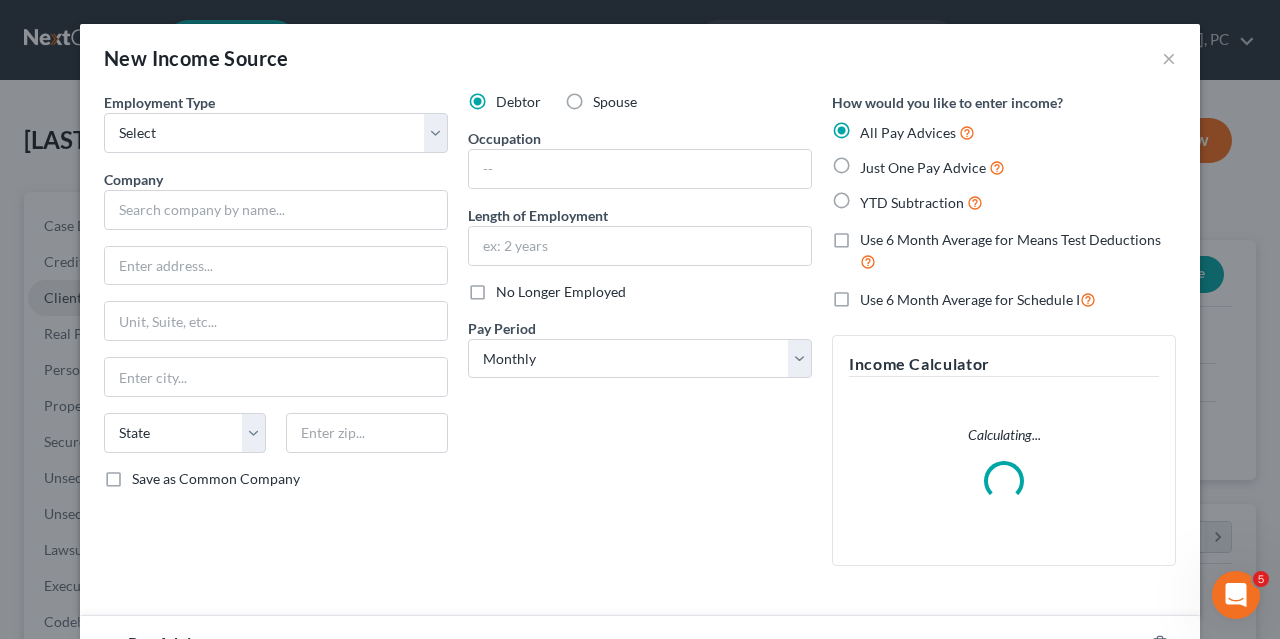 click on "Spouse" at bounding box center (615, 102) 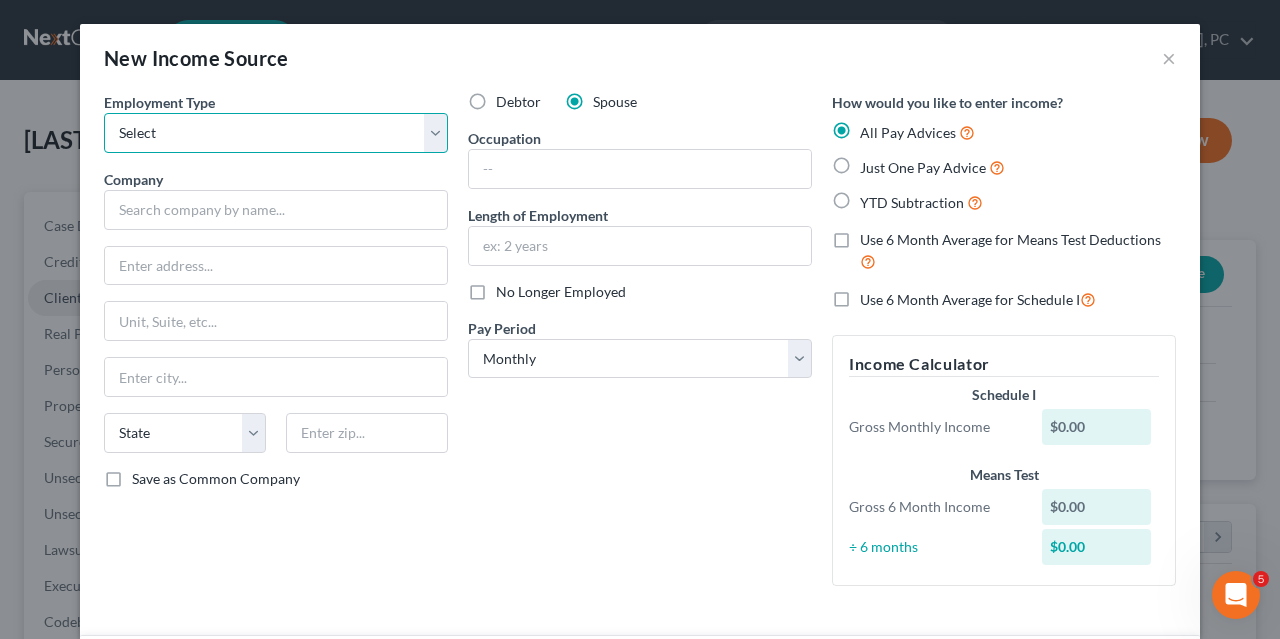 click on "Select Full or Part Time Employment Self Employment" at bounding box center (276, 133) 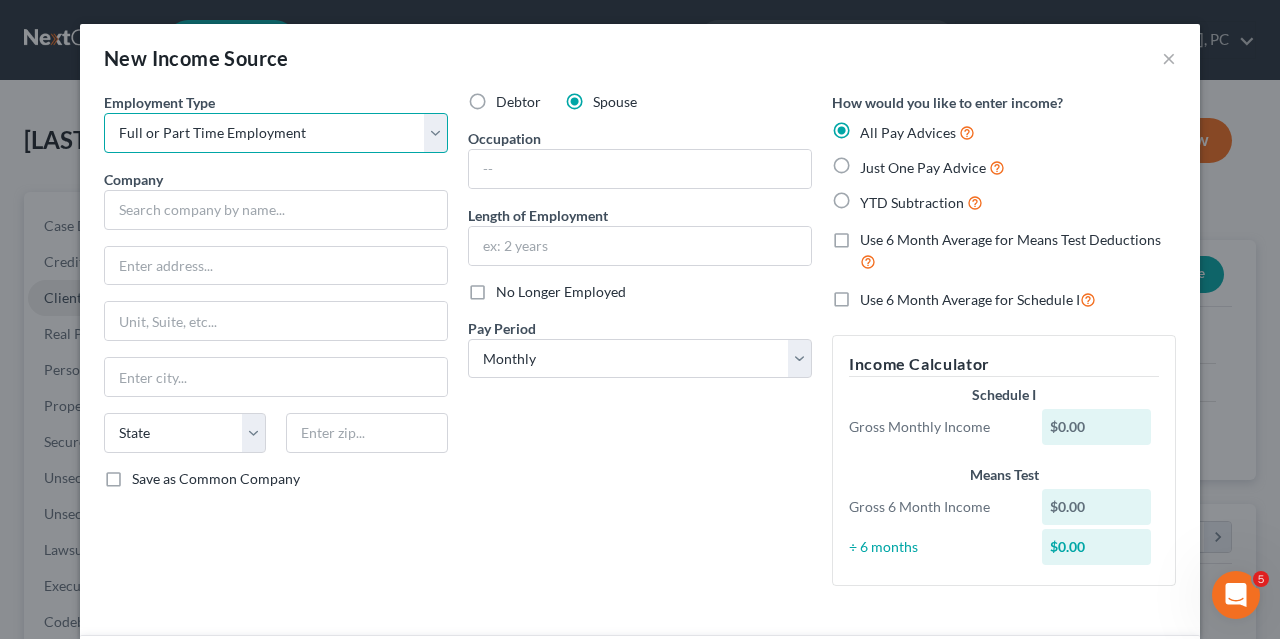 click on "Full or Part Time Employment" at bounding box center [0, 0] 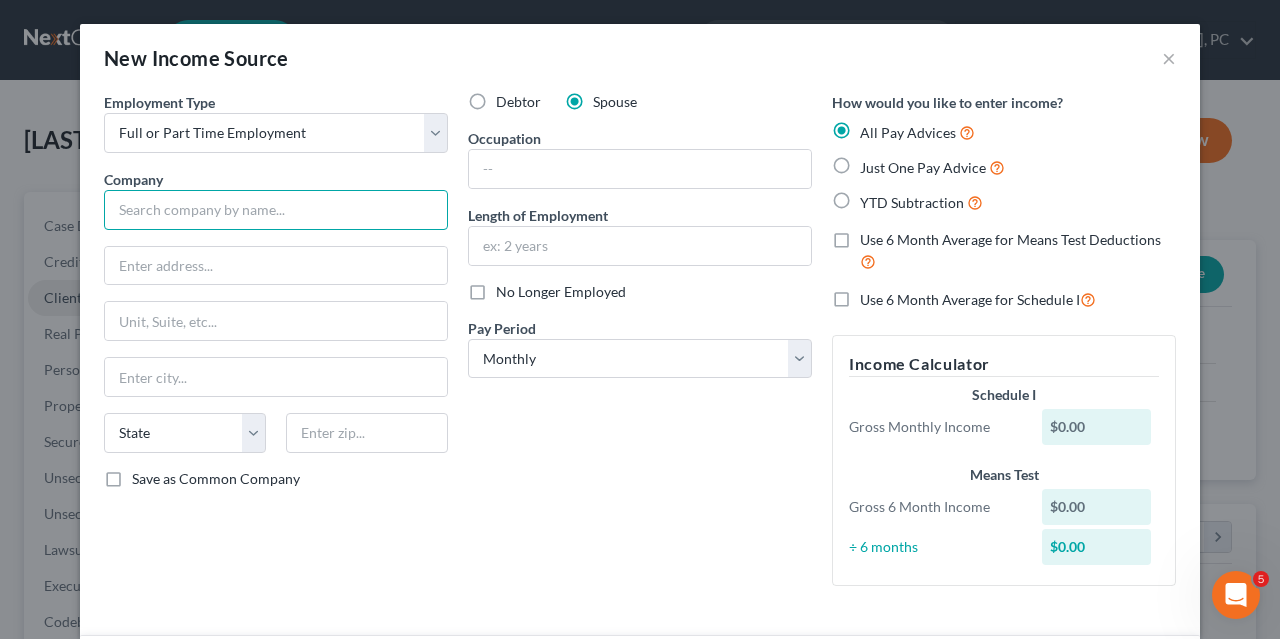 click at bounding box center [276, 210] 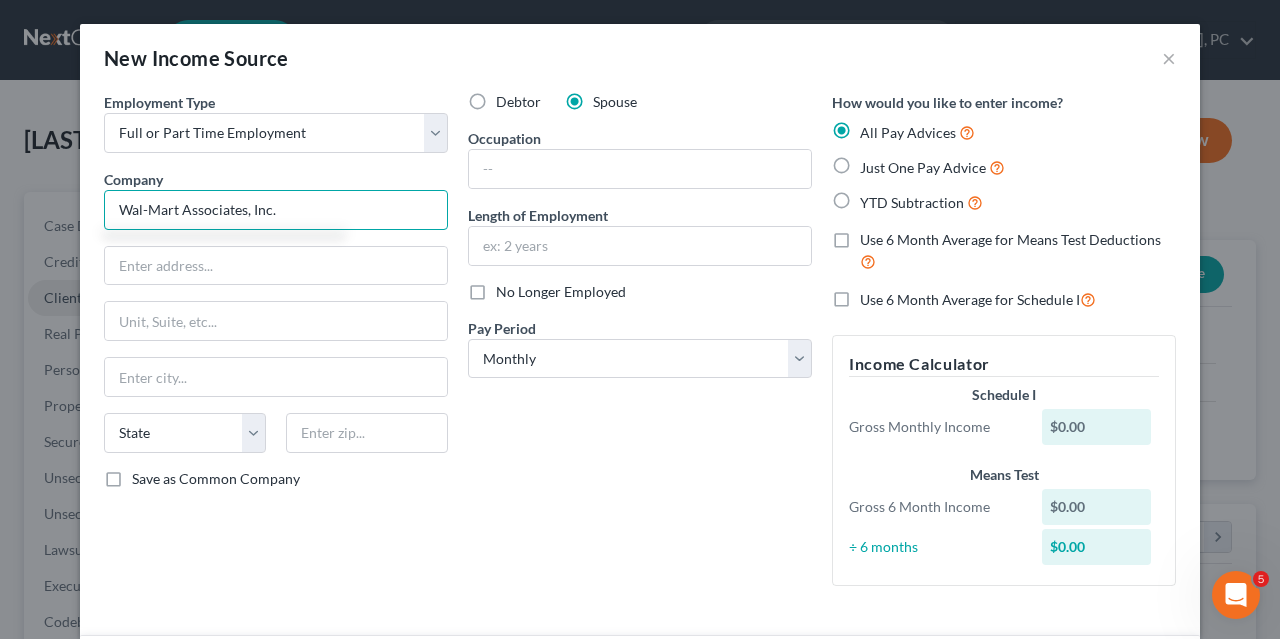 type on "Wal-Mart Associates, Inc." 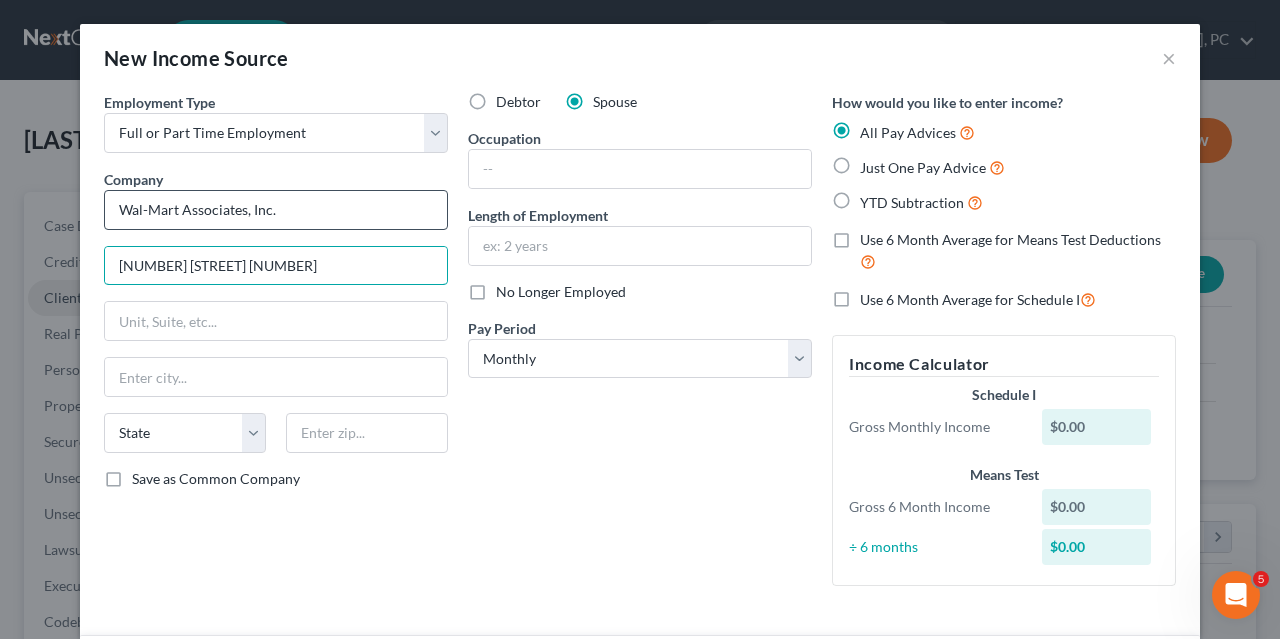 type on "[NUMBER] [STREET] [NUMBER]" 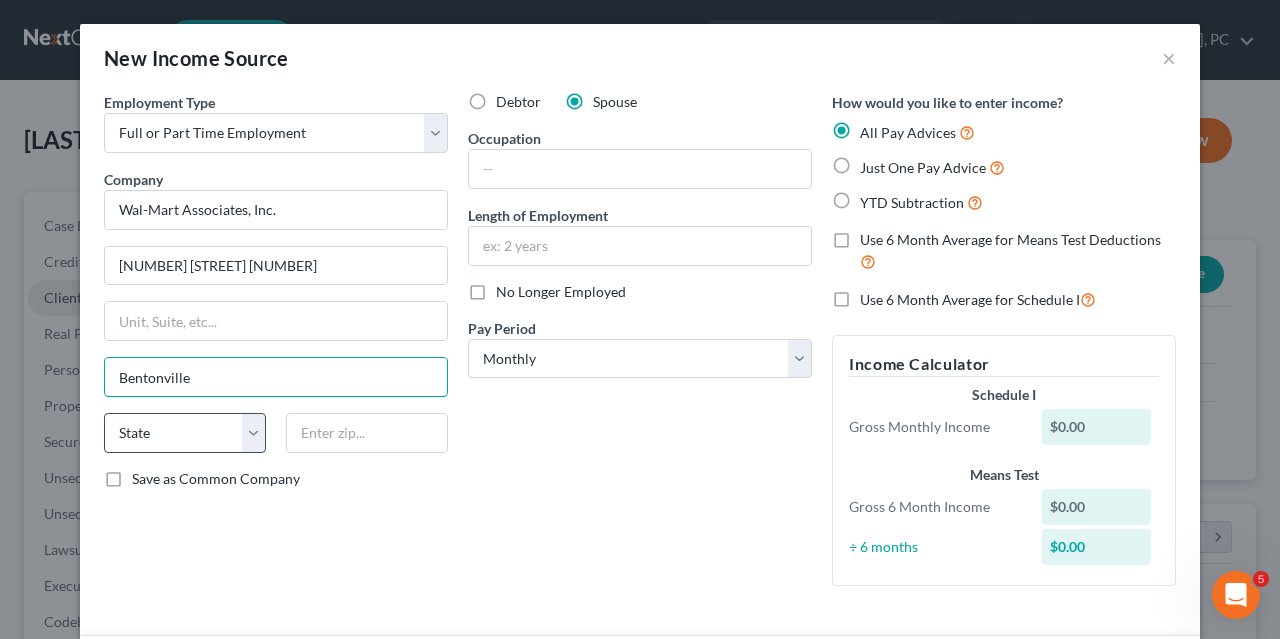 type on "Bentonville" 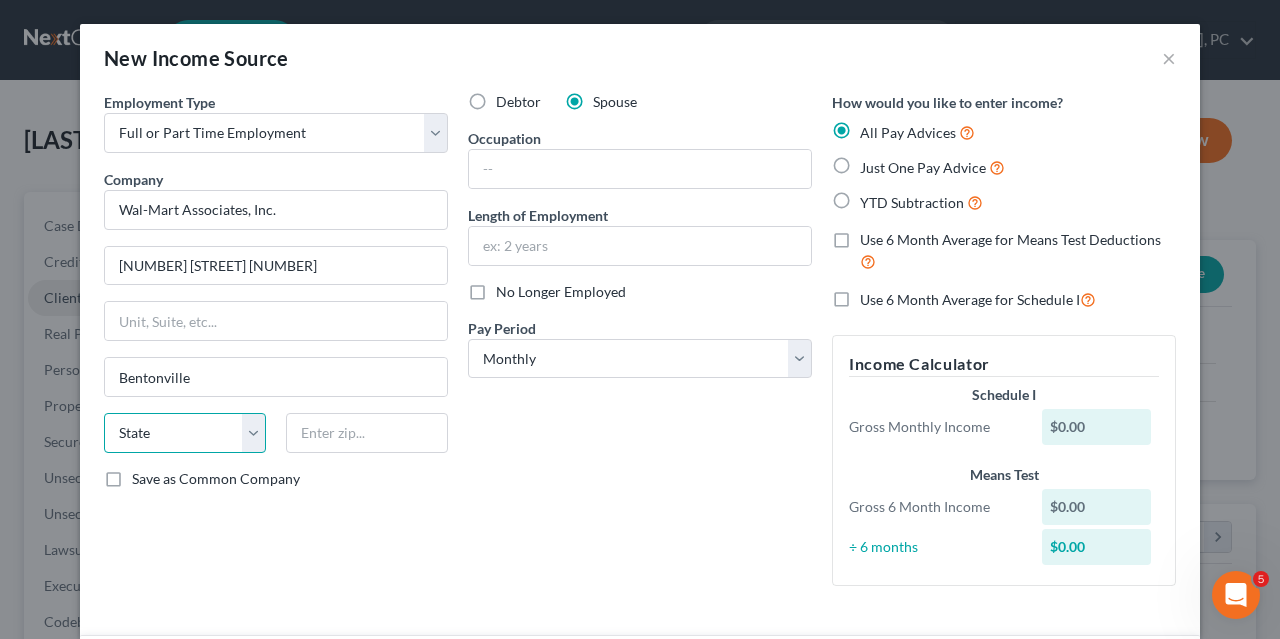 click on "State AL AK AR AZ CA CO CT DE DC FL GA GU HI ID IL IN IA KS KY LA ME MD MA MI MN MS MO MT NC ND NE NV NH NJ NM NY OH OK OR PA PR RI SC SD TN TX UT VI VA VT WA WV WI WY" at bounding box center (185, 433) 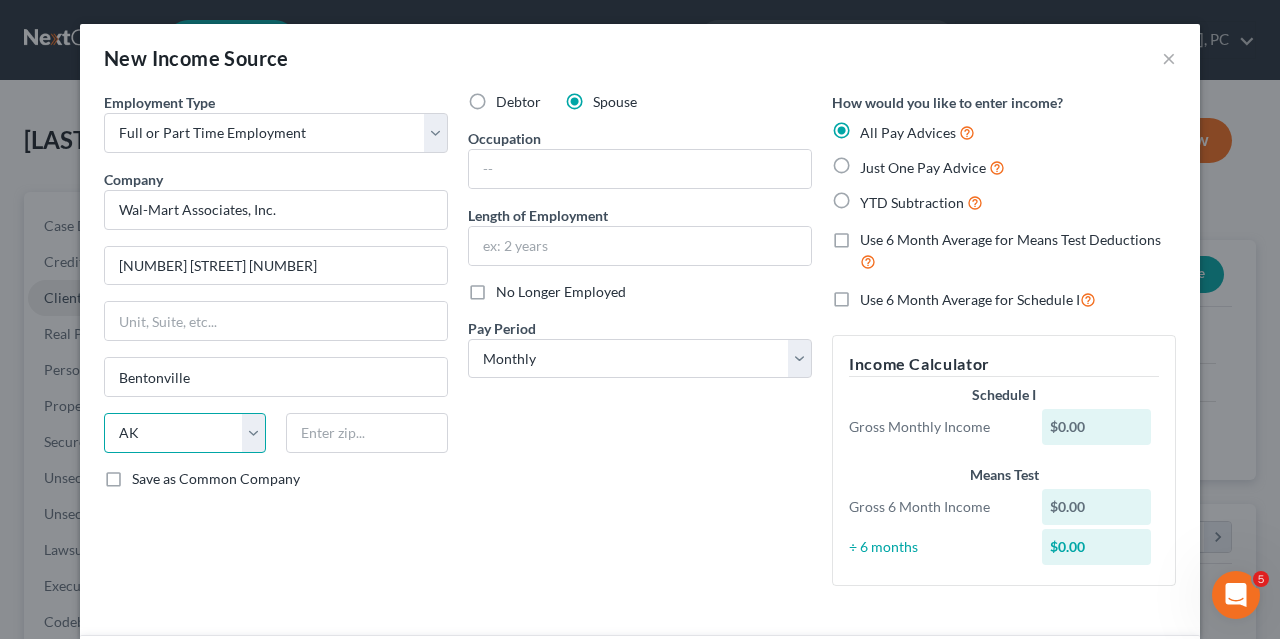 click on "AK" at bounding box center (0, 0) 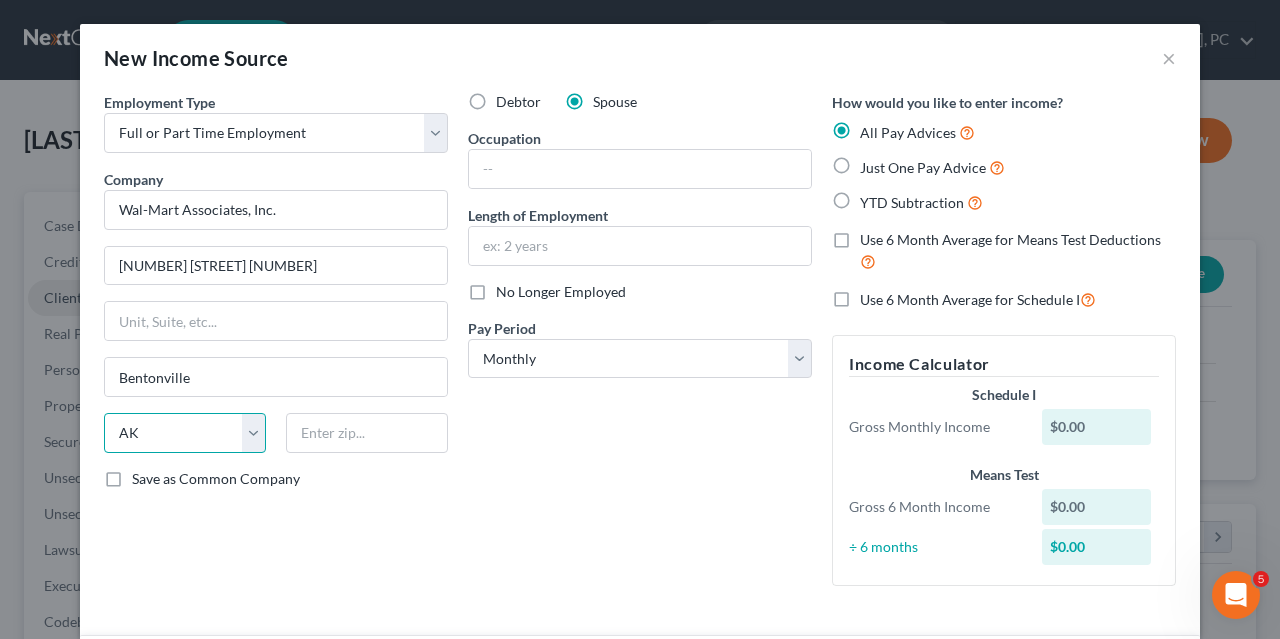 click on "State AL AK AR AZ CA CO CT DE DC FL GA GU HI ID IL IN IA KS KY LA ME MD MA MI MN MS MO MT NC ND NE NV NH NJ NM NY OH OK OR PA PR RI SC SD TN TX UT VI VA VT WA WV WI WY" at bounding box center [185, 433] 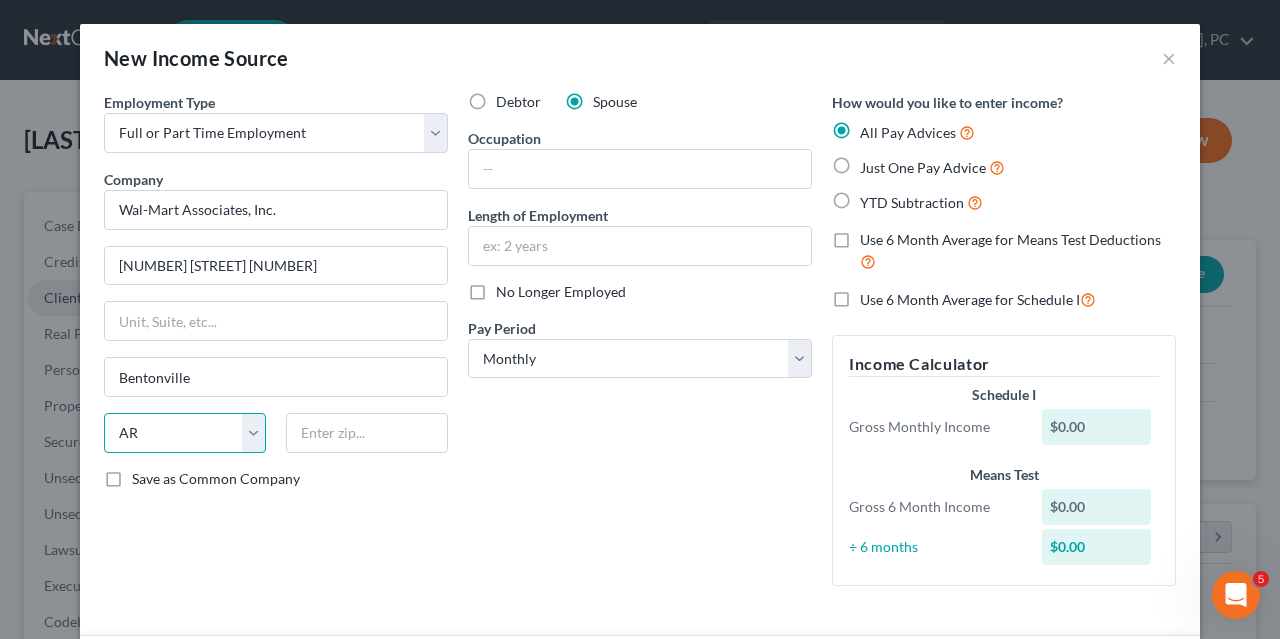 click on "AR" at bounding box center (0, 0) 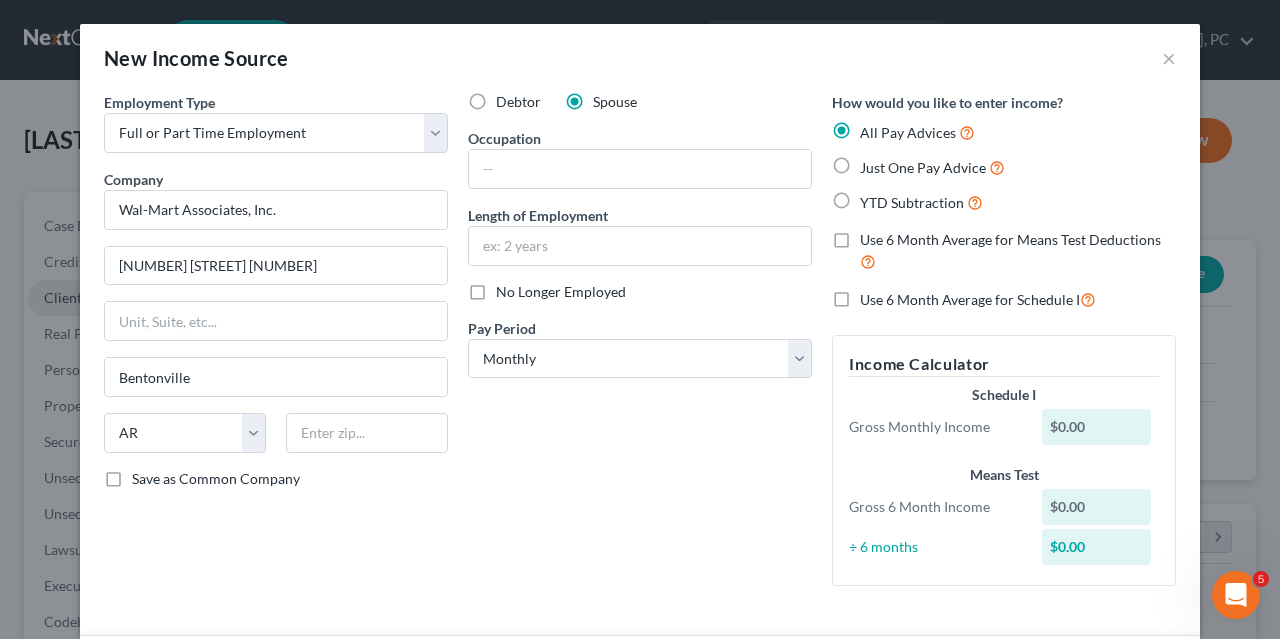 click on "Just One Pay Advice" at bounding box center (932, 167) 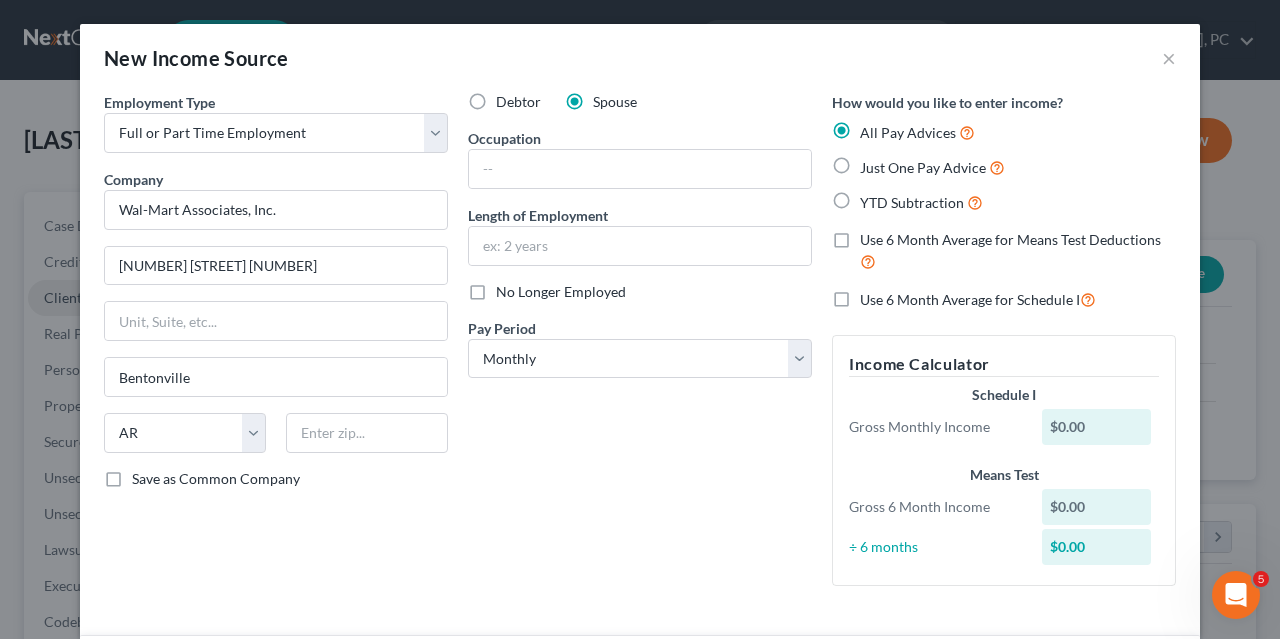 click on "Just One Pay Advice" at bounding box center (874, 162) 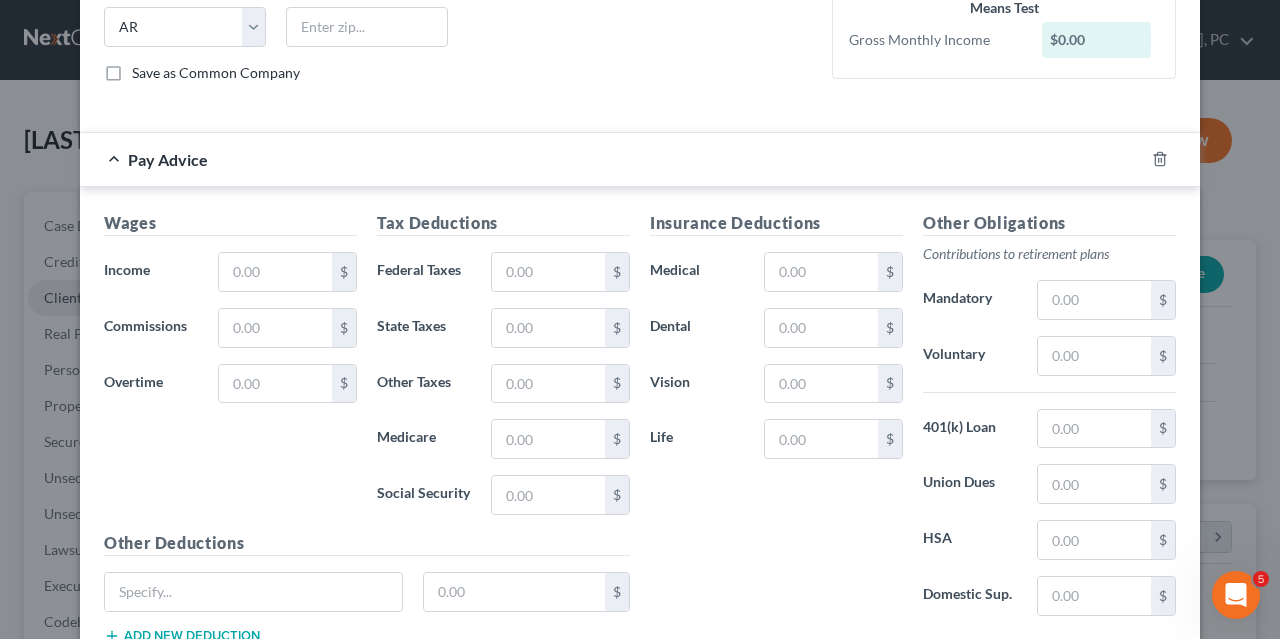 scroll, scrollTop: 0, scrollLeft: 0, axis: both 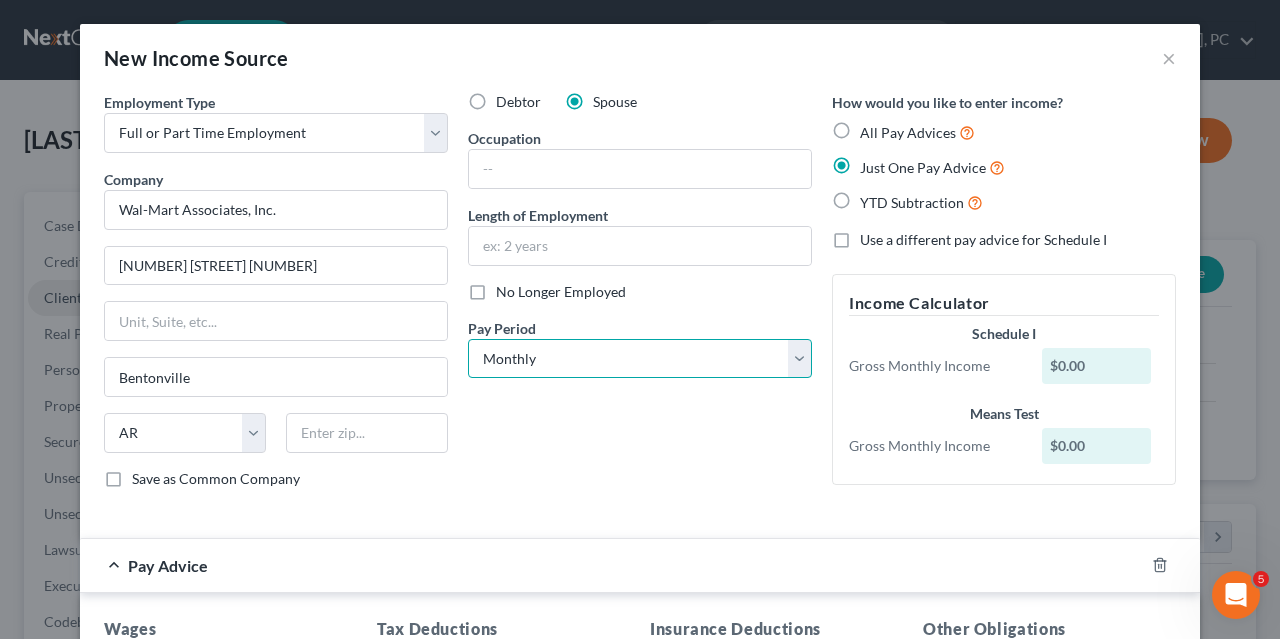 click on "Select Monthly Twice Monthly Every Other Week Weekly" at bounding box center [640, 359] 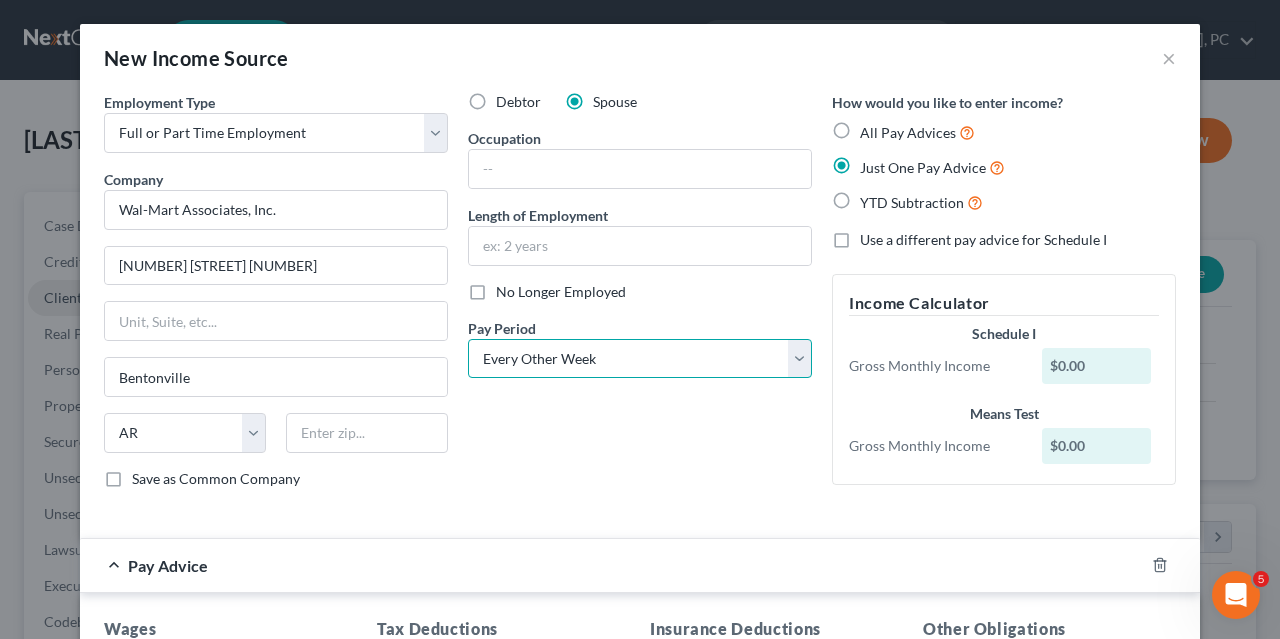 click on "Every Other Week" at bounding box center (0, 0) 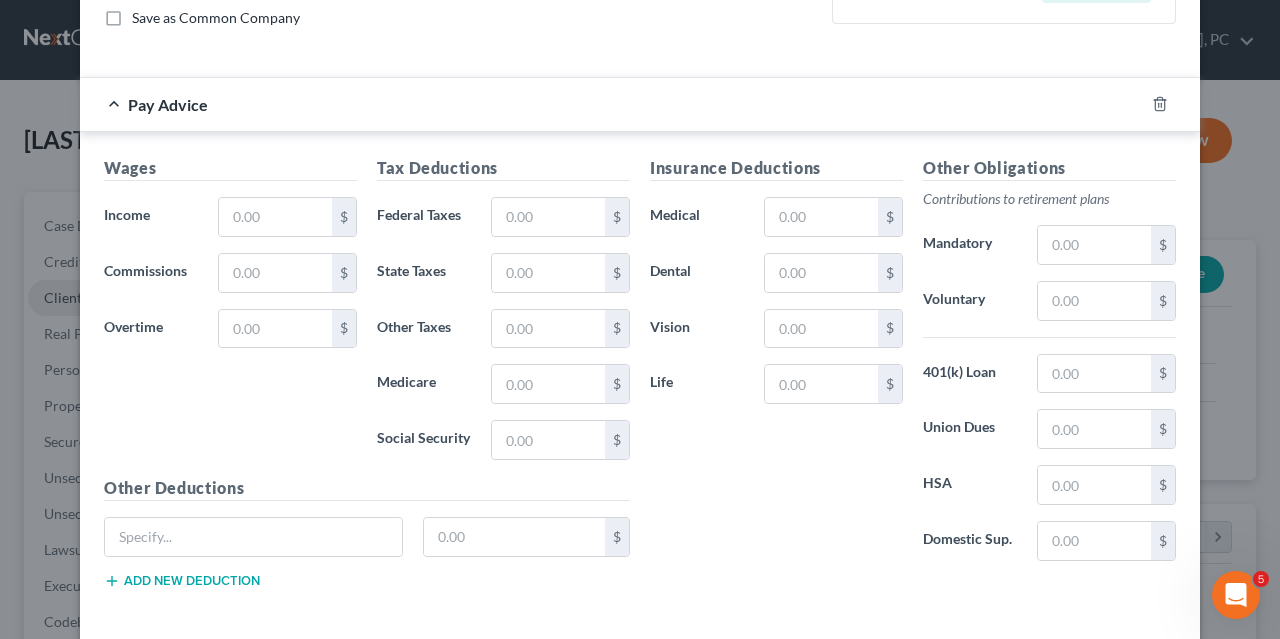 scroll, scrollTop: 462, scrollLeft: 0, axis: vertical 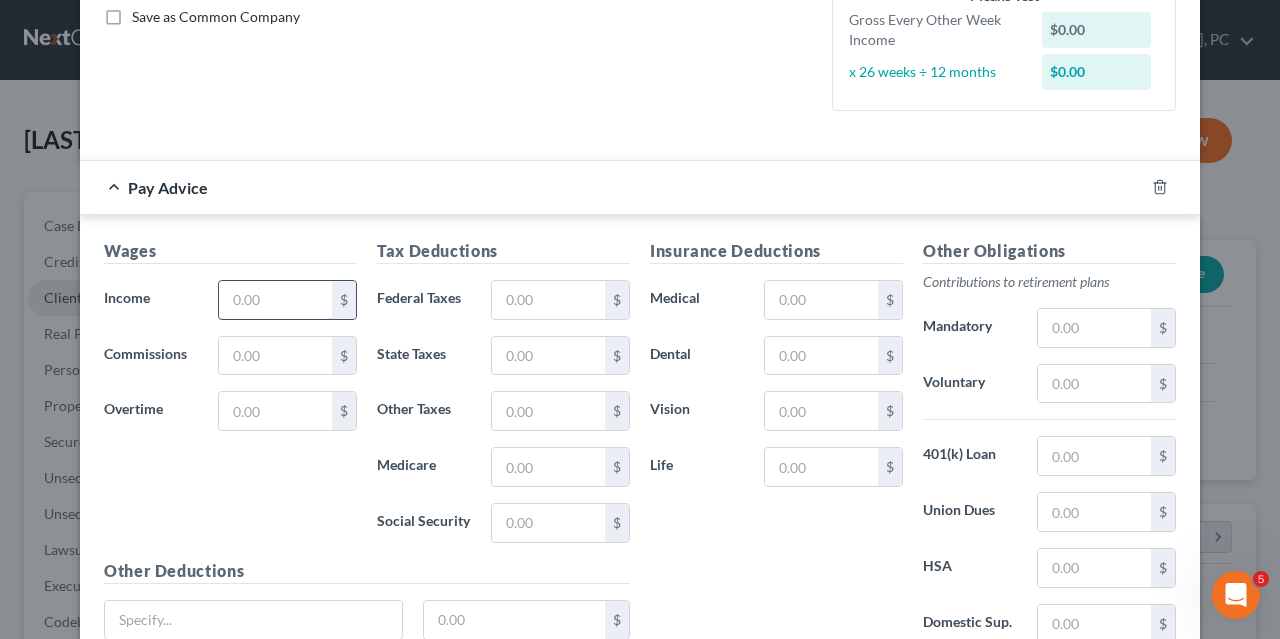 click at bounding box center (275, 300) 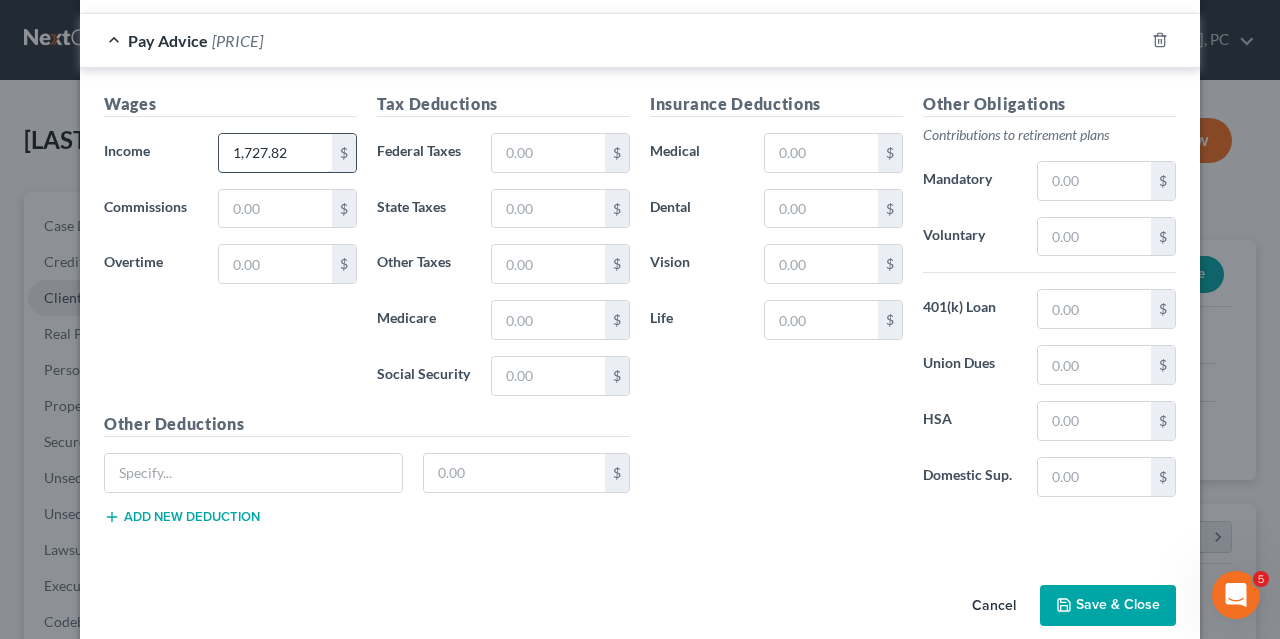 scroll, scrollTop: 629, scrollLeft: 0, axis: vertical 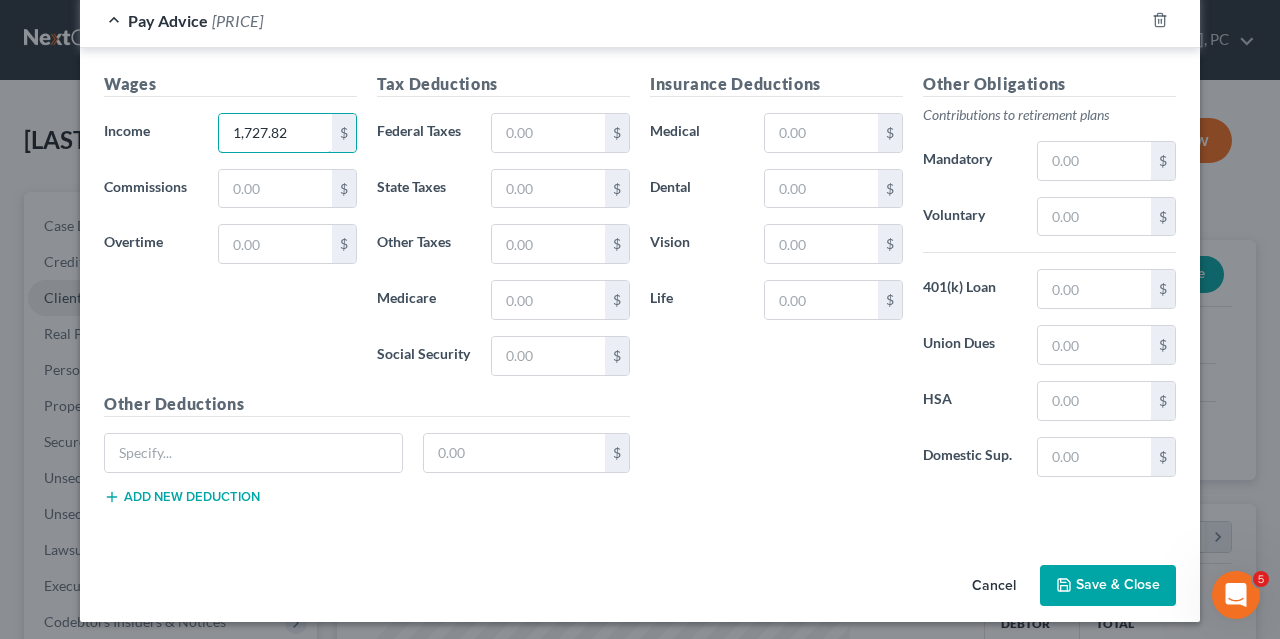 type on "1,727.82" 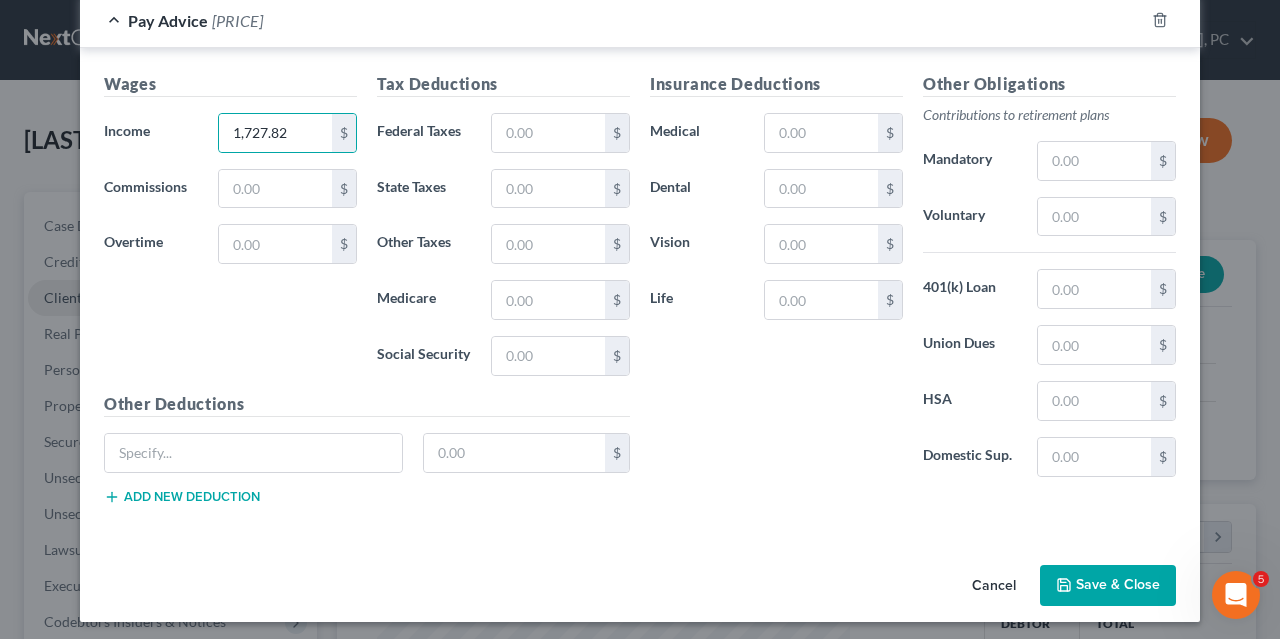 click on "Save & Close" at bounding box center [1108, 586] 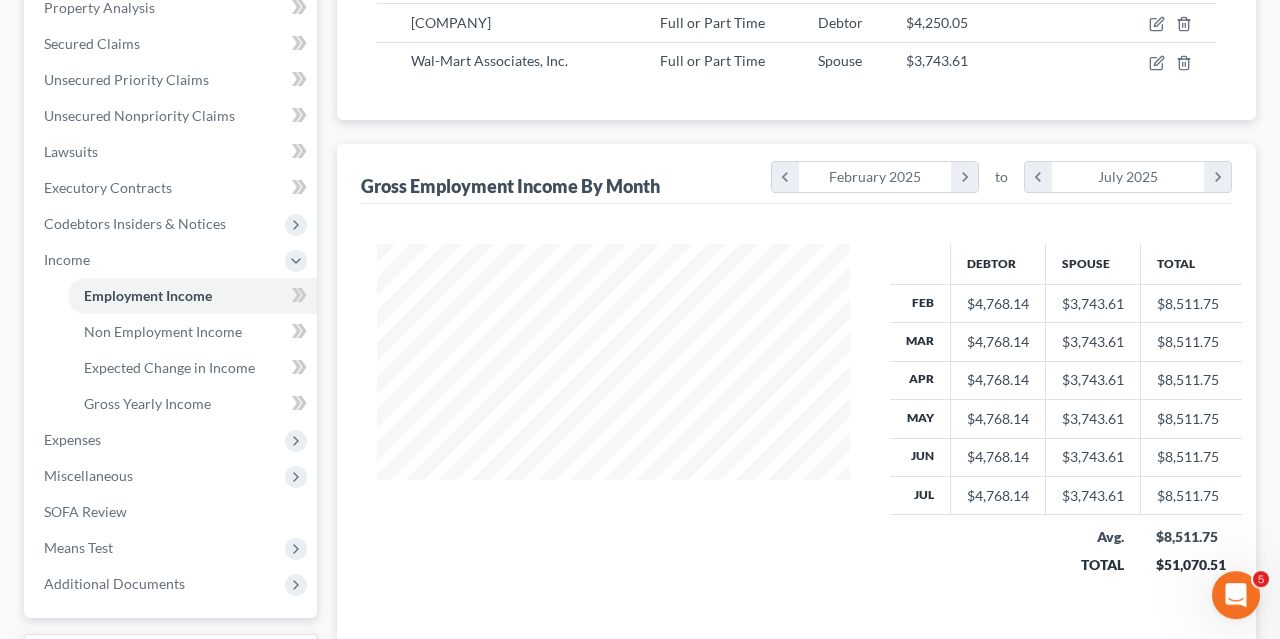 scroll, scrollTop: 400, scrollLeft: 0, axis: vertical 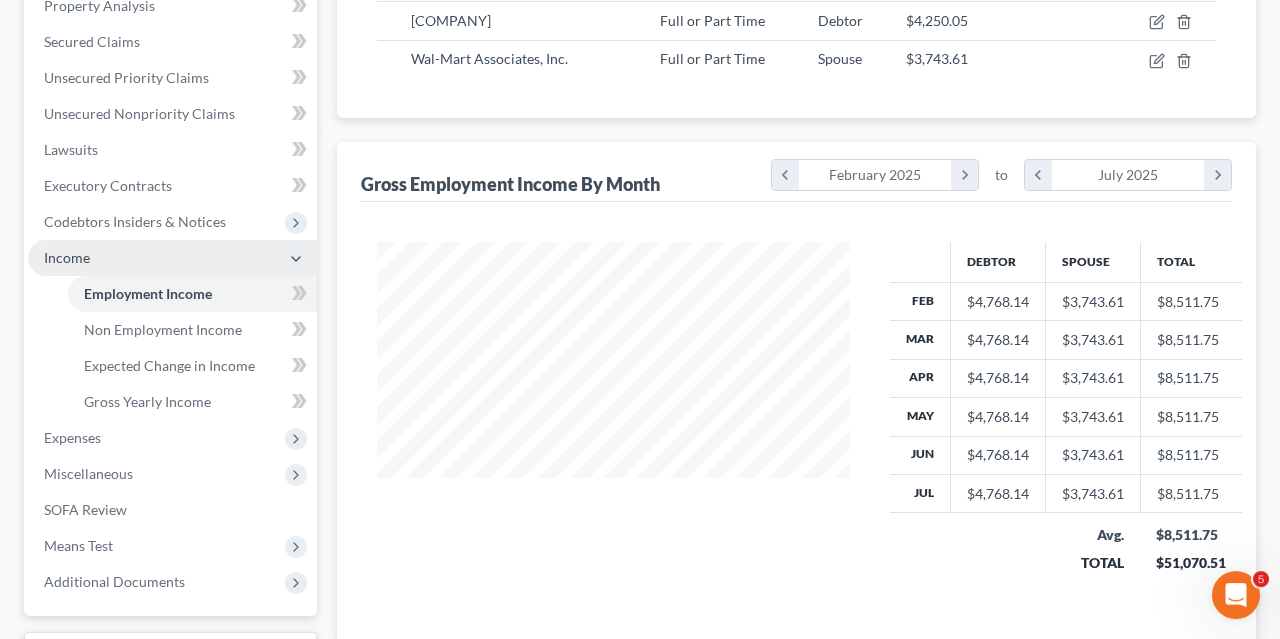 click 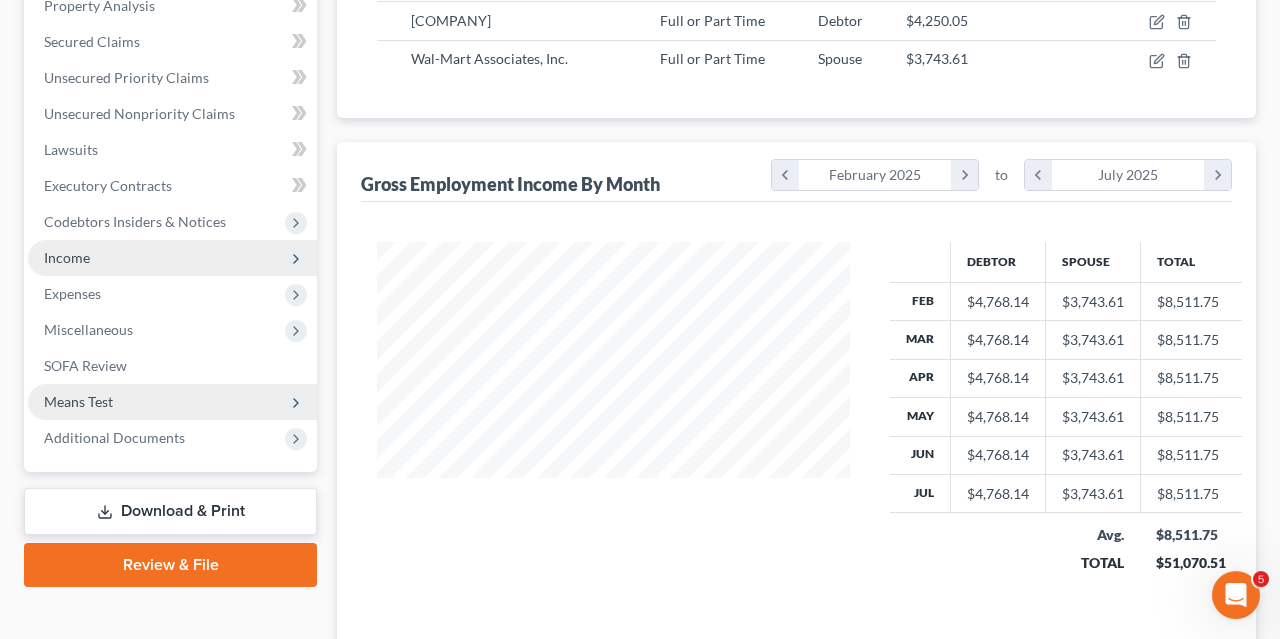 click on "Means Test" at bounding box center [172, 402] 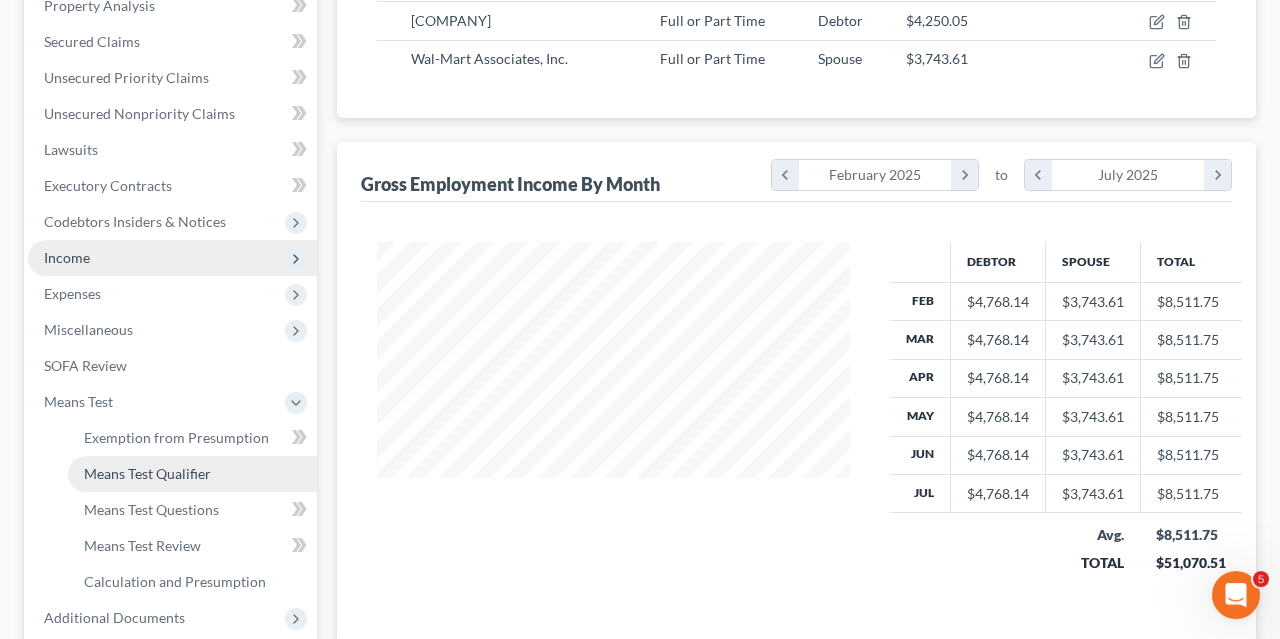 click on "Means Test Qualifier" at bounding box center (147, 473) 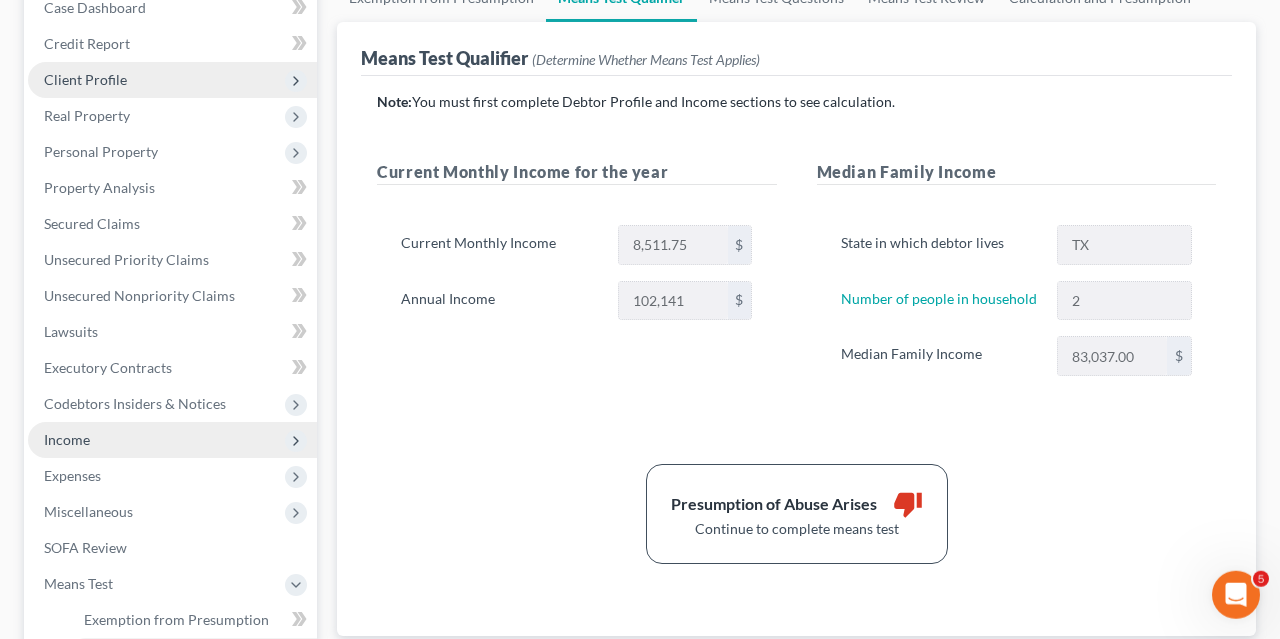 scroll, scrollTop: 0, scrollLeft: 0, axis: both 